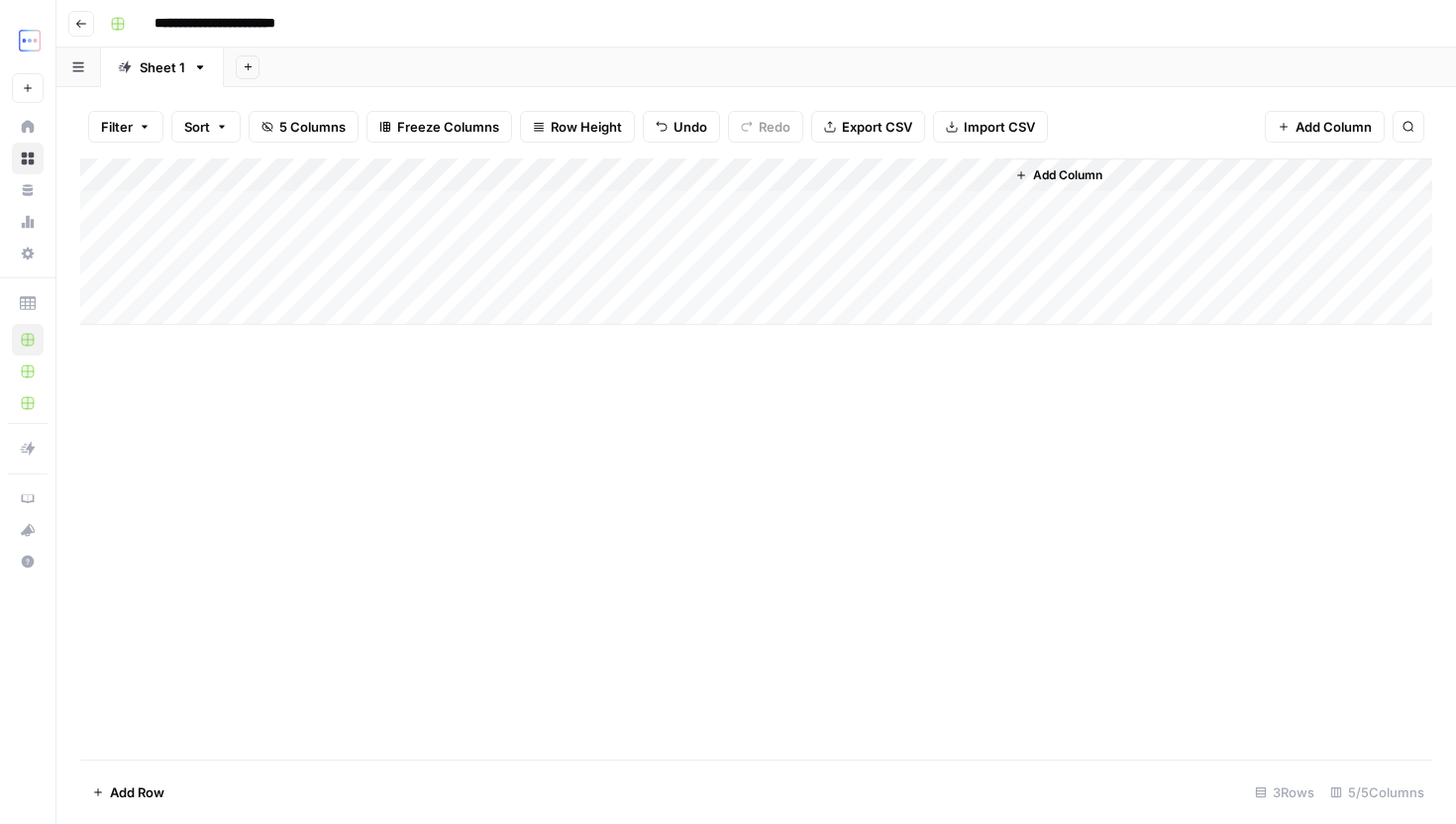 scroll, scrollTop: 0, scrollLeft: 0, axis: both 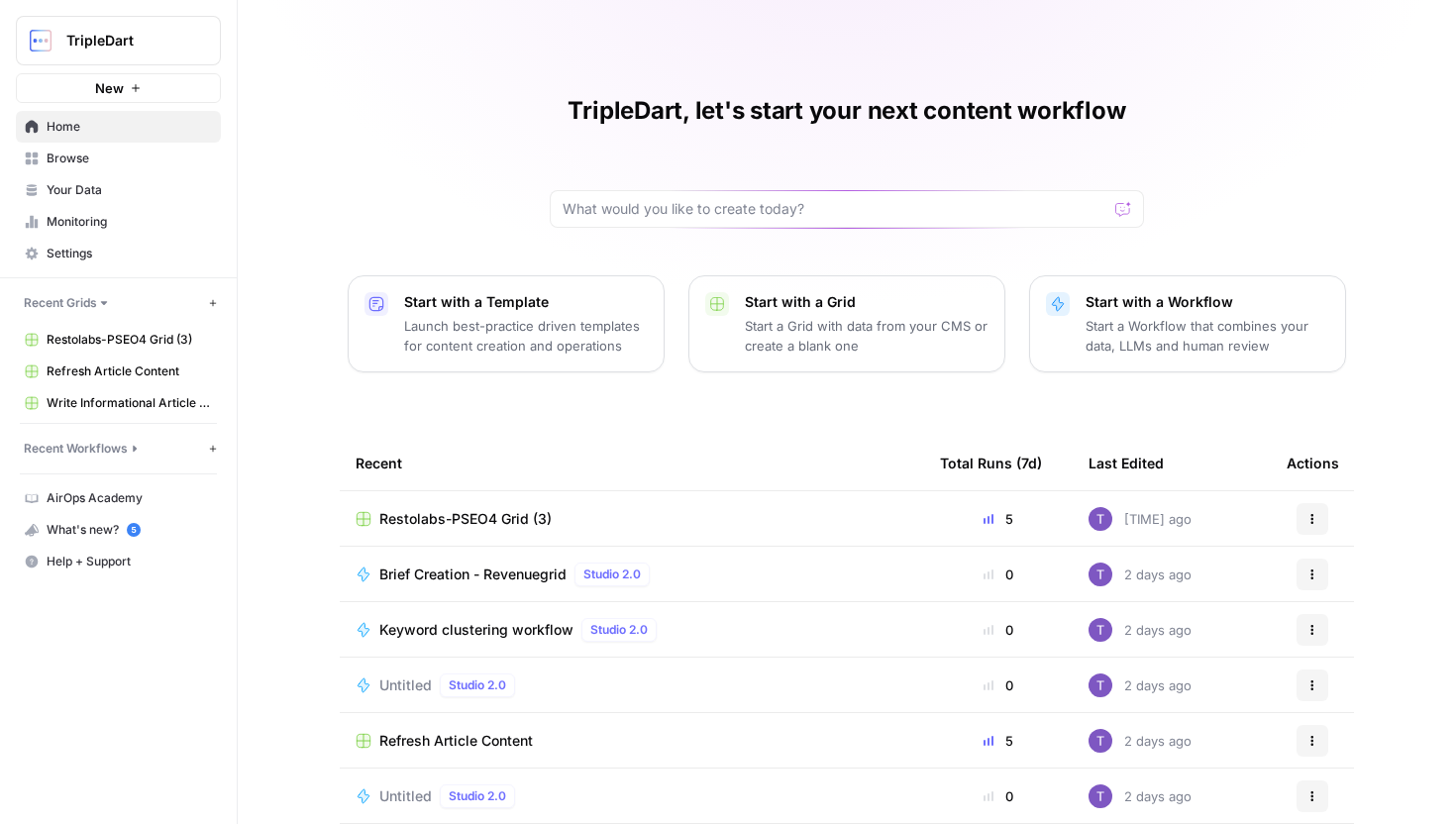 click on "Browse" at bounding box center (129, 158) 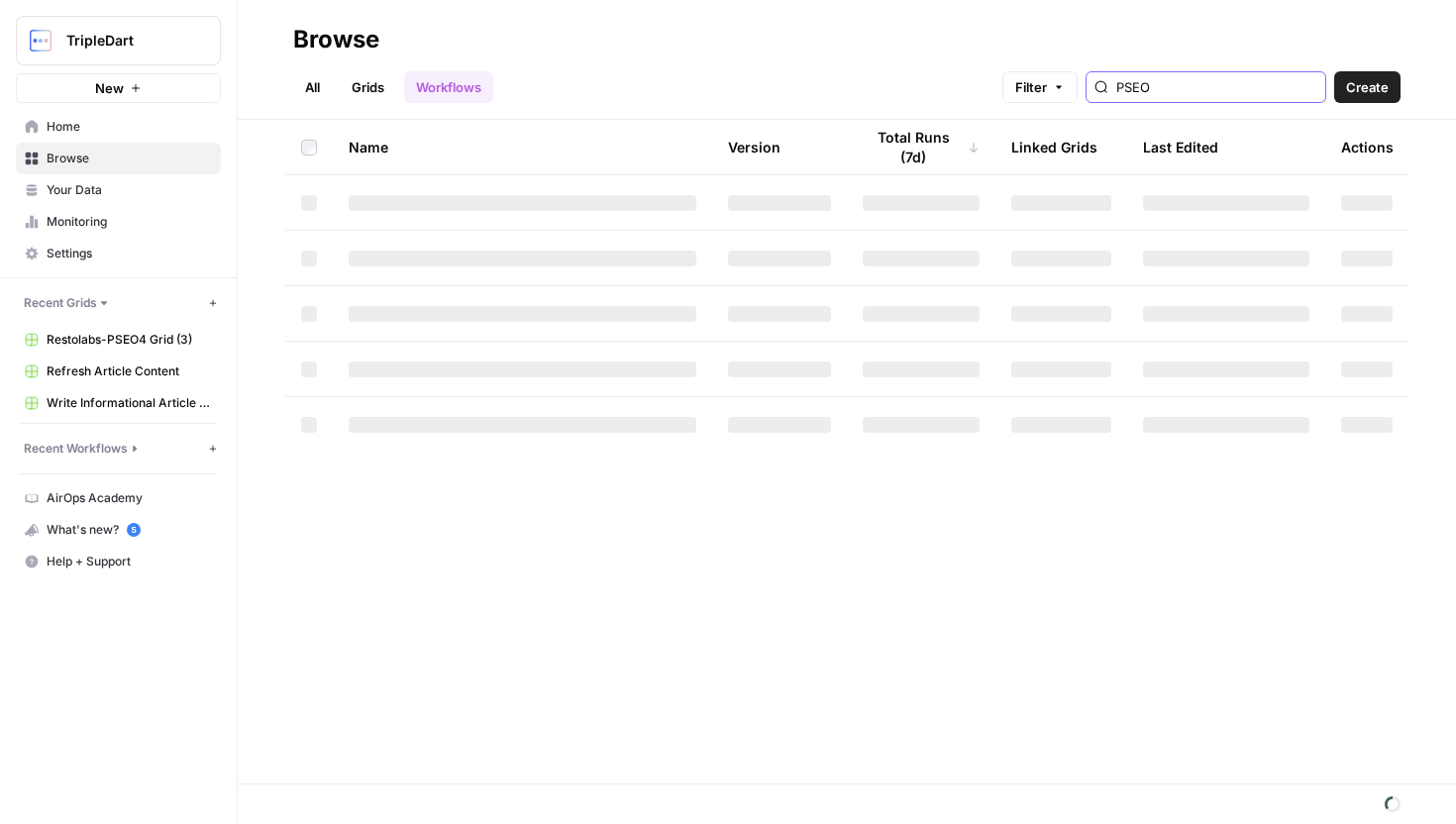 click on "PSEO" at bounding box center [1216, 87] 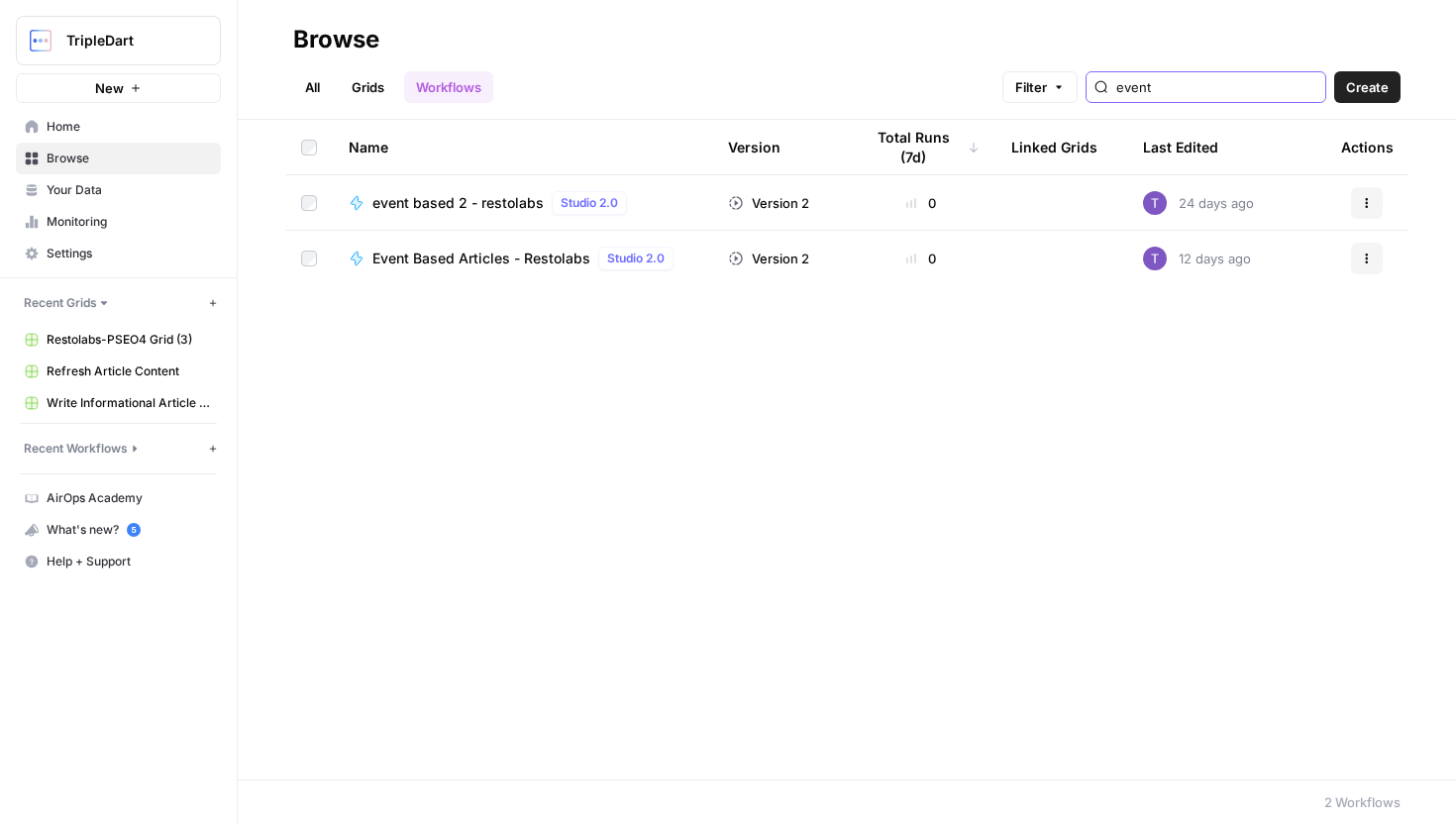 type on "event" 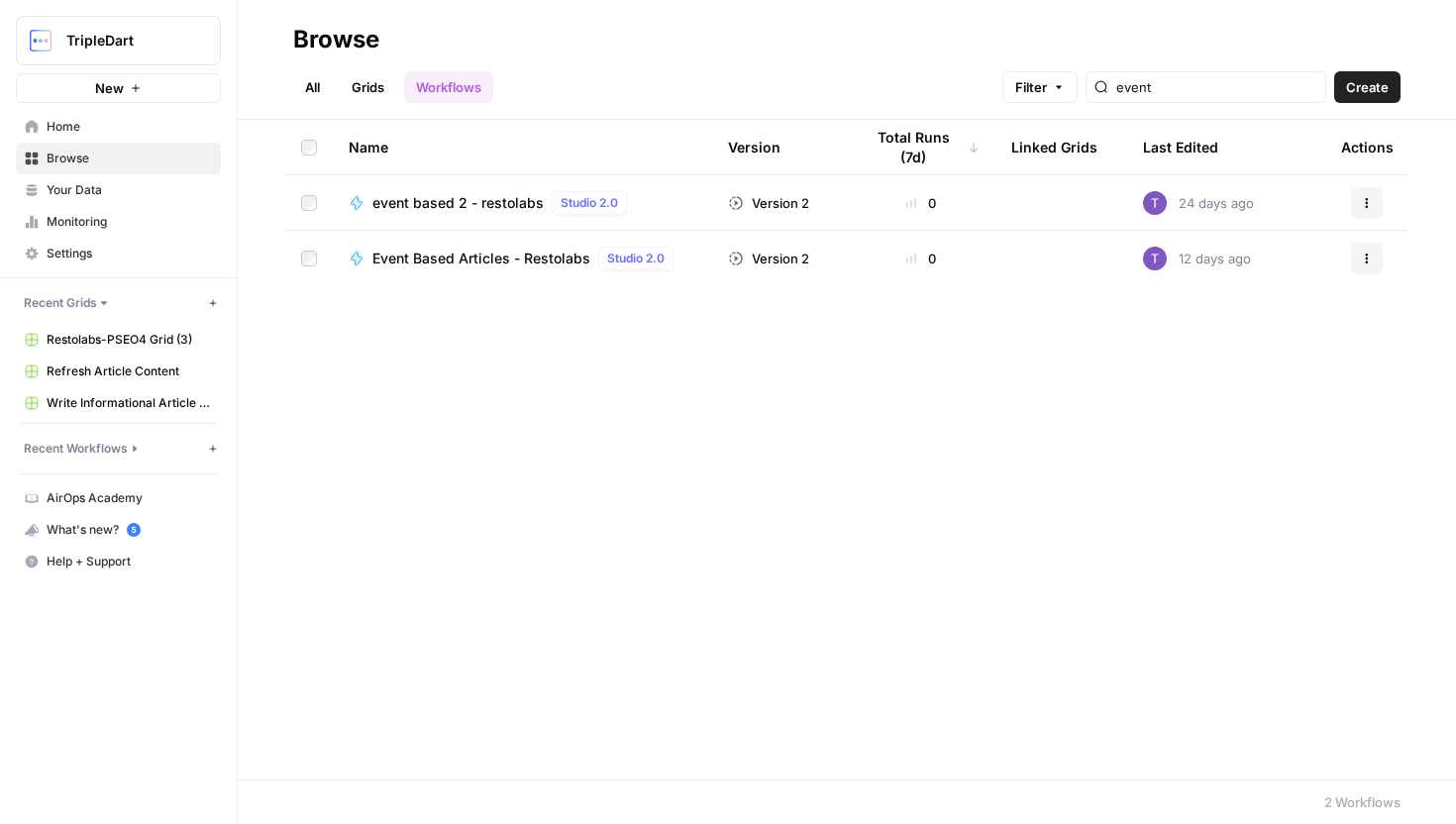 click on "event based 2 - restolabs" at bounding box center (458, 203) 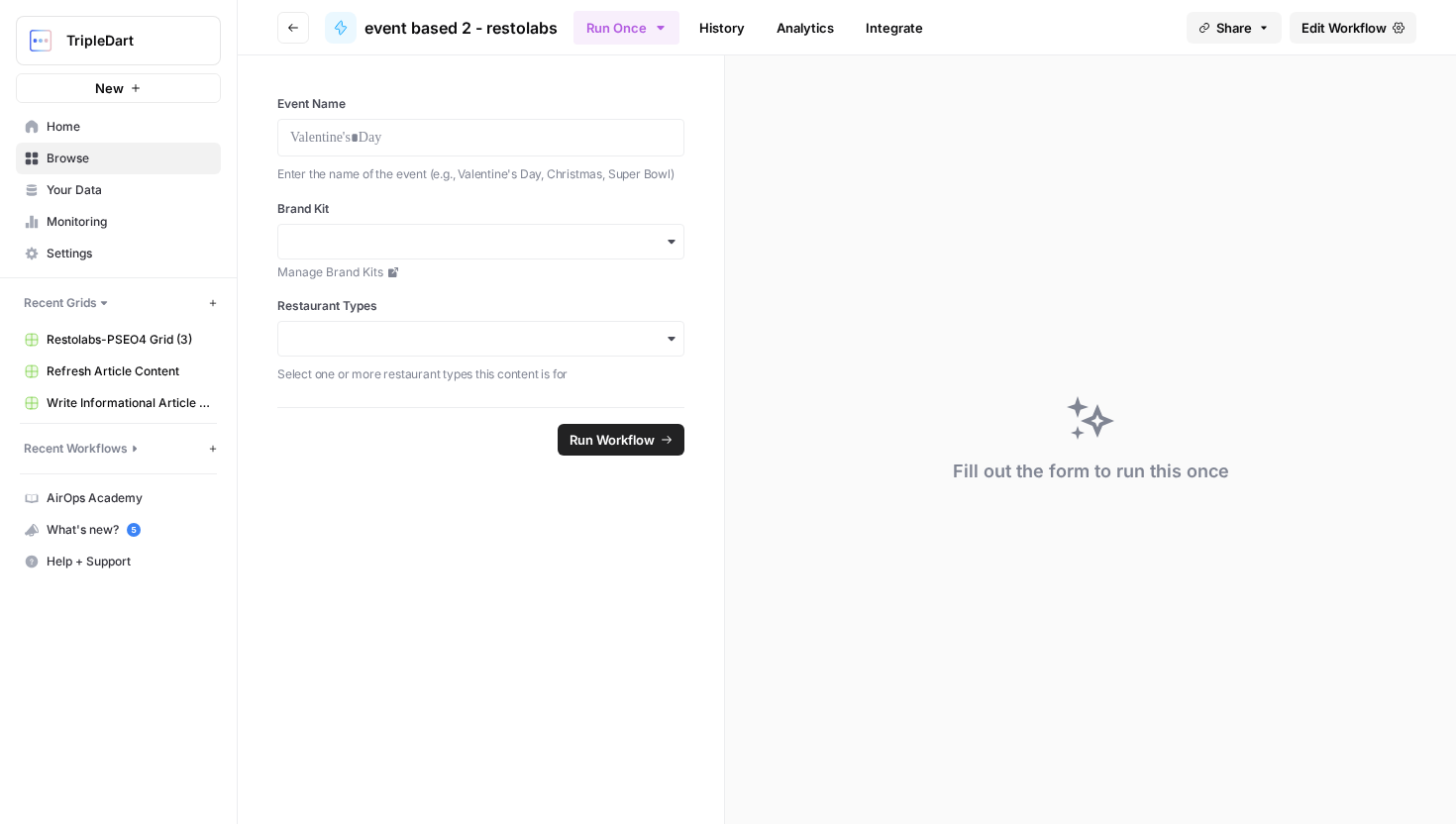 click on "Edit Workflow" at bounding box center [1344, 28] 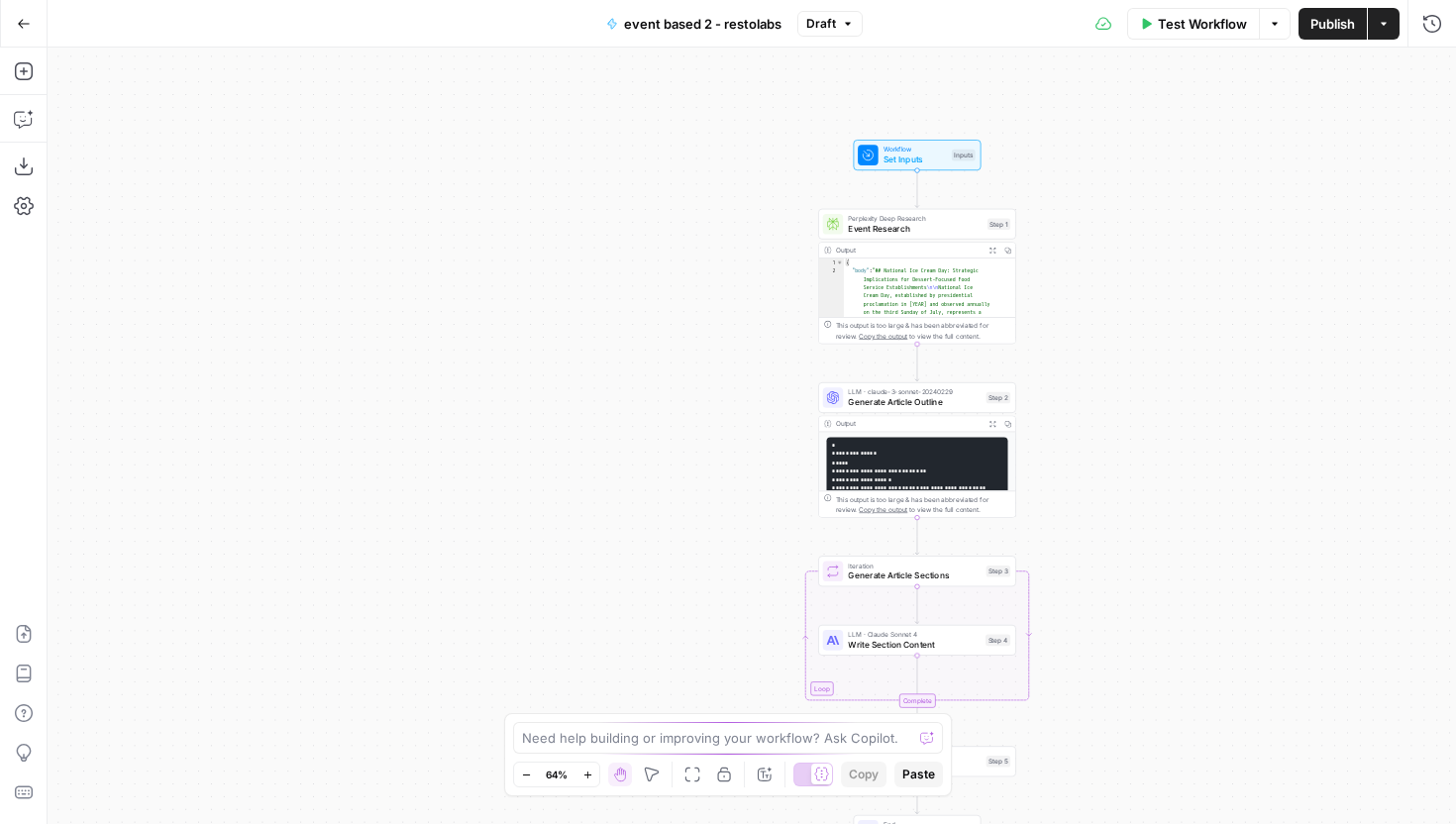 click on "Go Back" at bounding box center (24, 24) 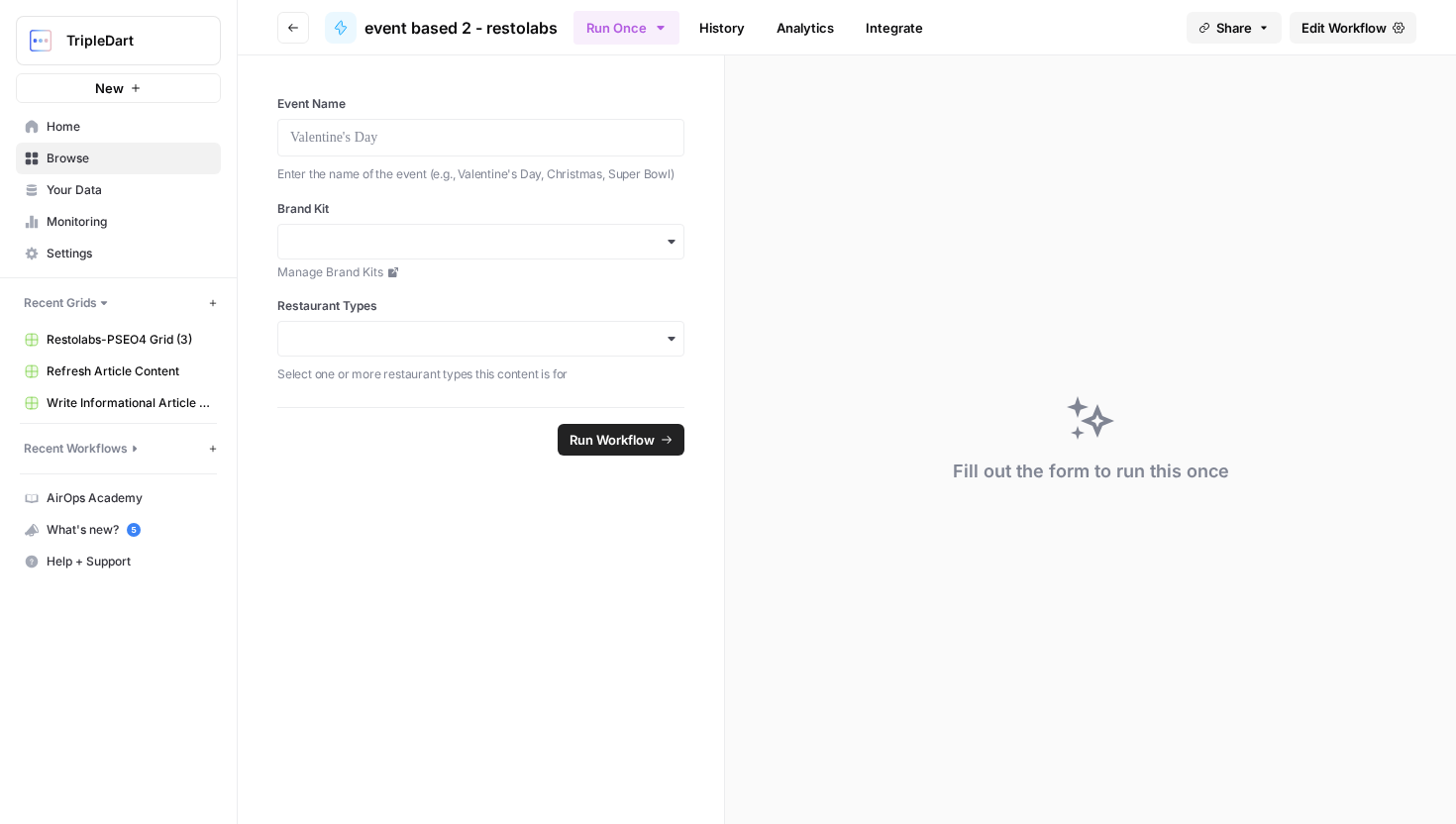 click on "Browse" at bounding box center [129, 158] 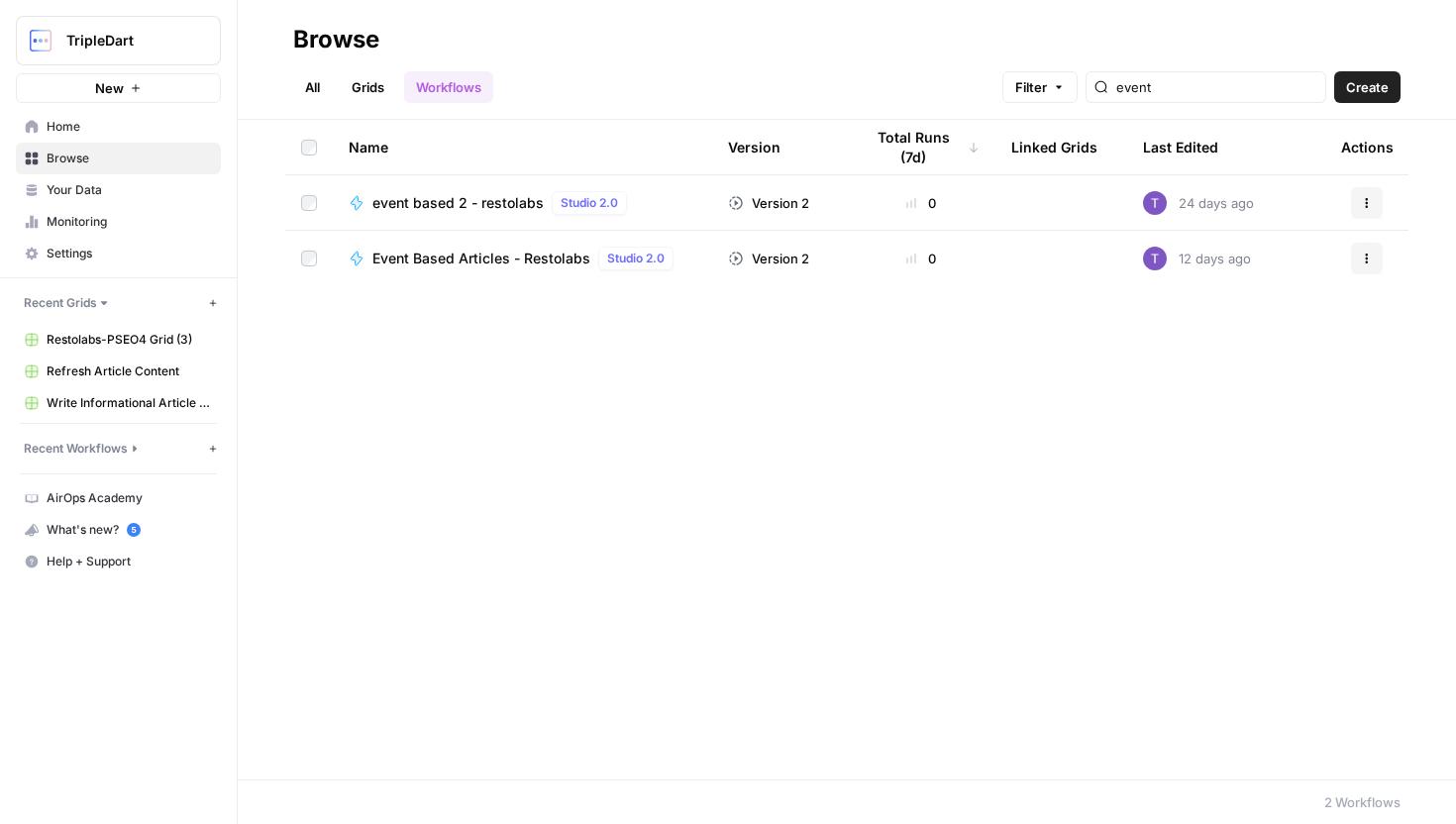 click on "Event Based Articles - Restolabs" at bounding box center [481, 258] 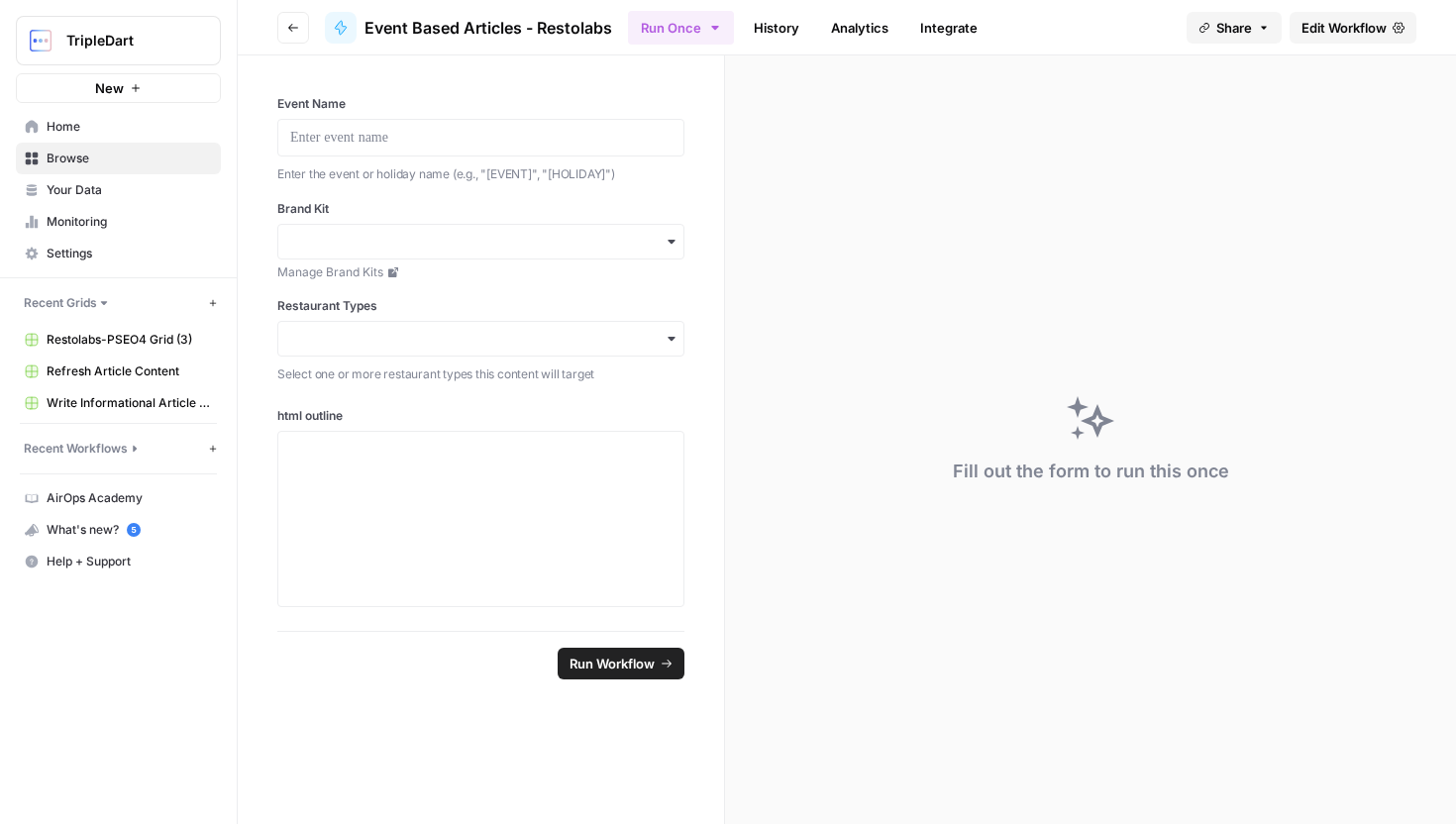 click on "Edit Workflow" at bounding box center (1344, 28) 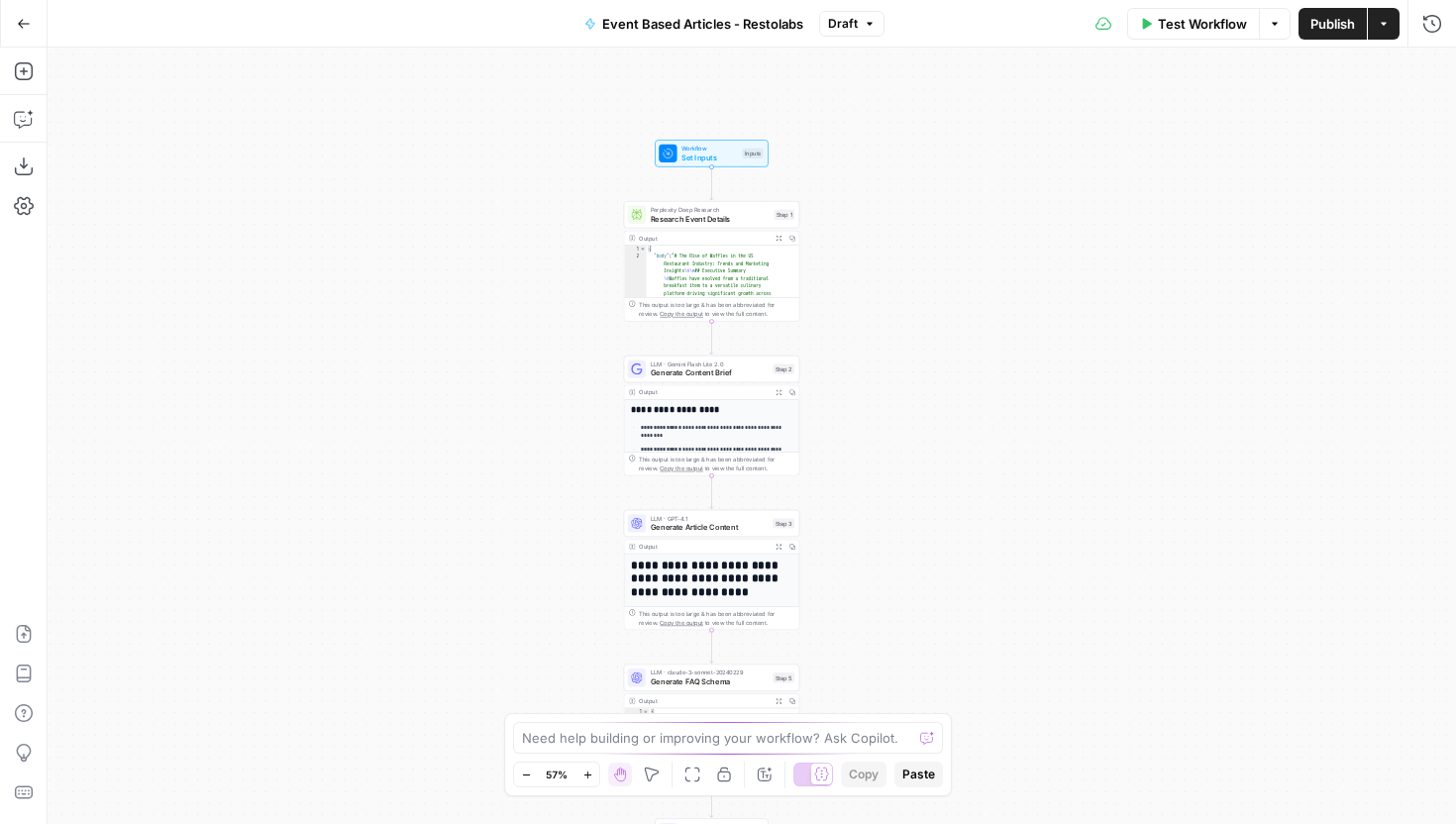 click on "Generate Article Content" at bounding box center [709, 527] 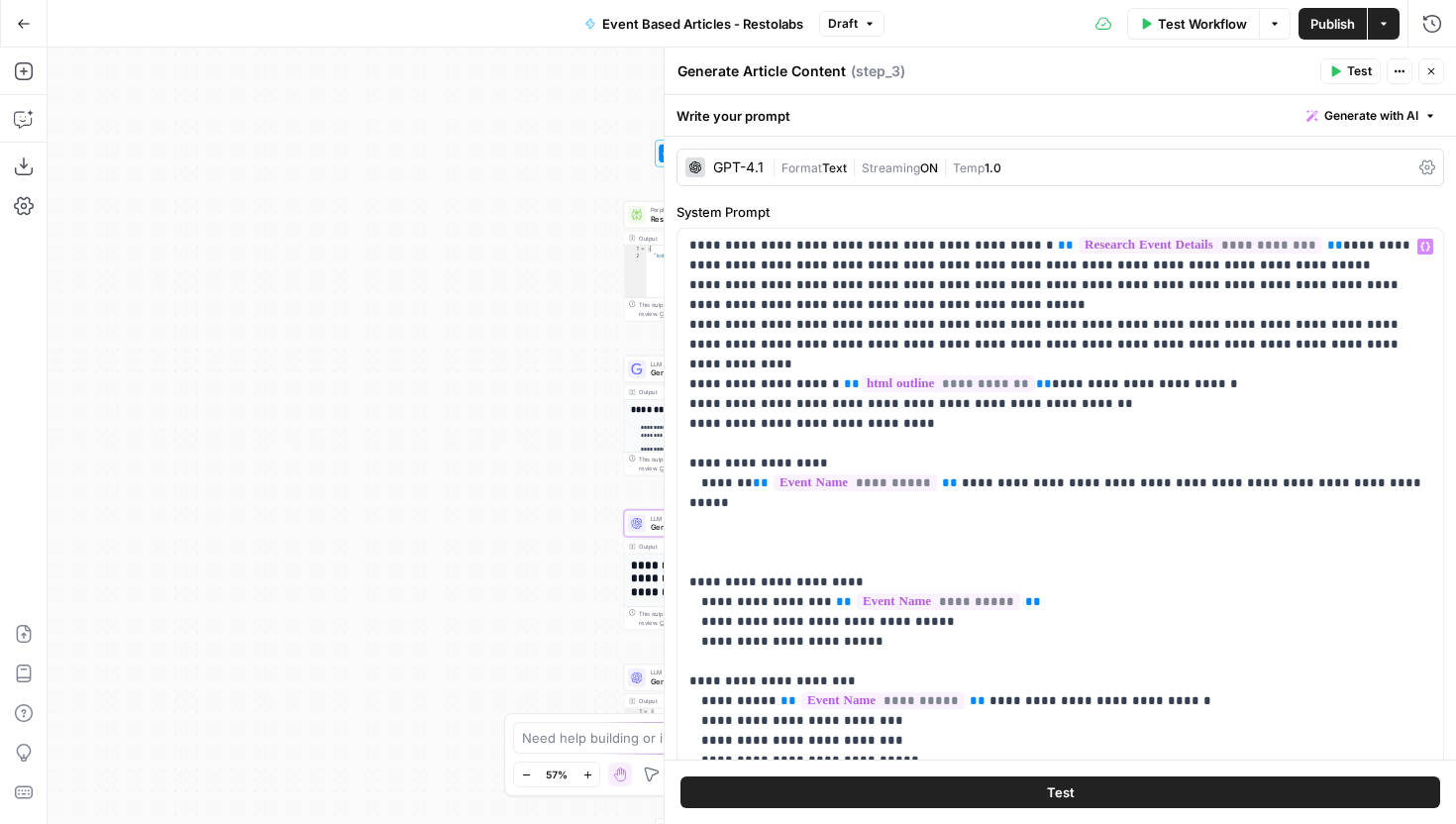 scroll, scrollTop: 227, scrollLeft: 0, axis: vertical 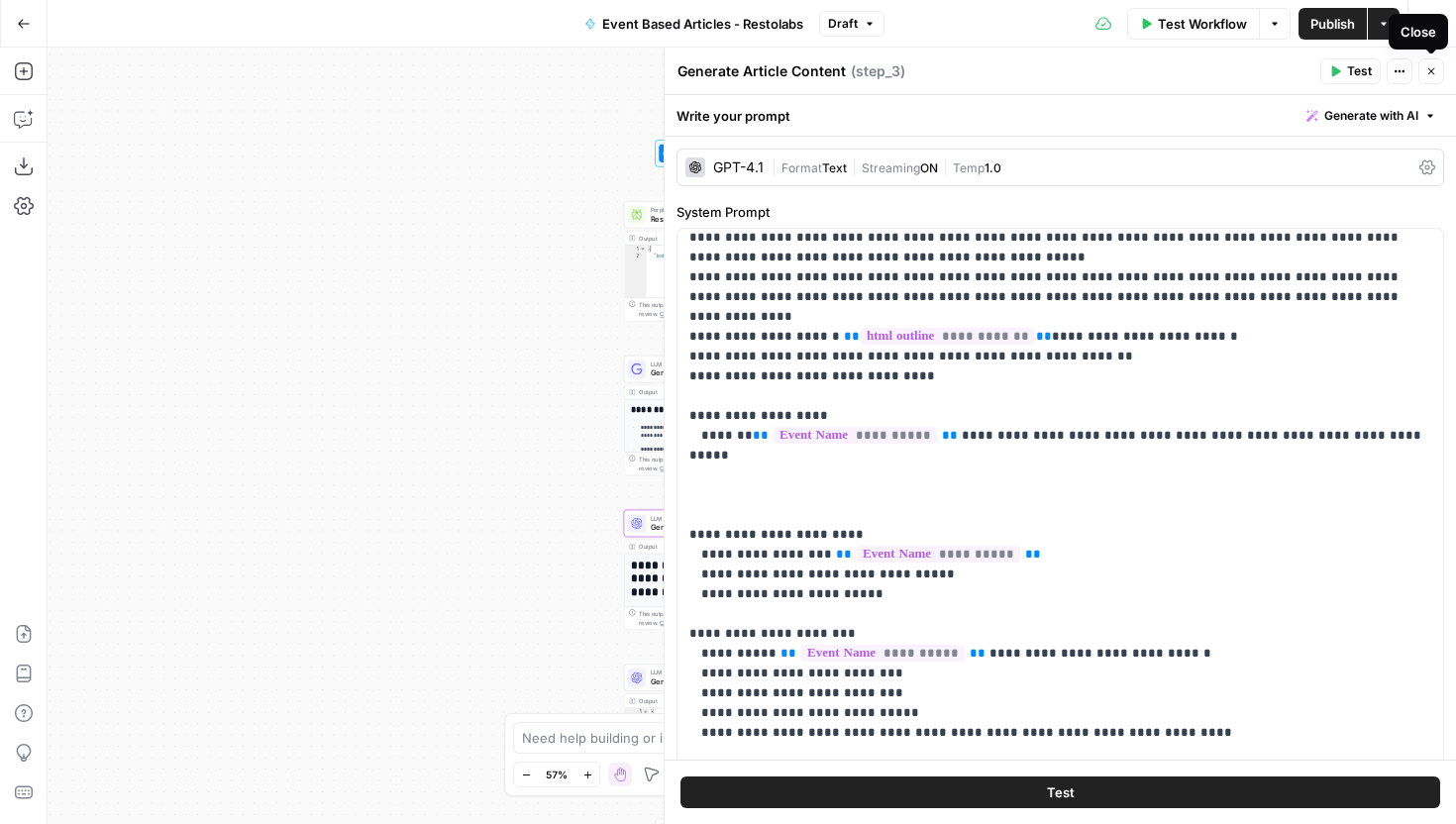 click on "Close" at bounding box center [1418, 32] 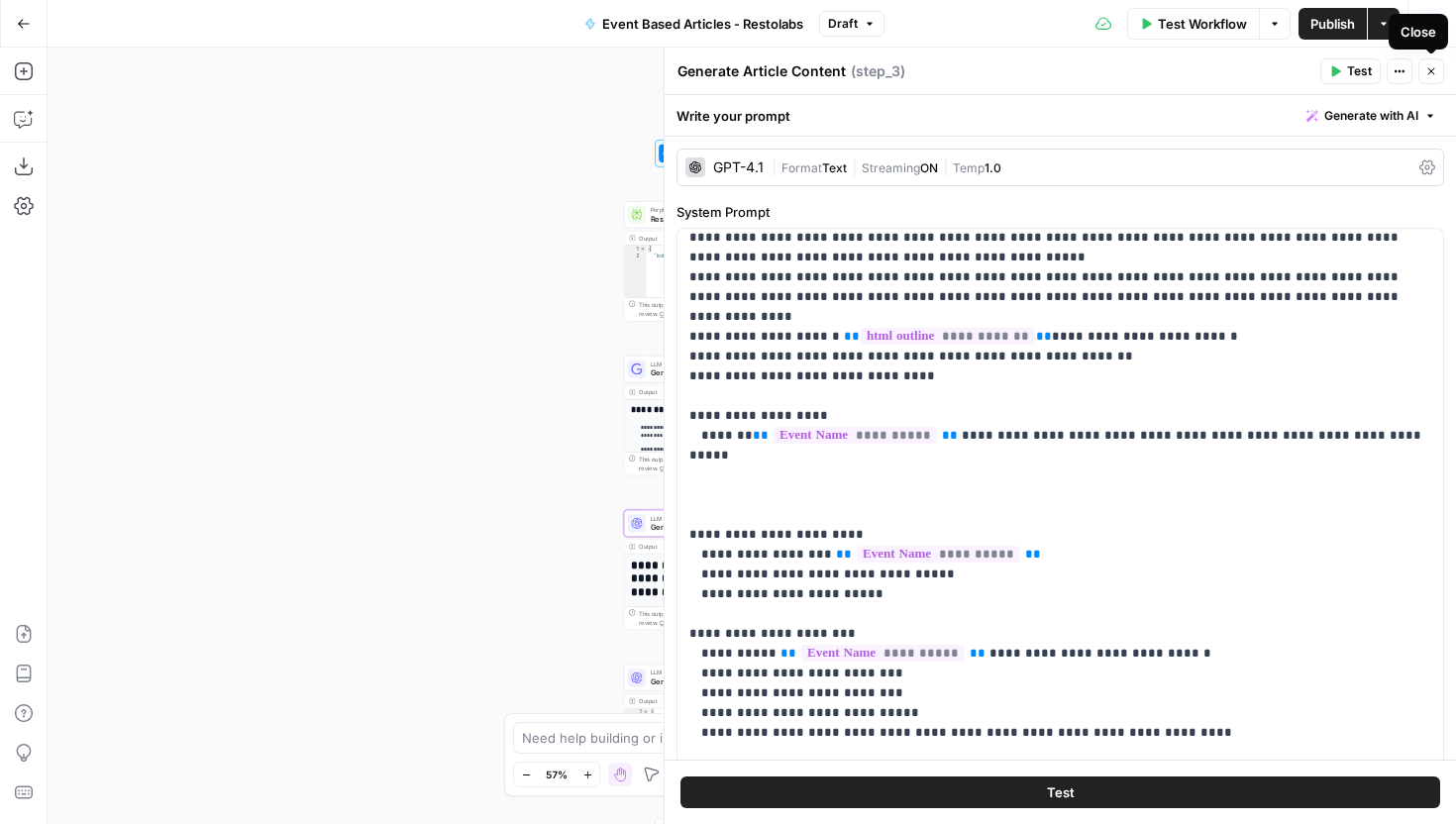 click on "Run History" at bounding box center (1432, 24) 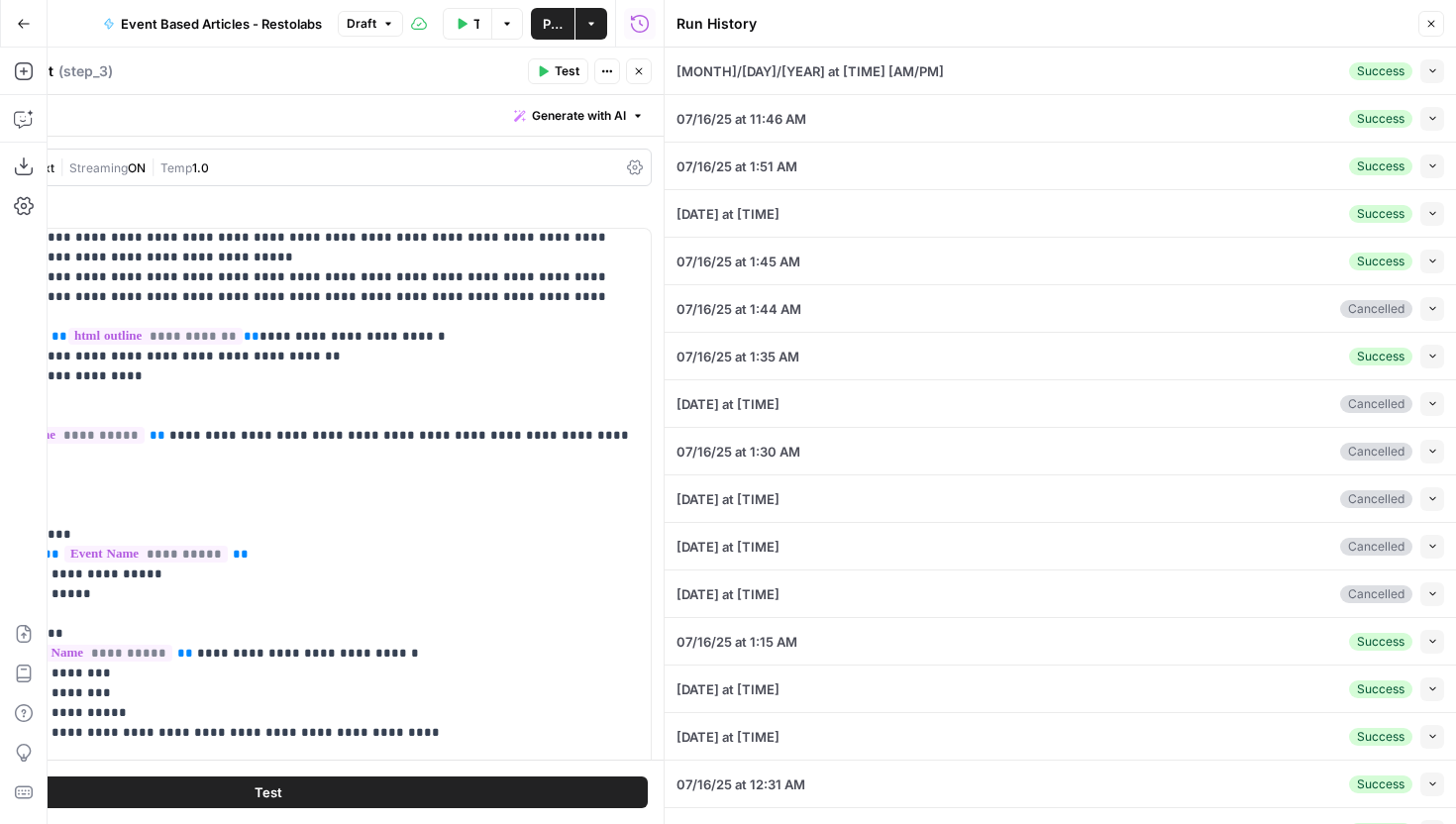 click 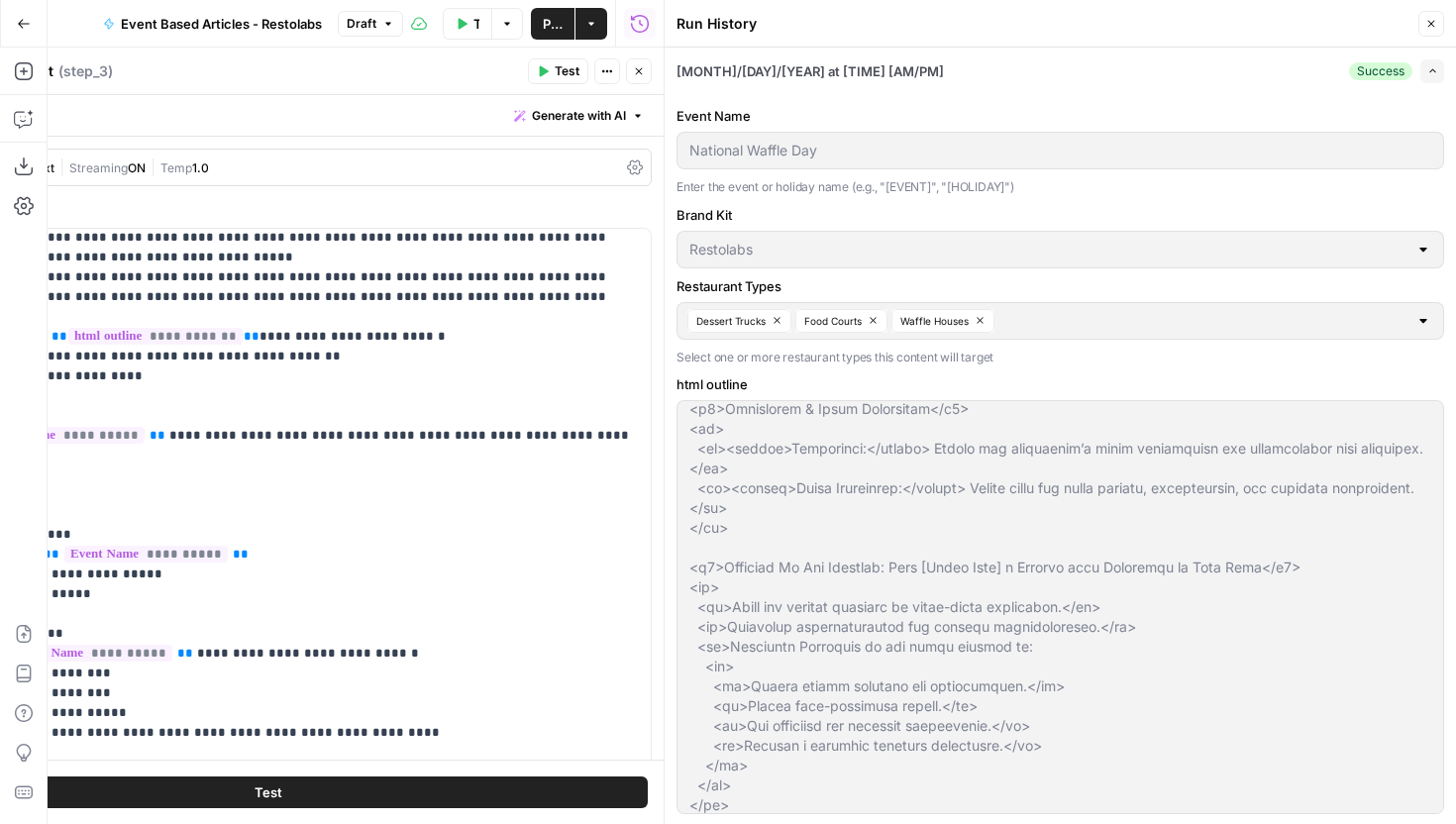 scroll, scrollTop: 1307, scrollLeft: 0, axis: vertical 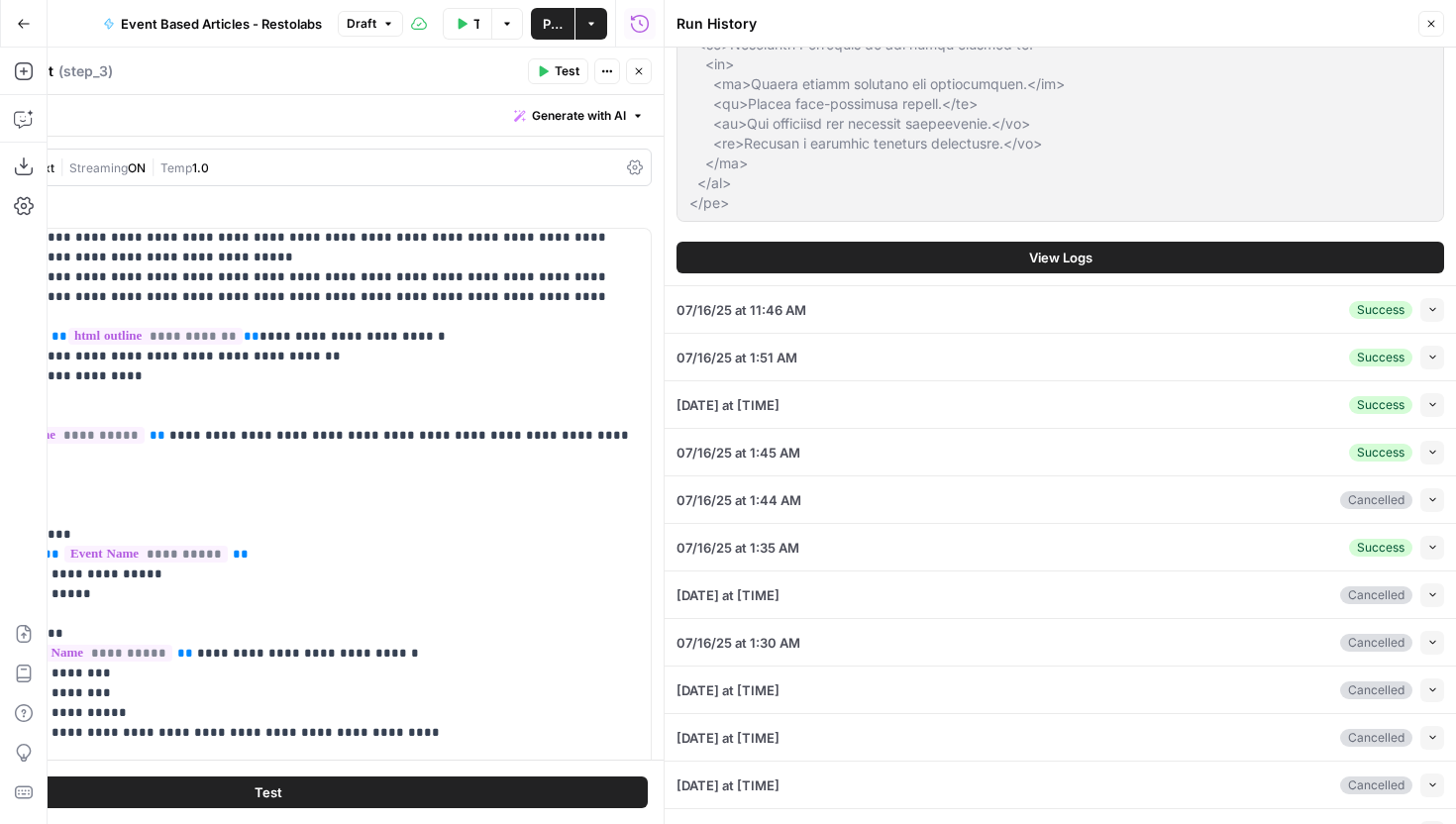 click on "View Logs" at bounding box center [1060, 258] 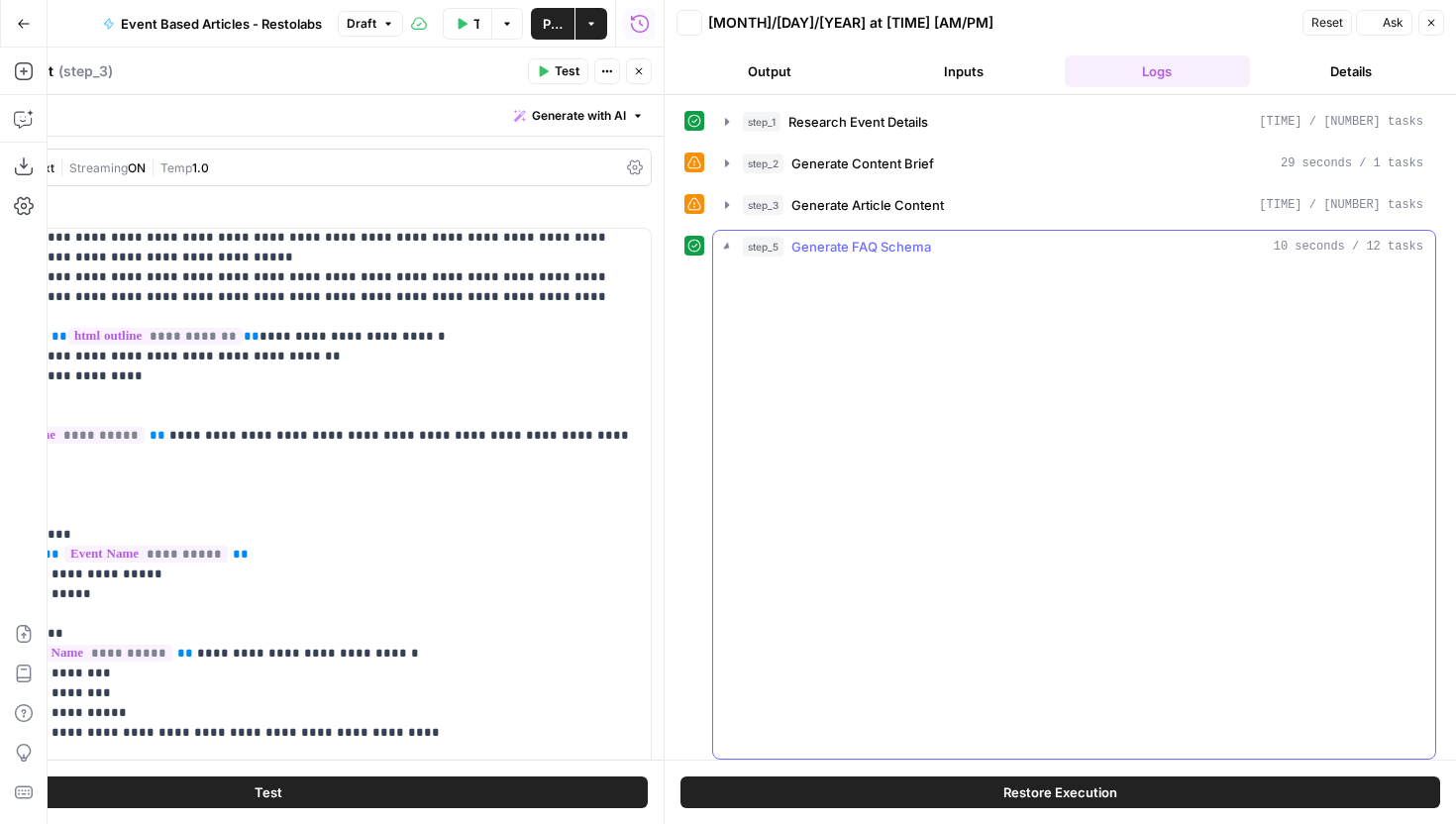 scroll, scrollTop: 0, scrollLeft: 0, axis: both 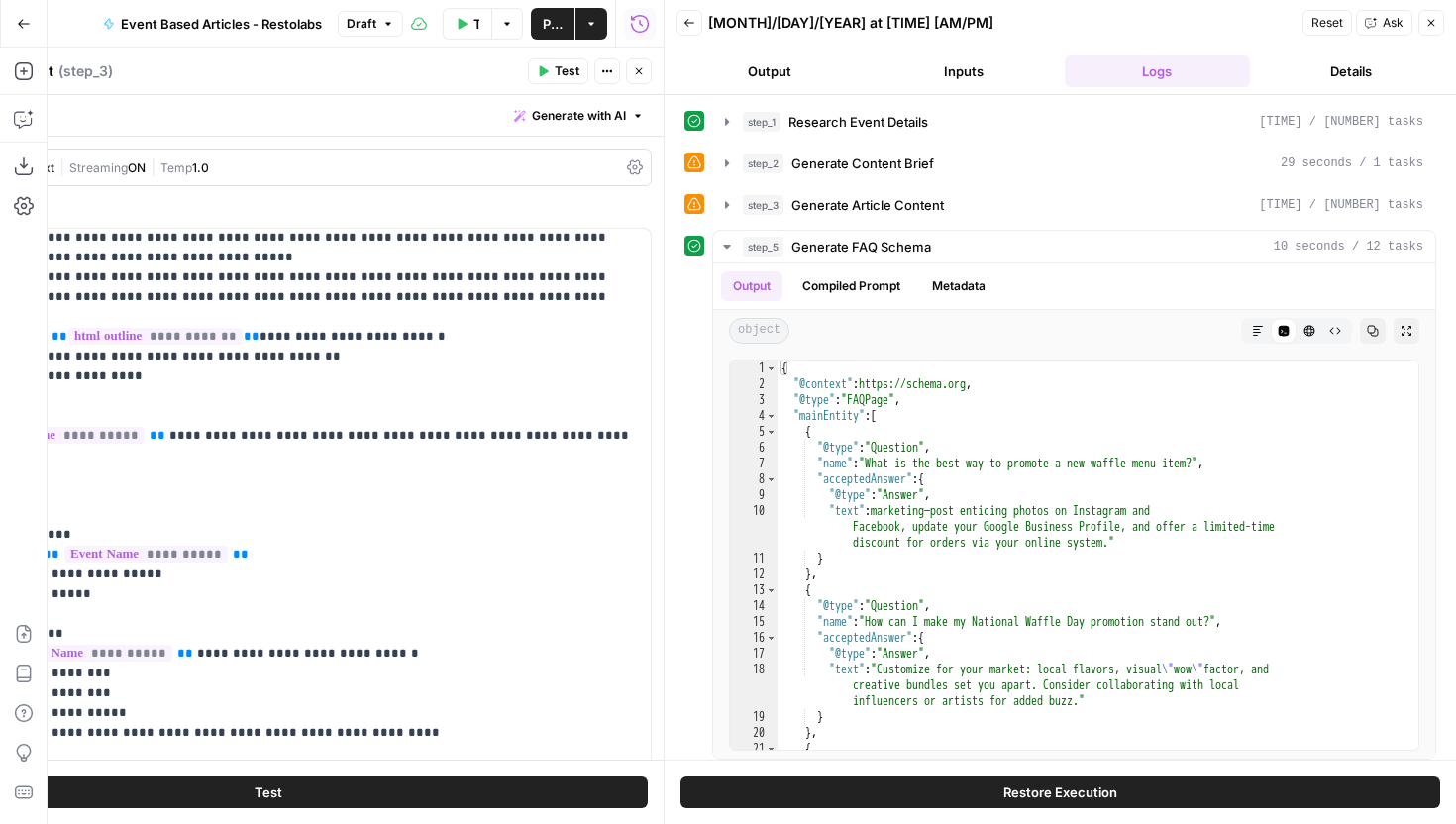 click on "Details" at bounding box center [1351, 71] 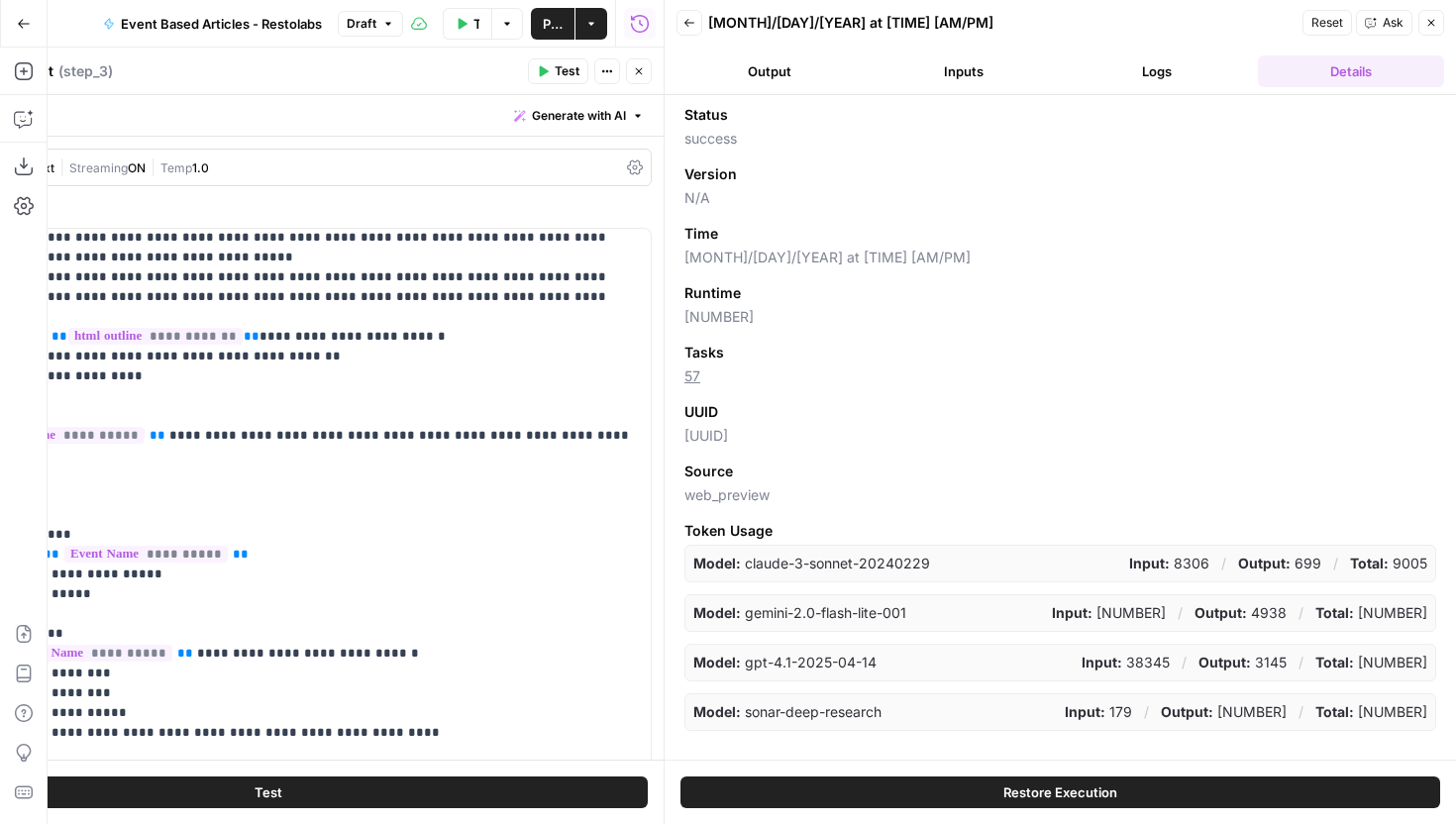 click on "Logs" at bounding box center [1158, 71] 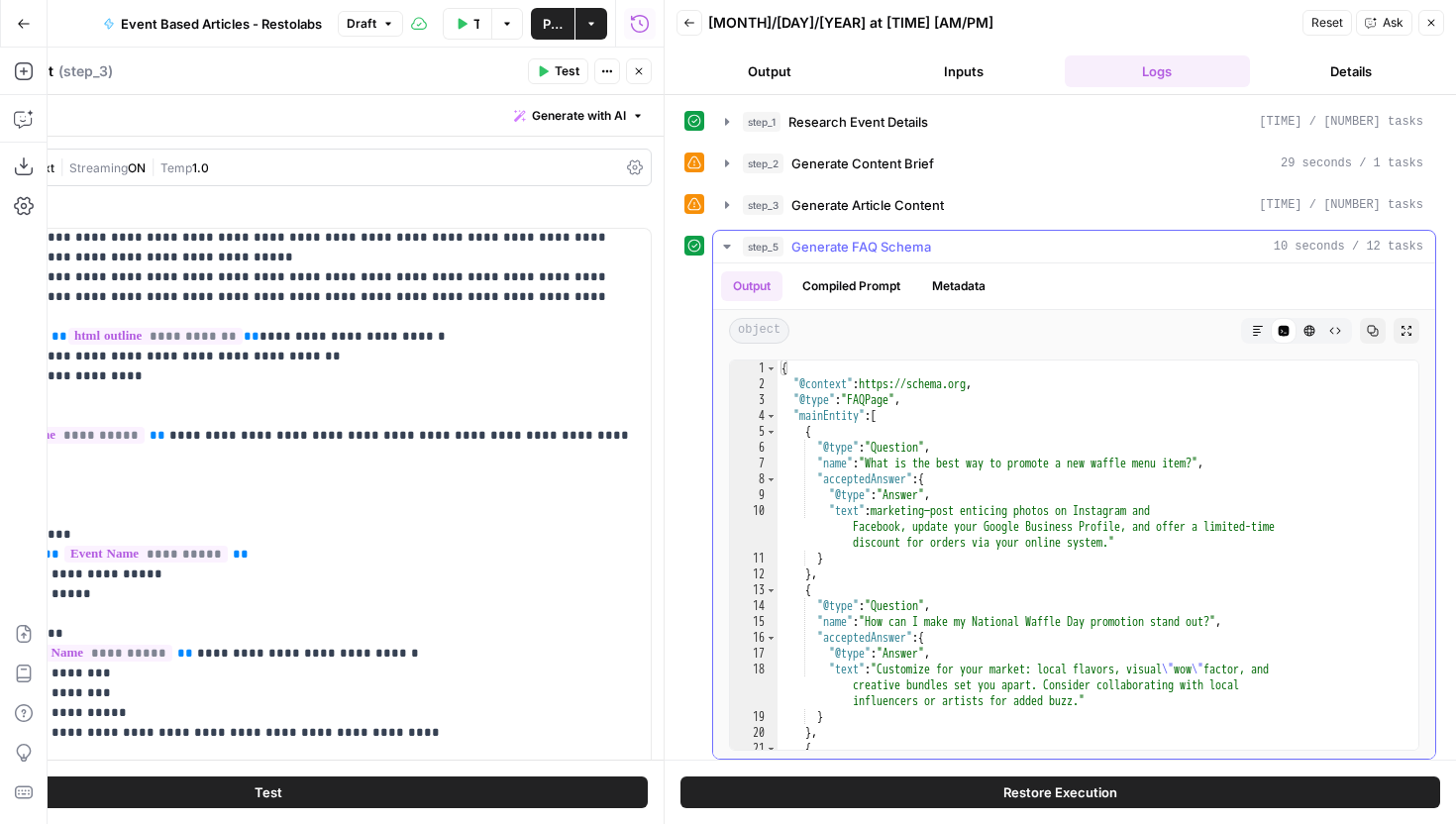 click on "10 seconds / 12 tasks" at bounding box center (1348, 247) 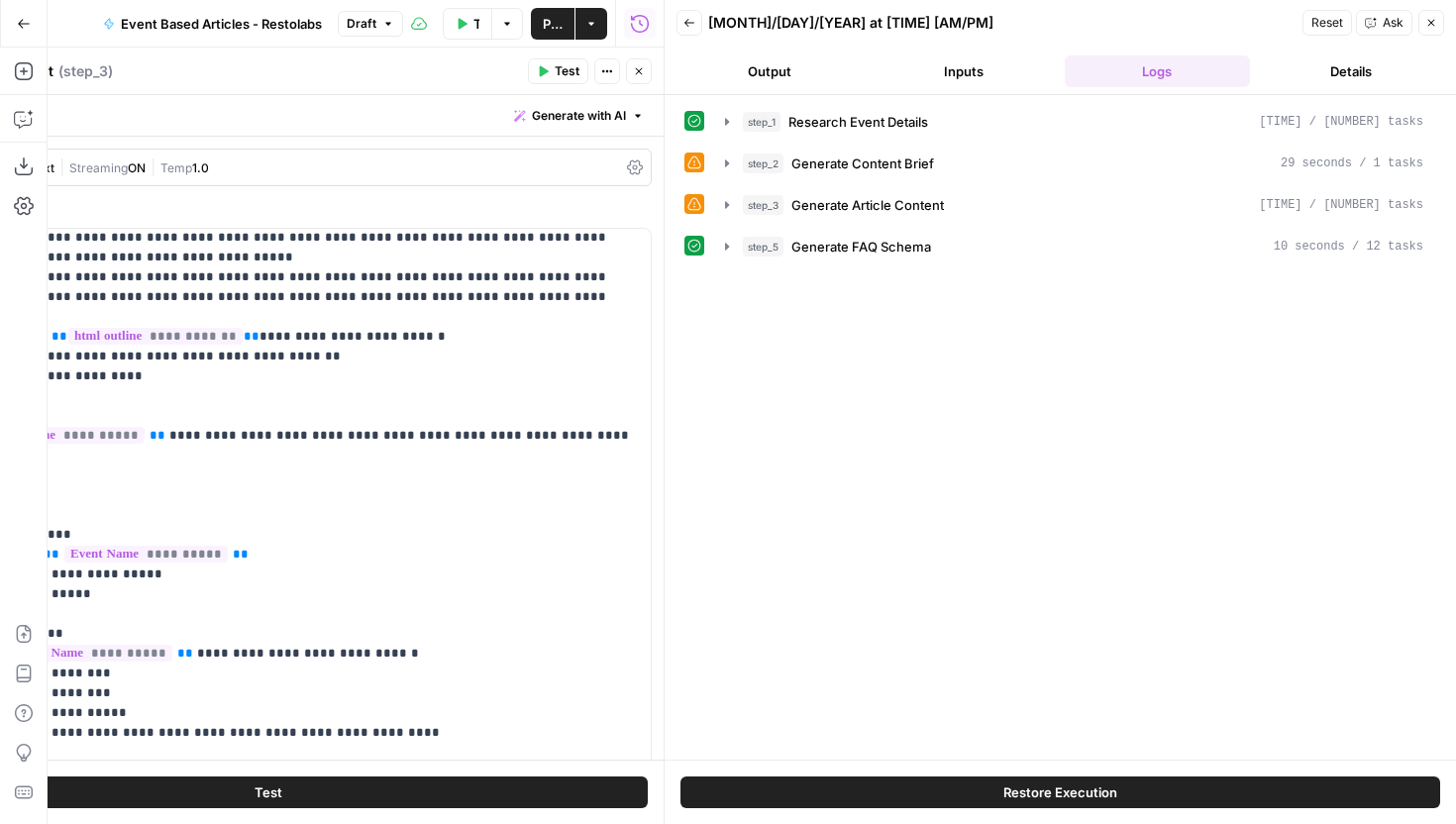 click 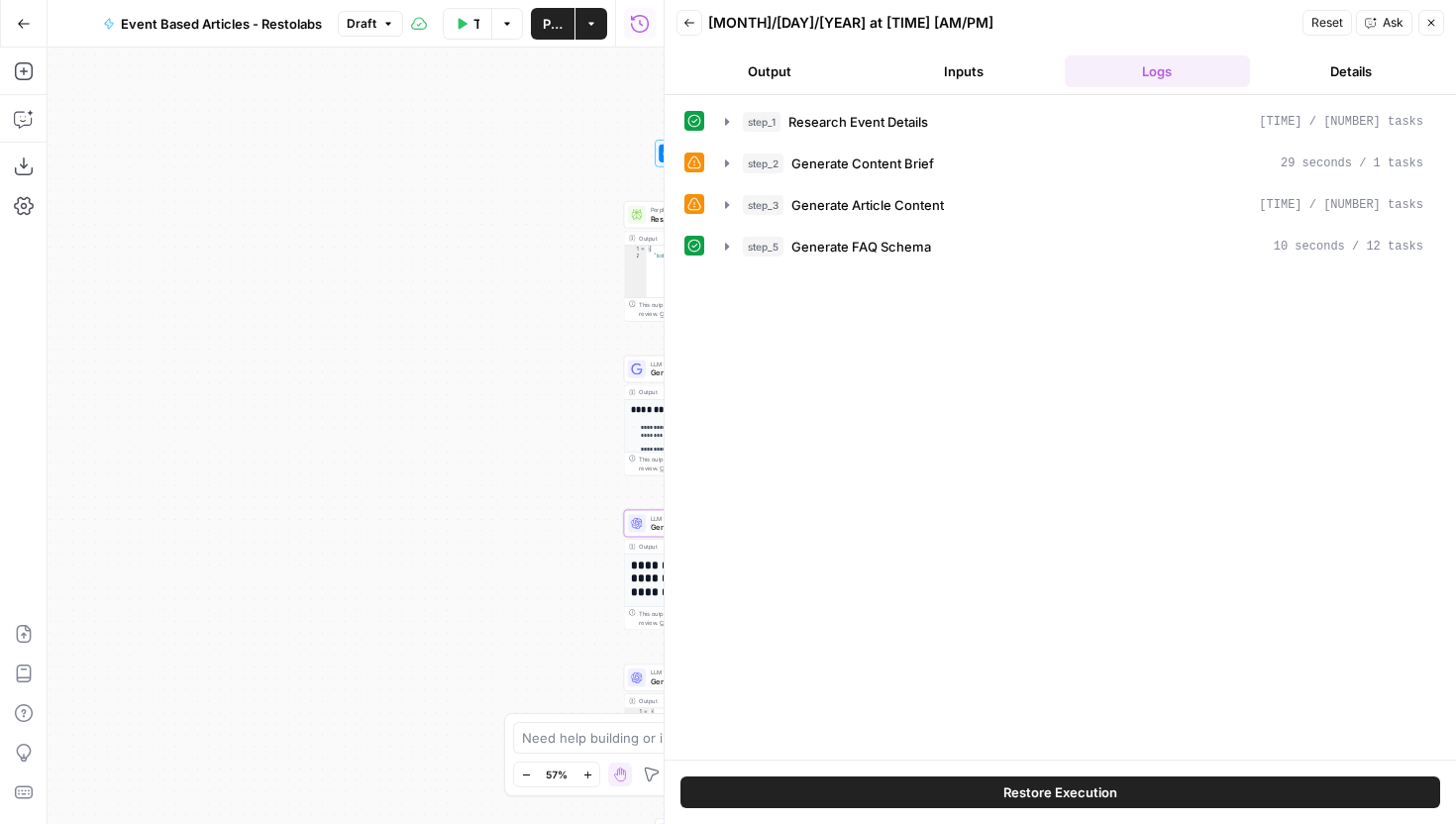 click on "Close" at bounding box center [1431, 23] 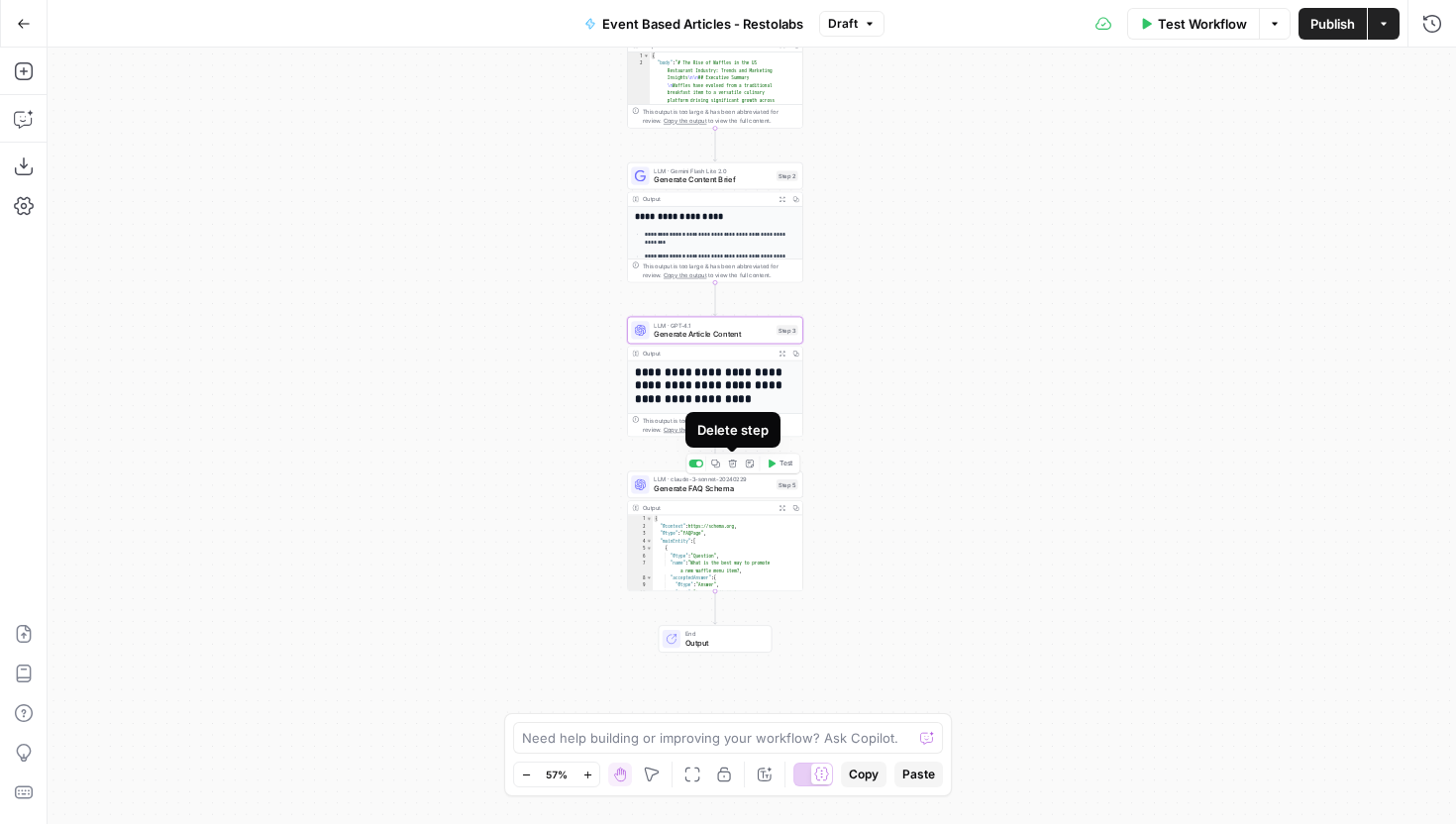 click at bounding box center [705, 464] 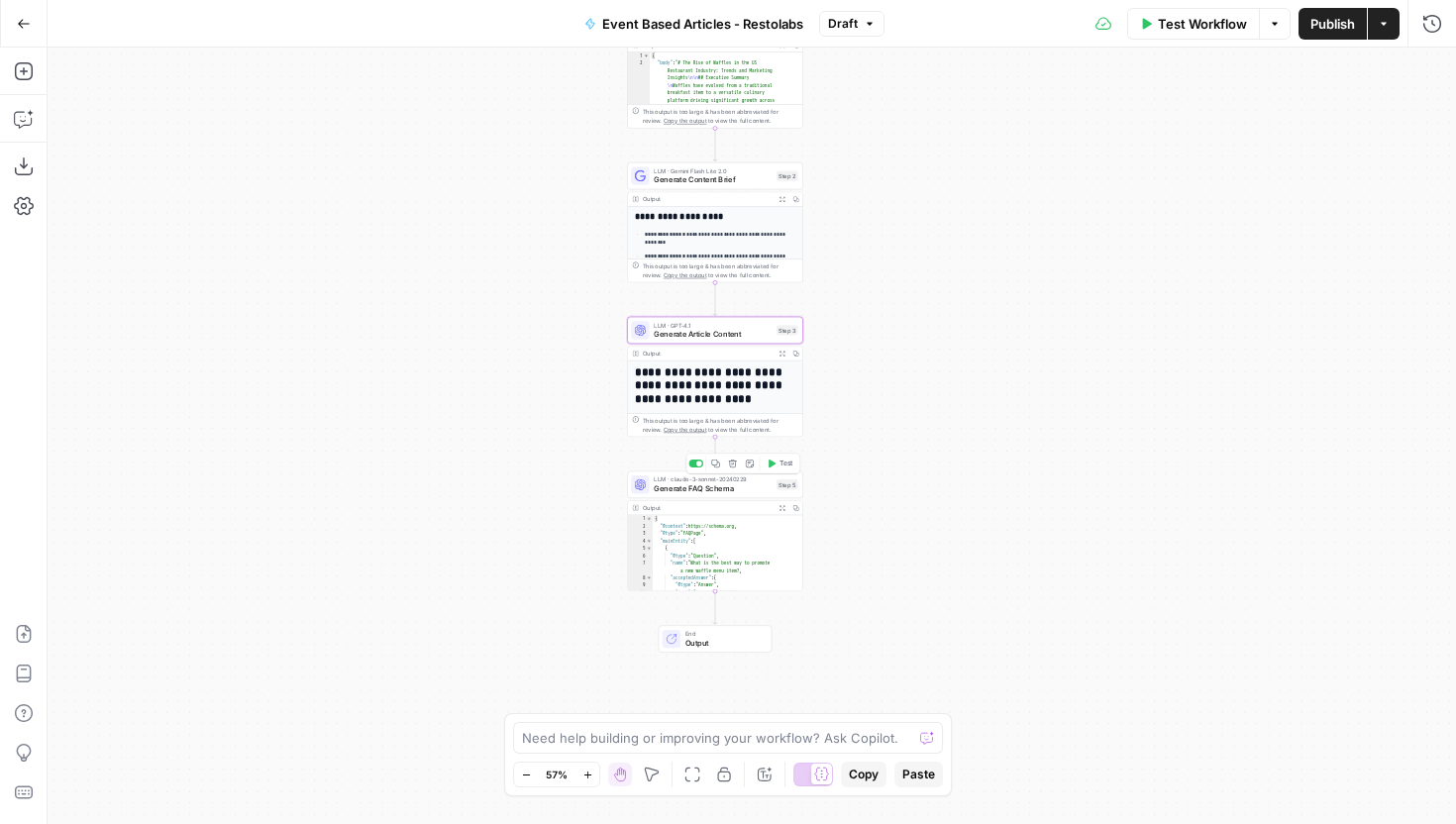 click at bounding box center [696, 464] 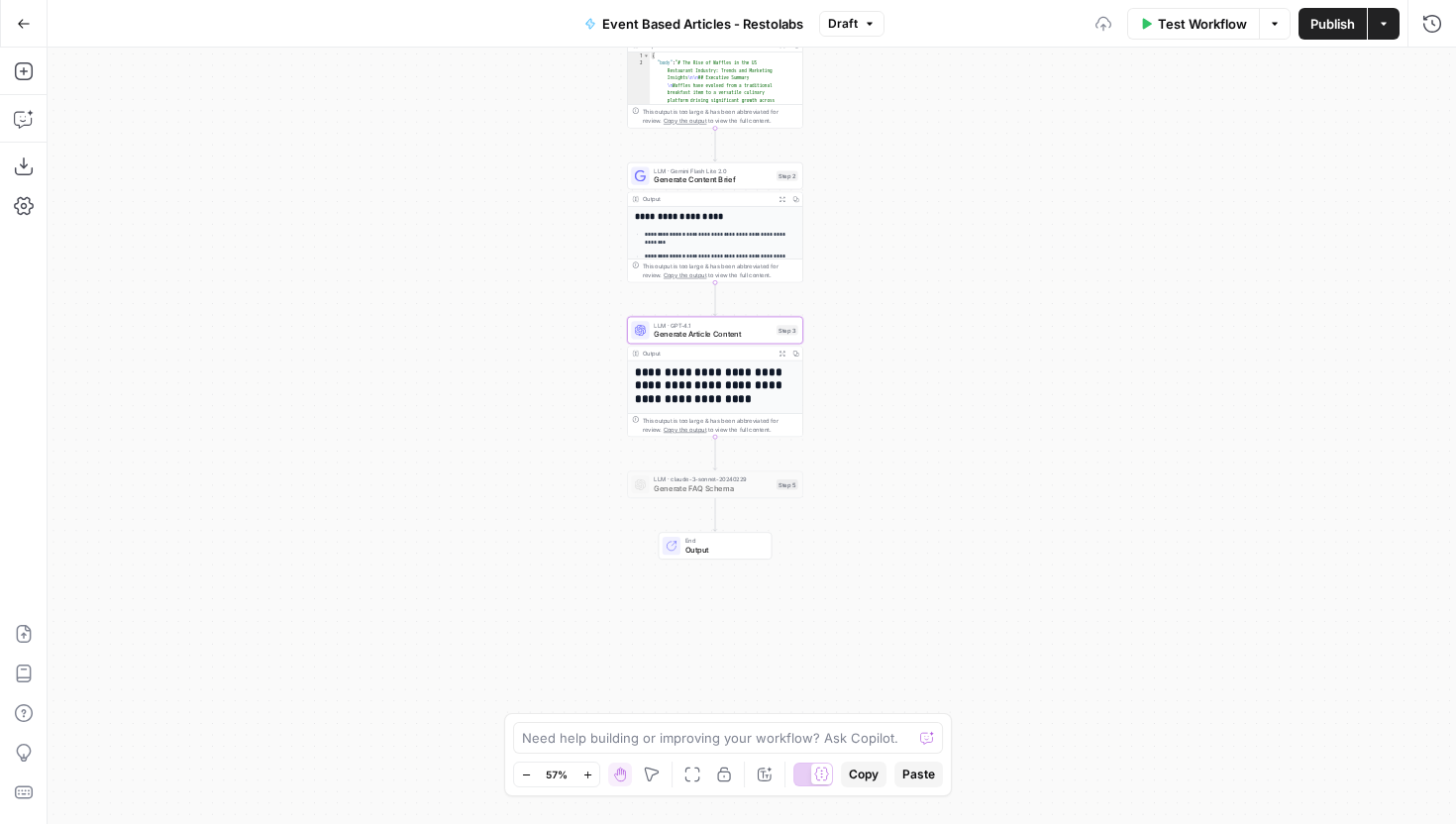 click on "Workflow Set Inputs Inputs Perplexity Deep Research Research Event Details Step 1 Output Expand Output Copy 1 2 {    "body" :  "# The Rise of Waffles in the US         Restaurant Industry: Trends and Marketing         Insights   \n\n ## Executive Summary          \n Waffles have evolved from a traditional         breakfast item to a versatile culinary         platform driving significant growth across         the US restaurant sector. Current market         analysis reveals that waffles offer         operators high profit margins (typically         60-70% food cost) with low operational         complexity, while consumers value their         visual appeal and customization         potential[1][9][17][26][33]. The emergence         of  \" waffle-omics \"  – a term coined by         industry supplier Golden Waffles –         highlights the economic synergy between         operator efficiency and consumer  \" \"" at bounding box center (752, 436) 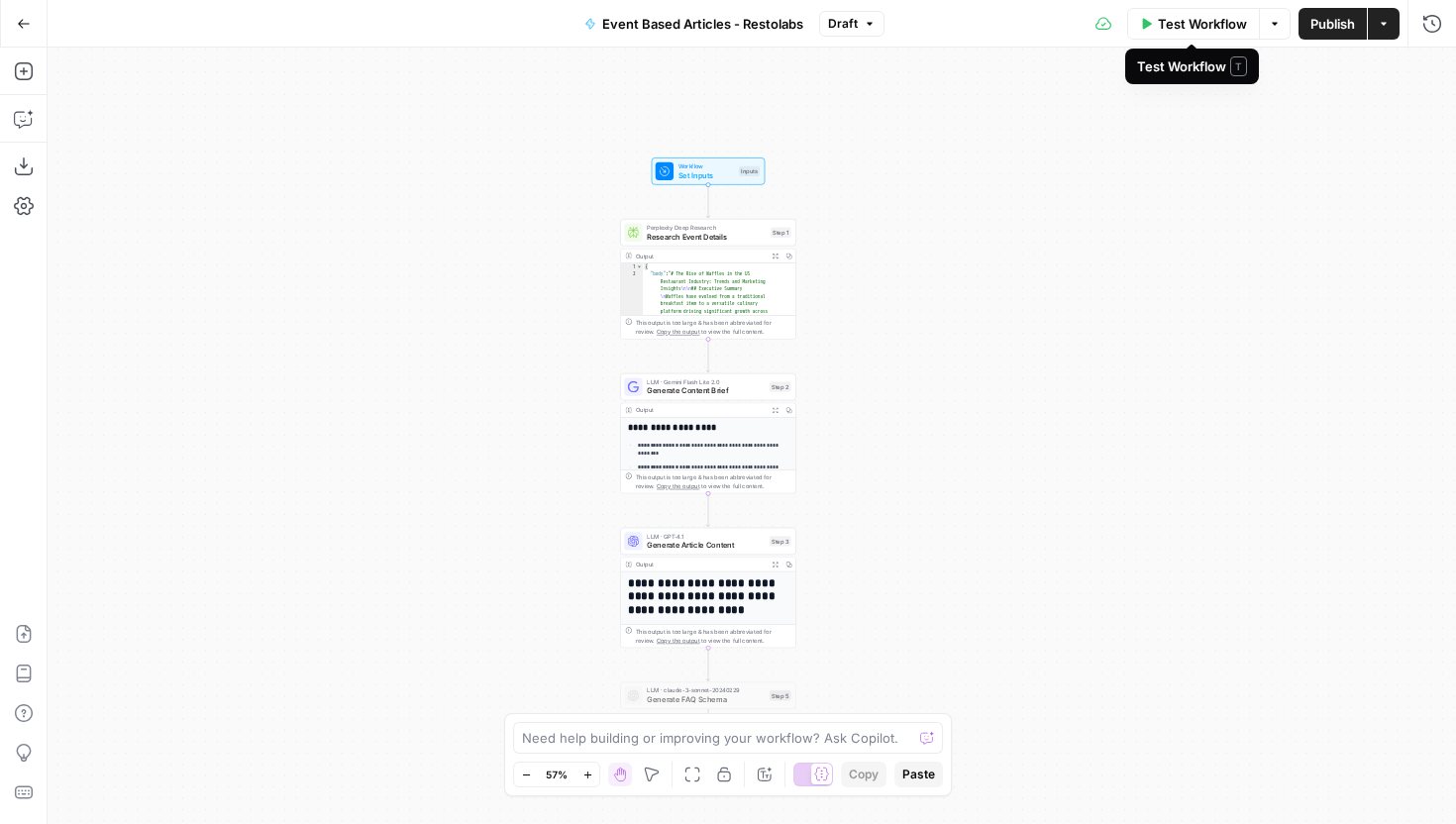 click on "Test Workflow" at bounding box center [1202, 24] 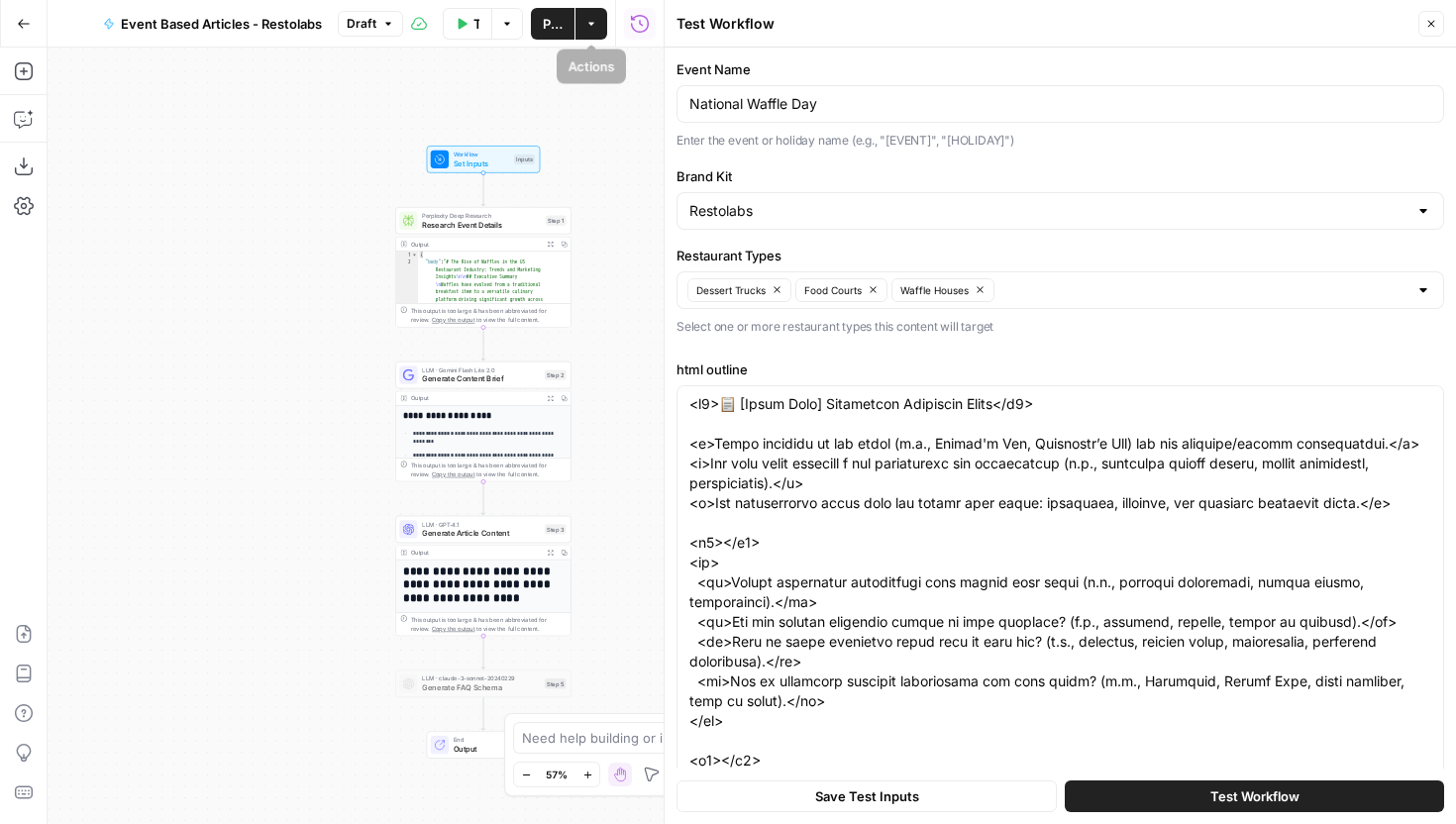 click 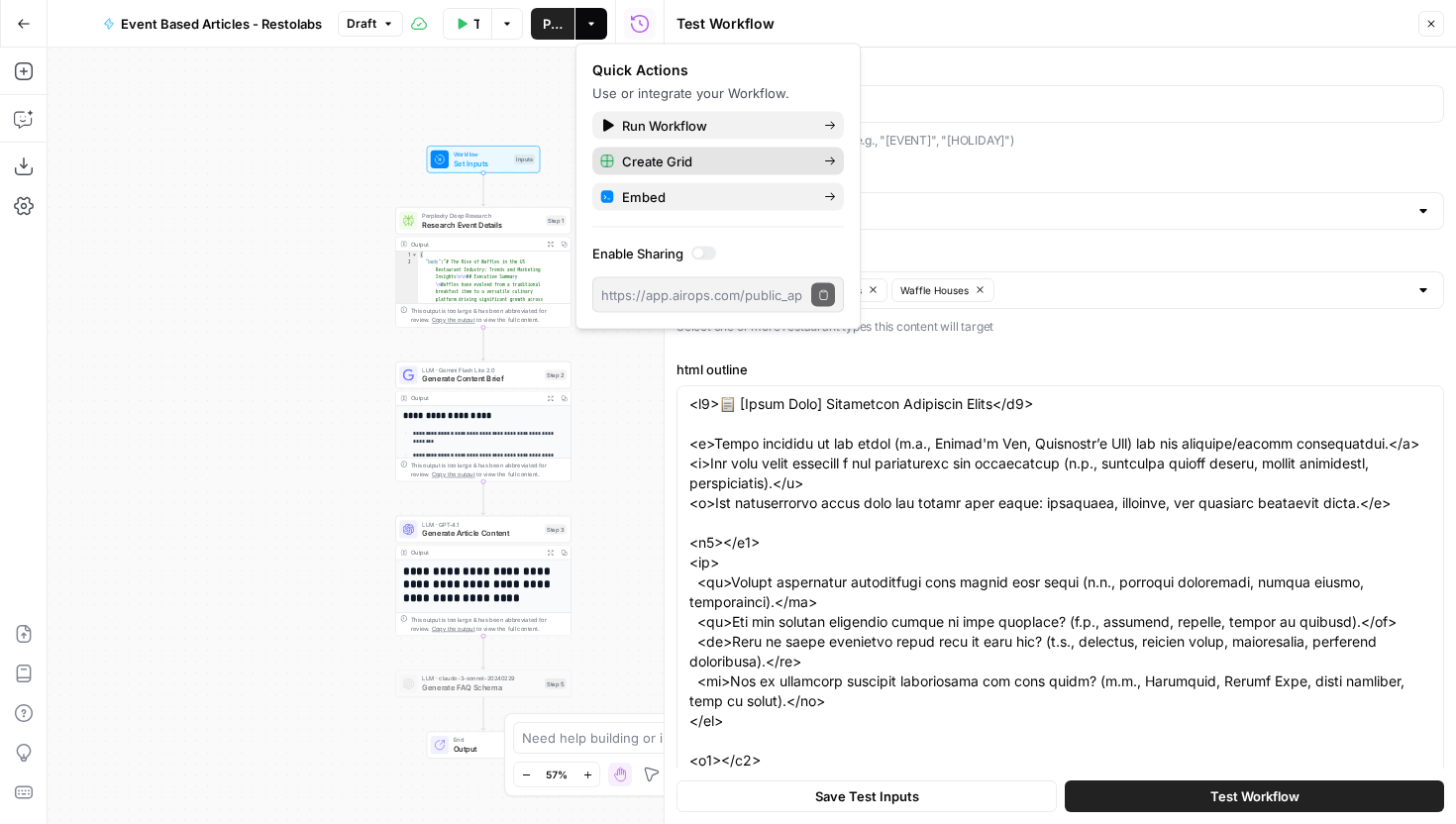 click on "Create Grid" at bounding box center [715, 161] 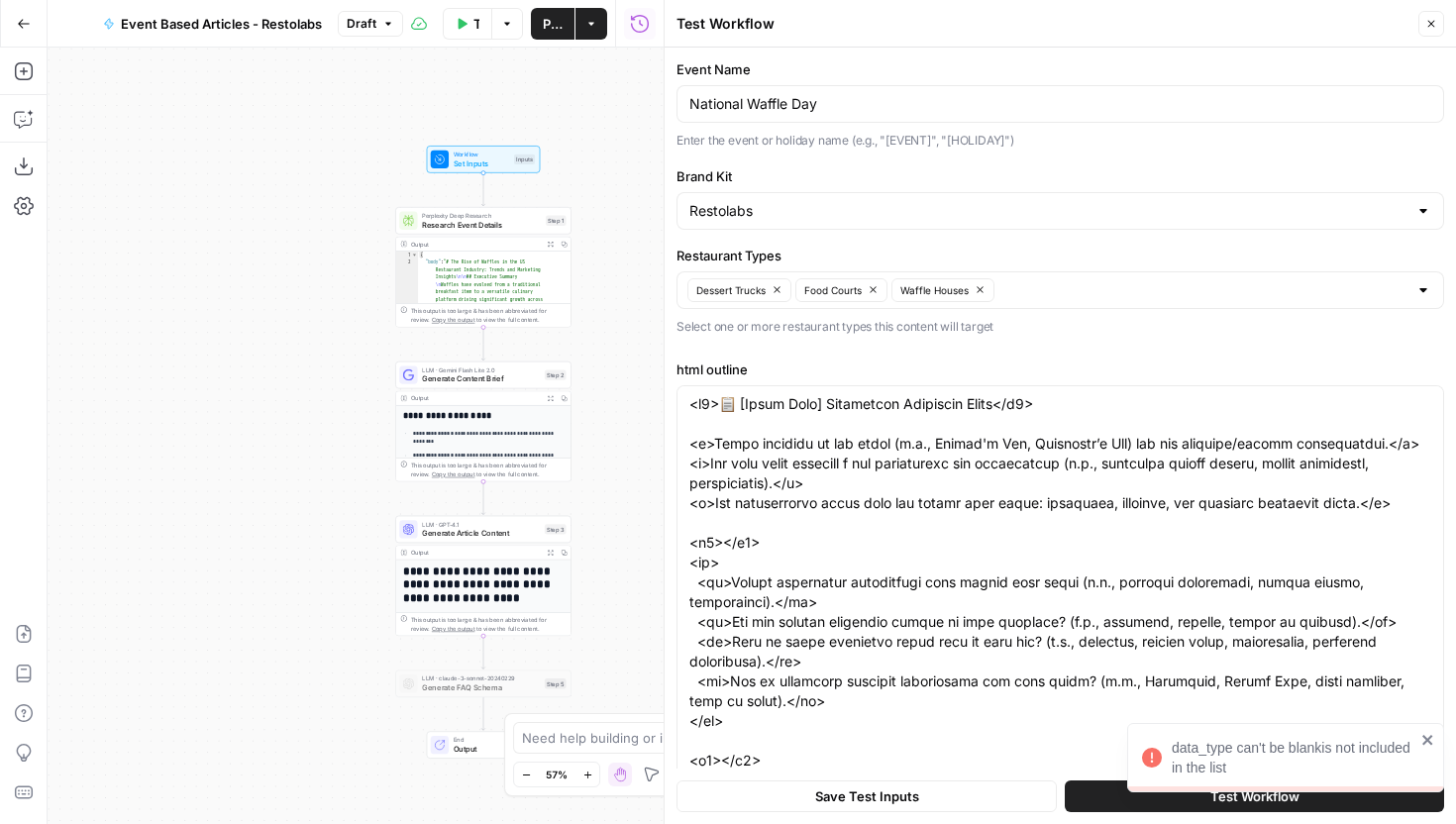 click 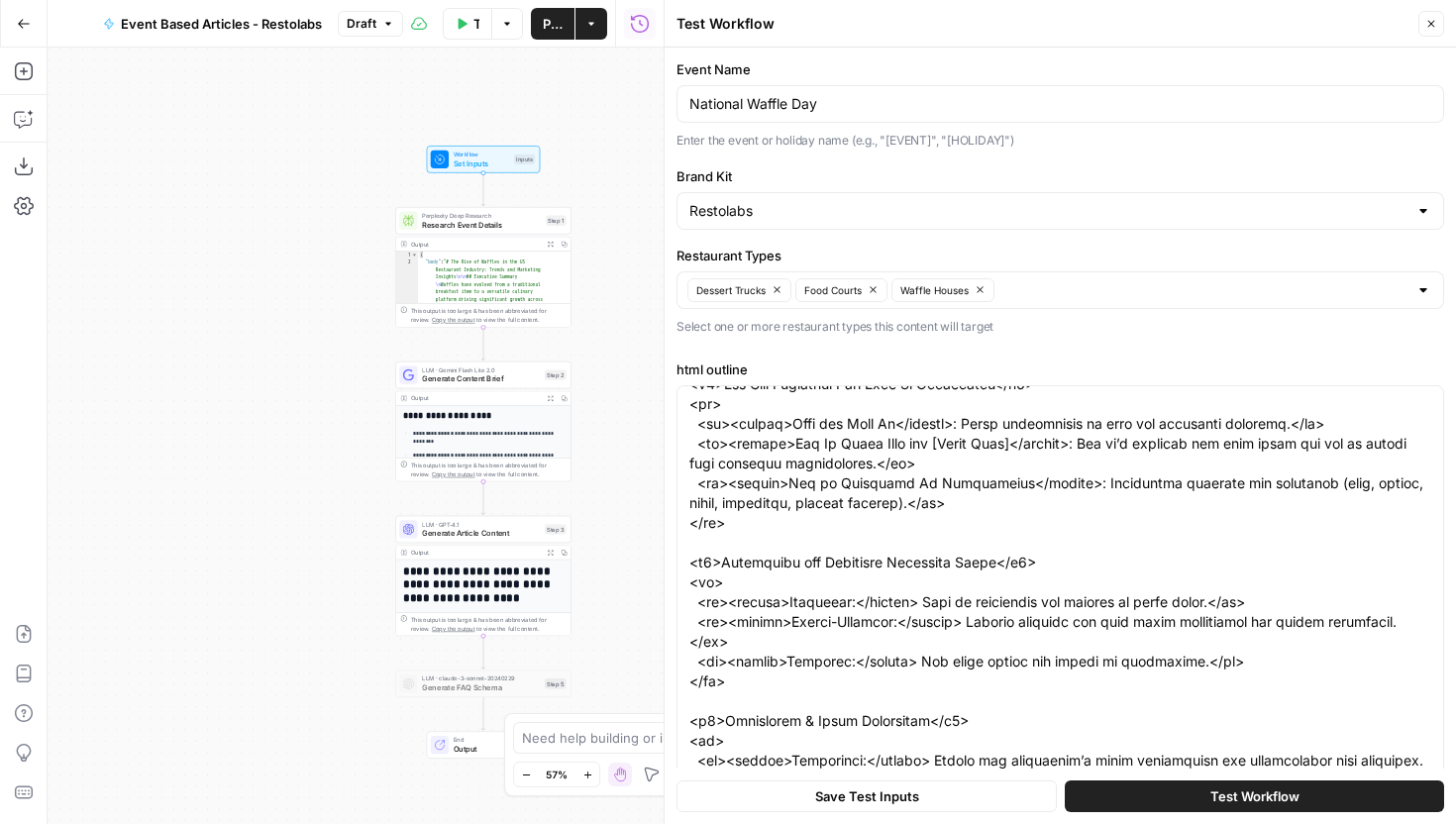scroll, scrollTop: 1307, scrollLeft: 0, axis: vertical 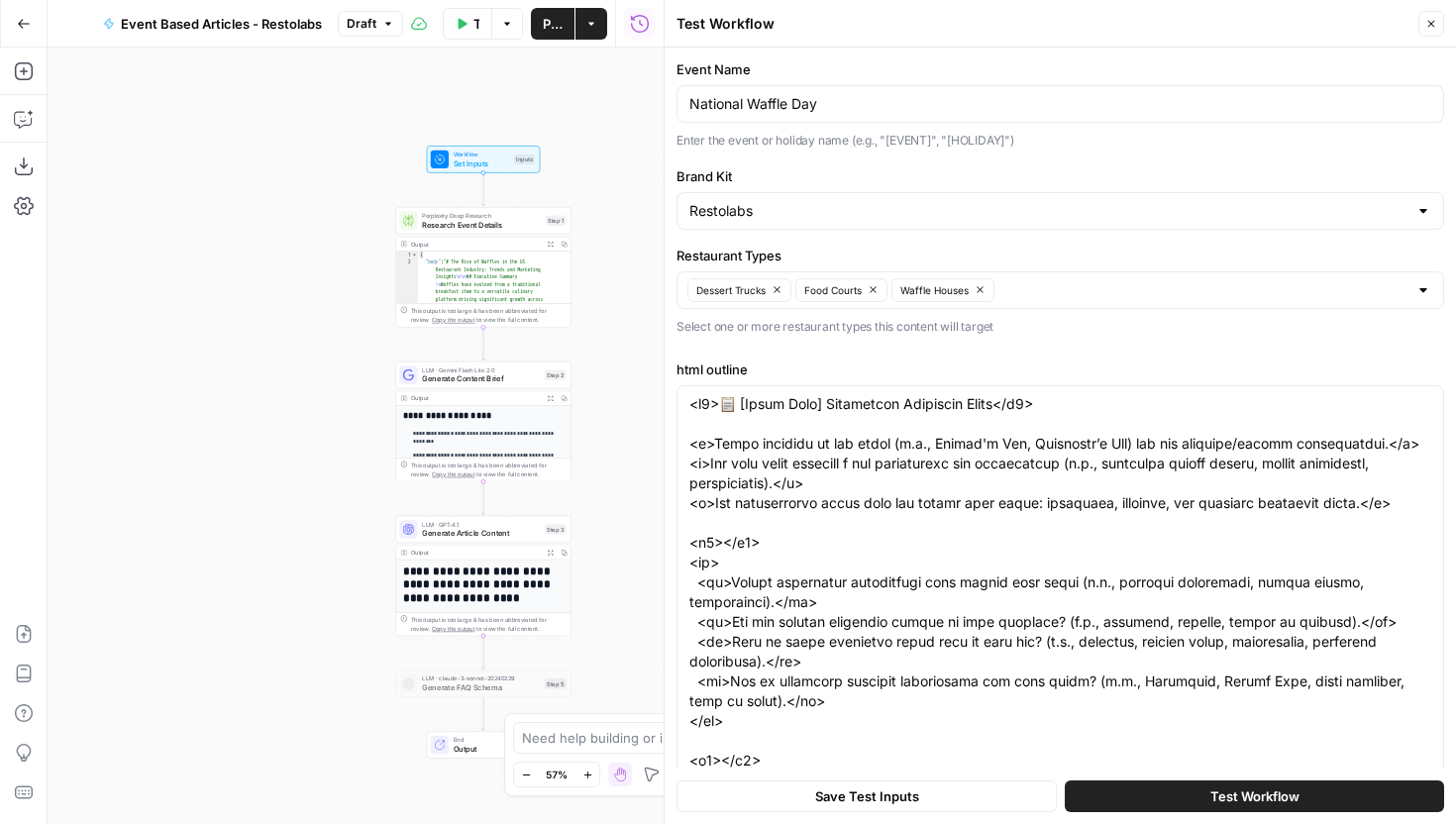 click on "National Waffle Day" at bounding box center (1060, 104) 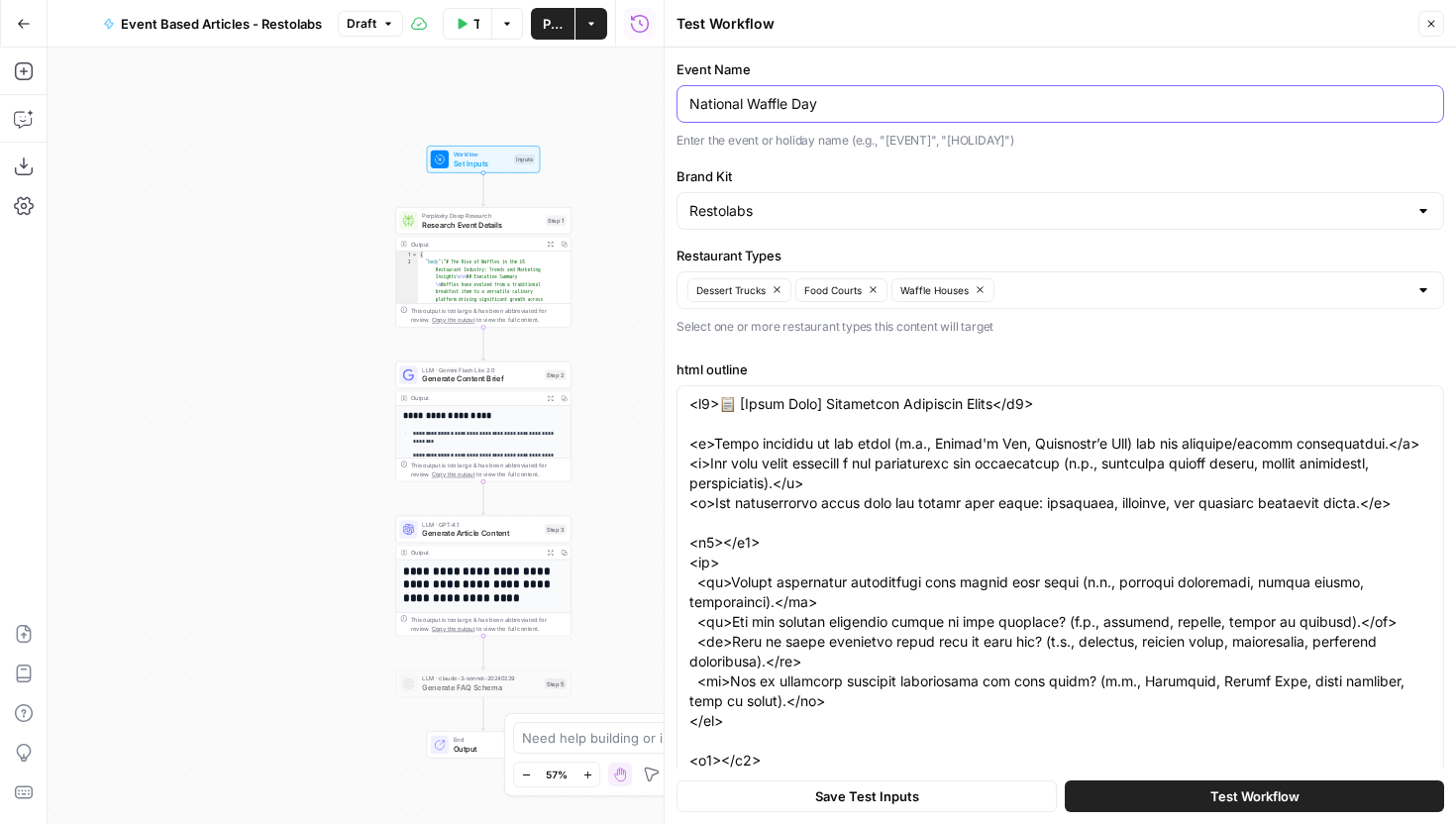click on "National Waffle Day" at bounding box center (1060, 104) 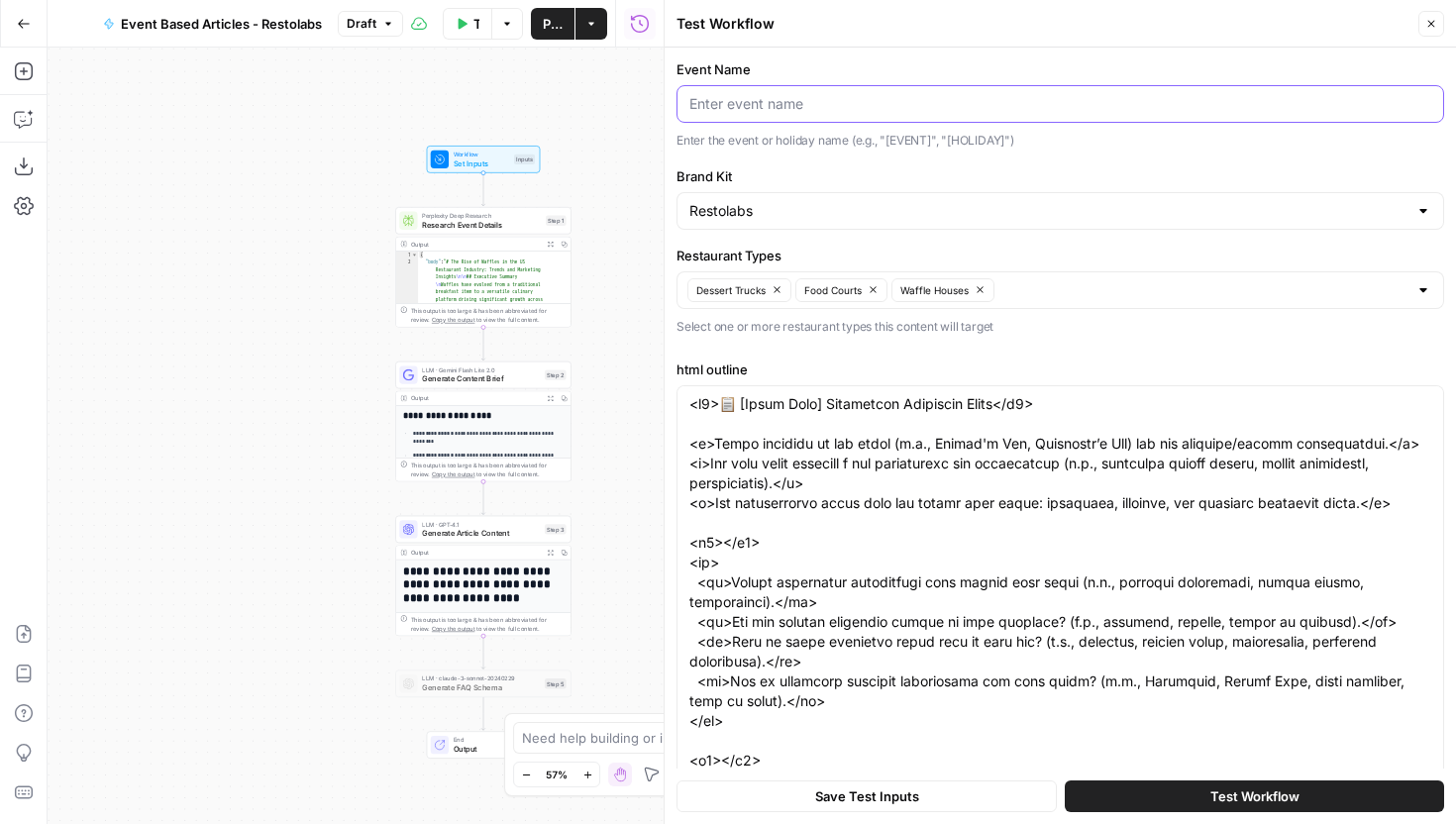 type 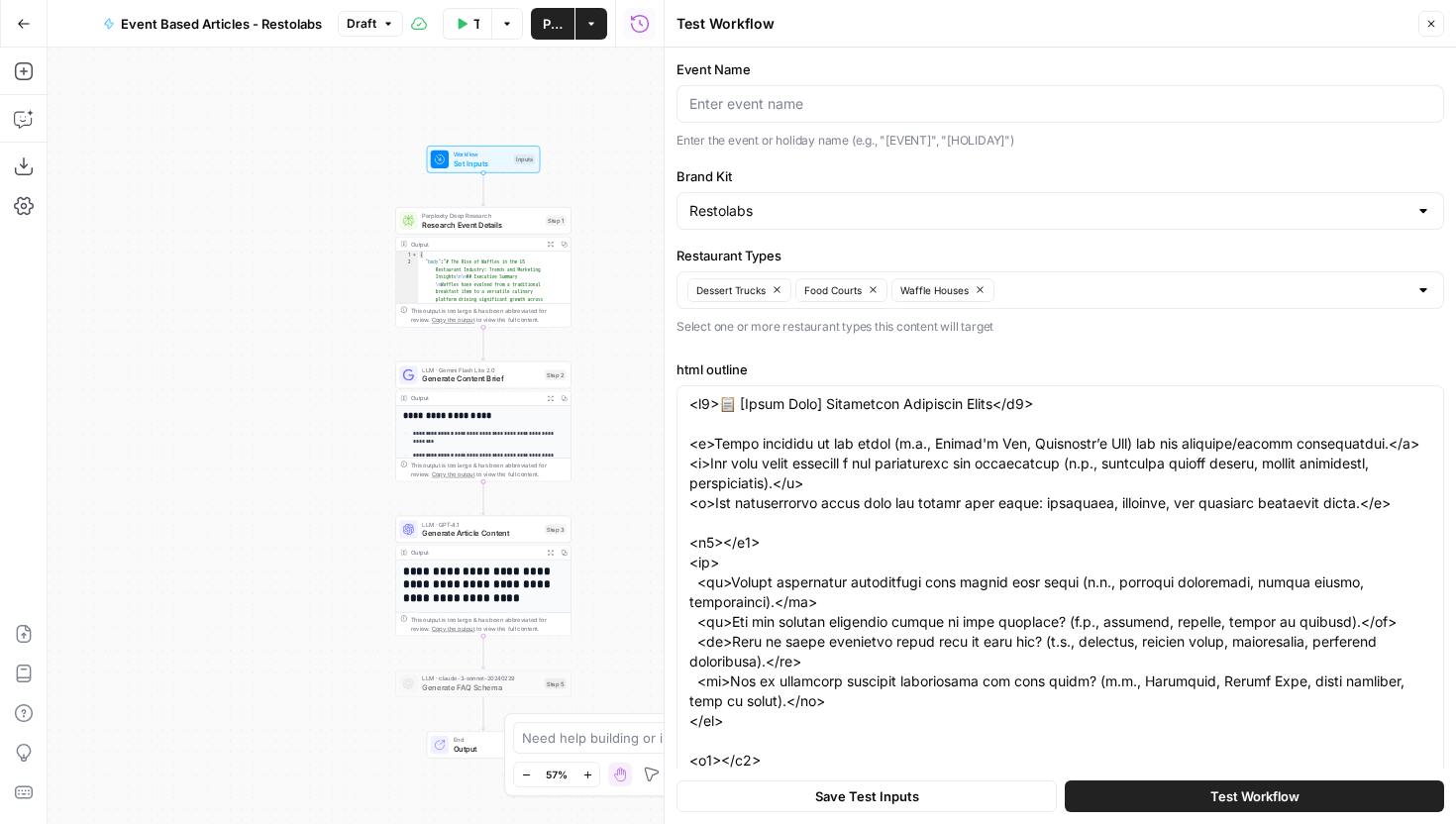 click on "Enter the event or holiday name (e.g., "[EVENT]", "[HOLIDAY]")" at bounding box center (1060, 141) 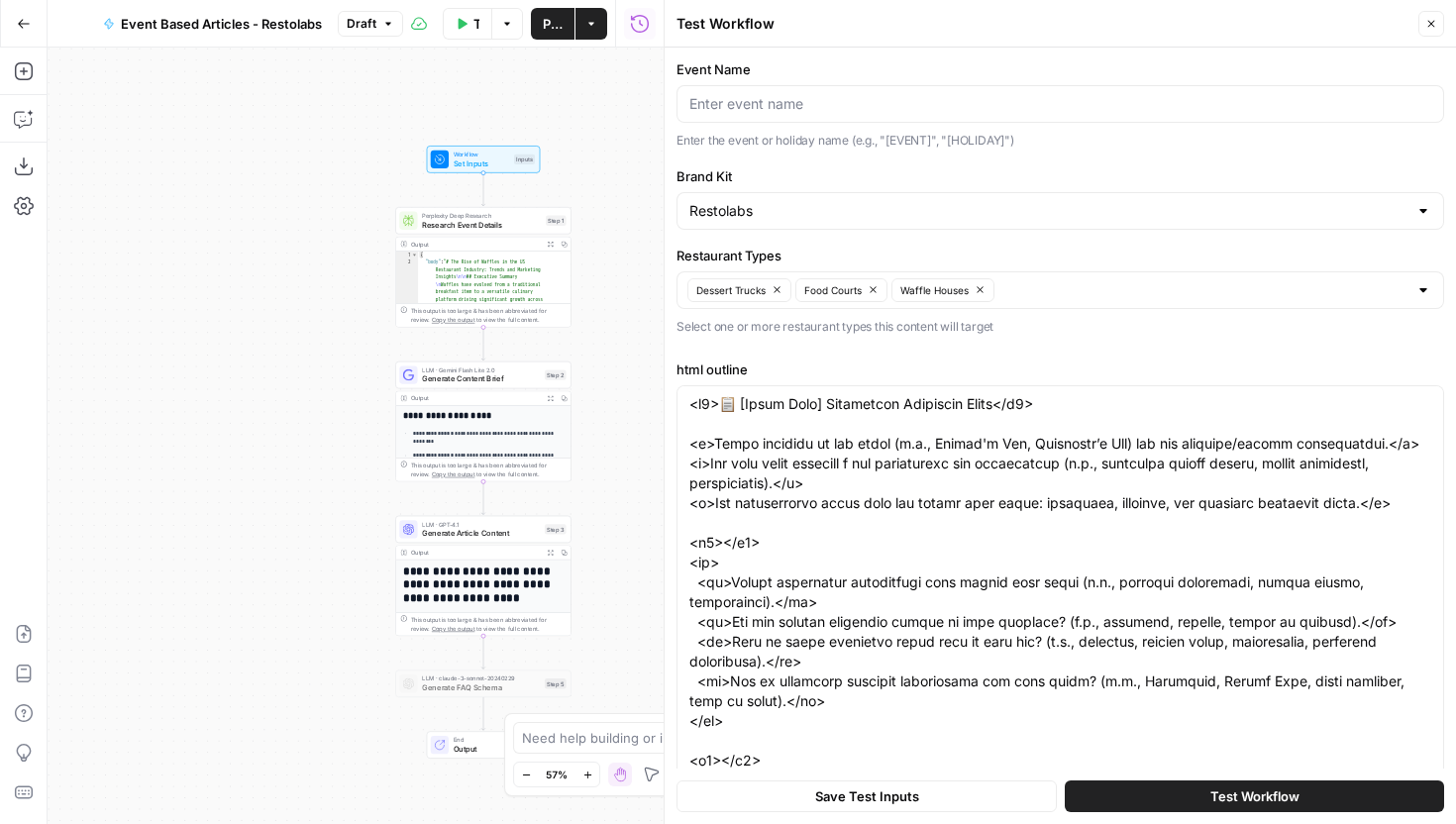 drag, startPoint x: 1096, startPoint y: 151, endPoint x: 662, endPoint y: 139, distance: 434.16587 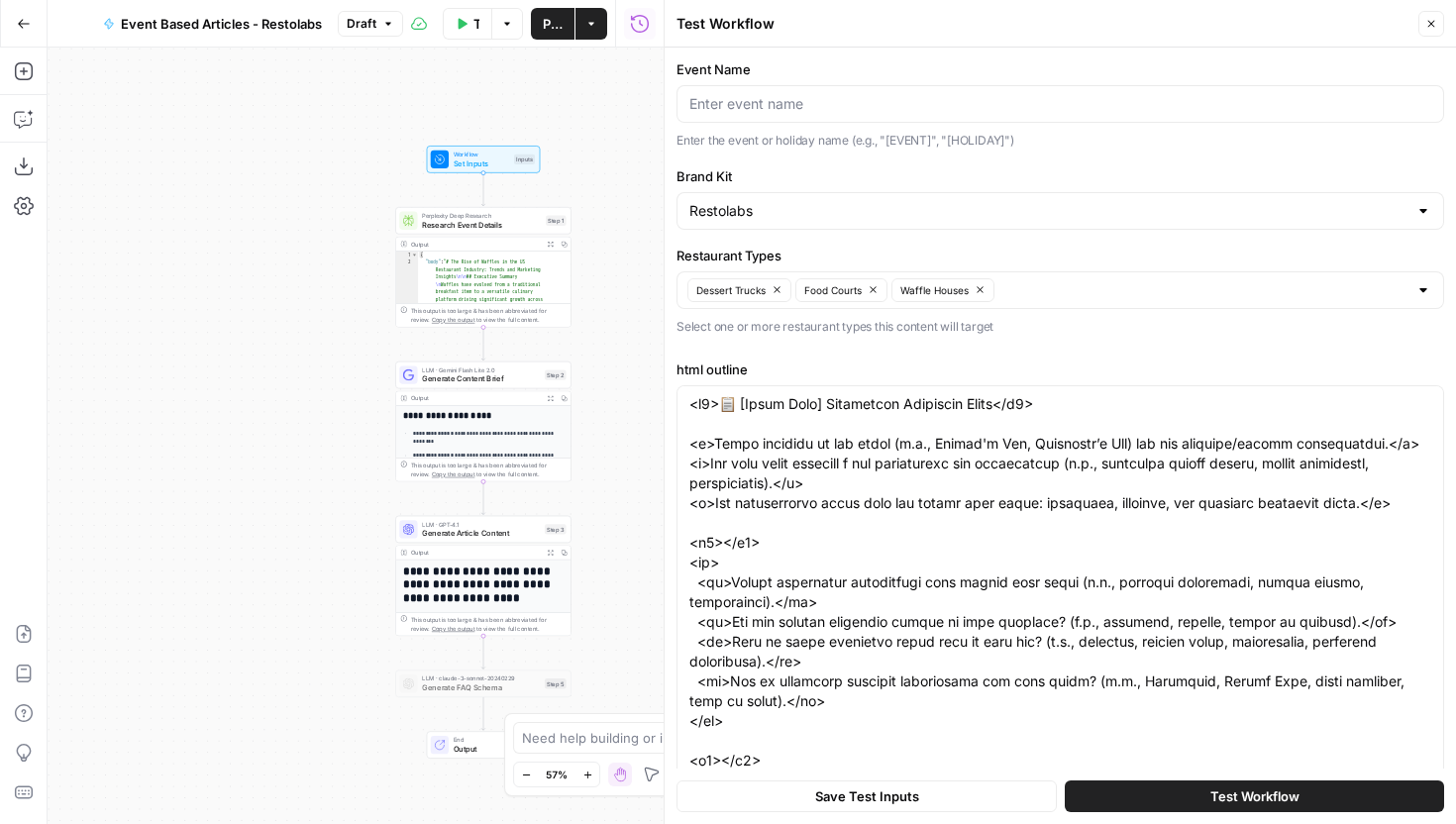 drag, startPoint x: 676, startPoint y: 141, endPoint x: 1089, endPoint y: 145, distance: 413.01937 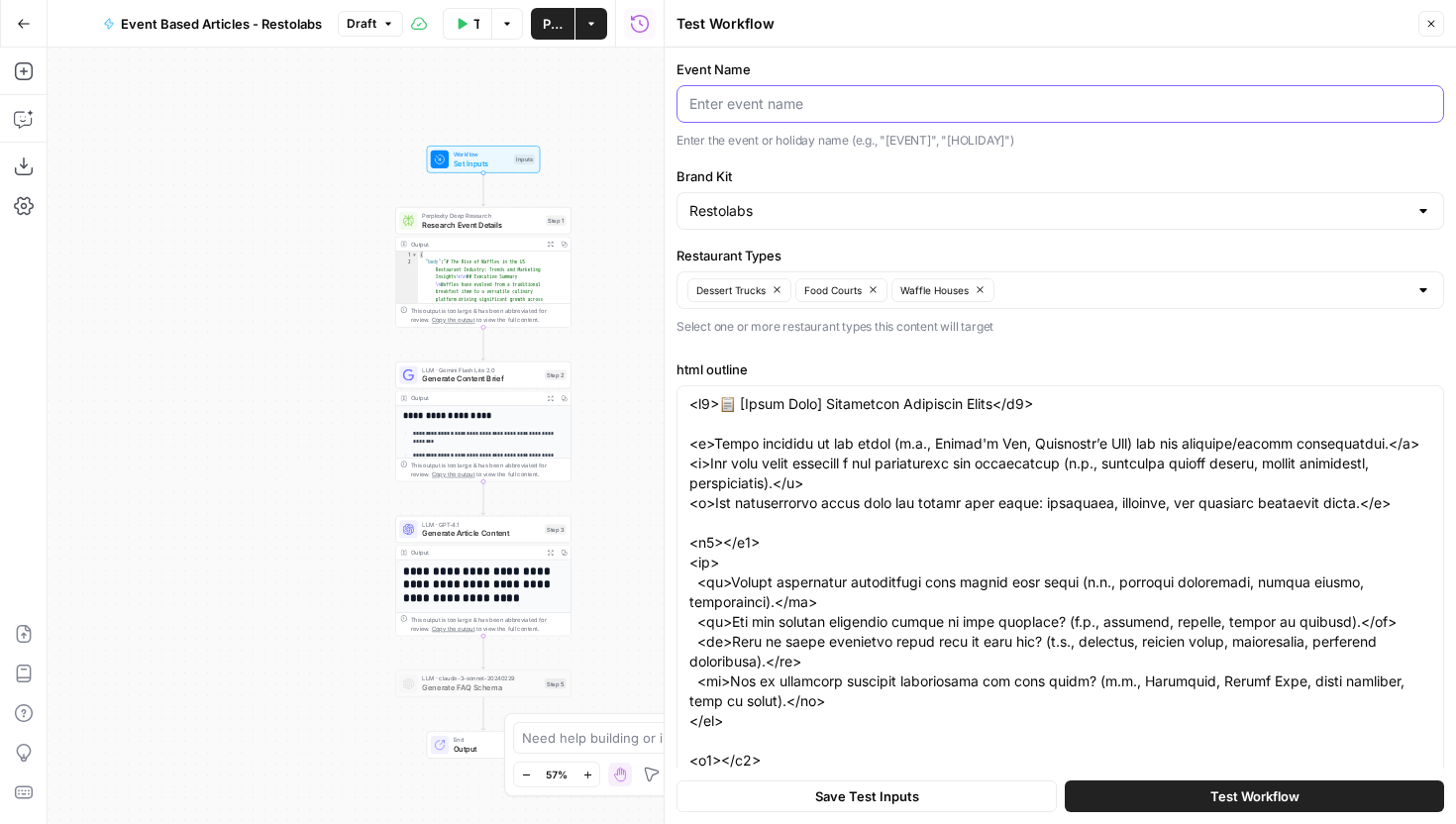 click on "Event Name" at bounding box center (1060, 104) 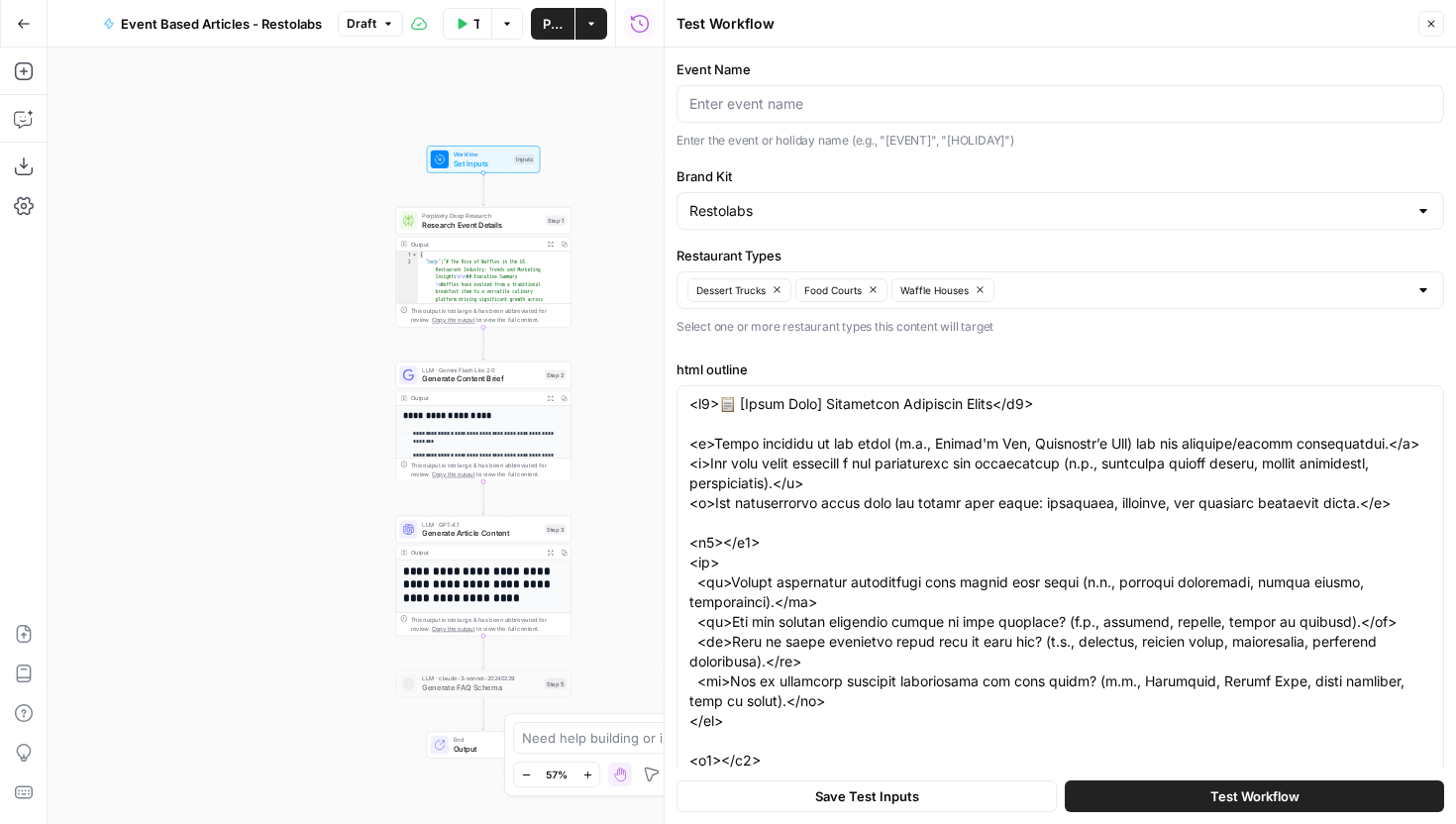 click on "Brand Kit" at bounding box center (1060, 176) 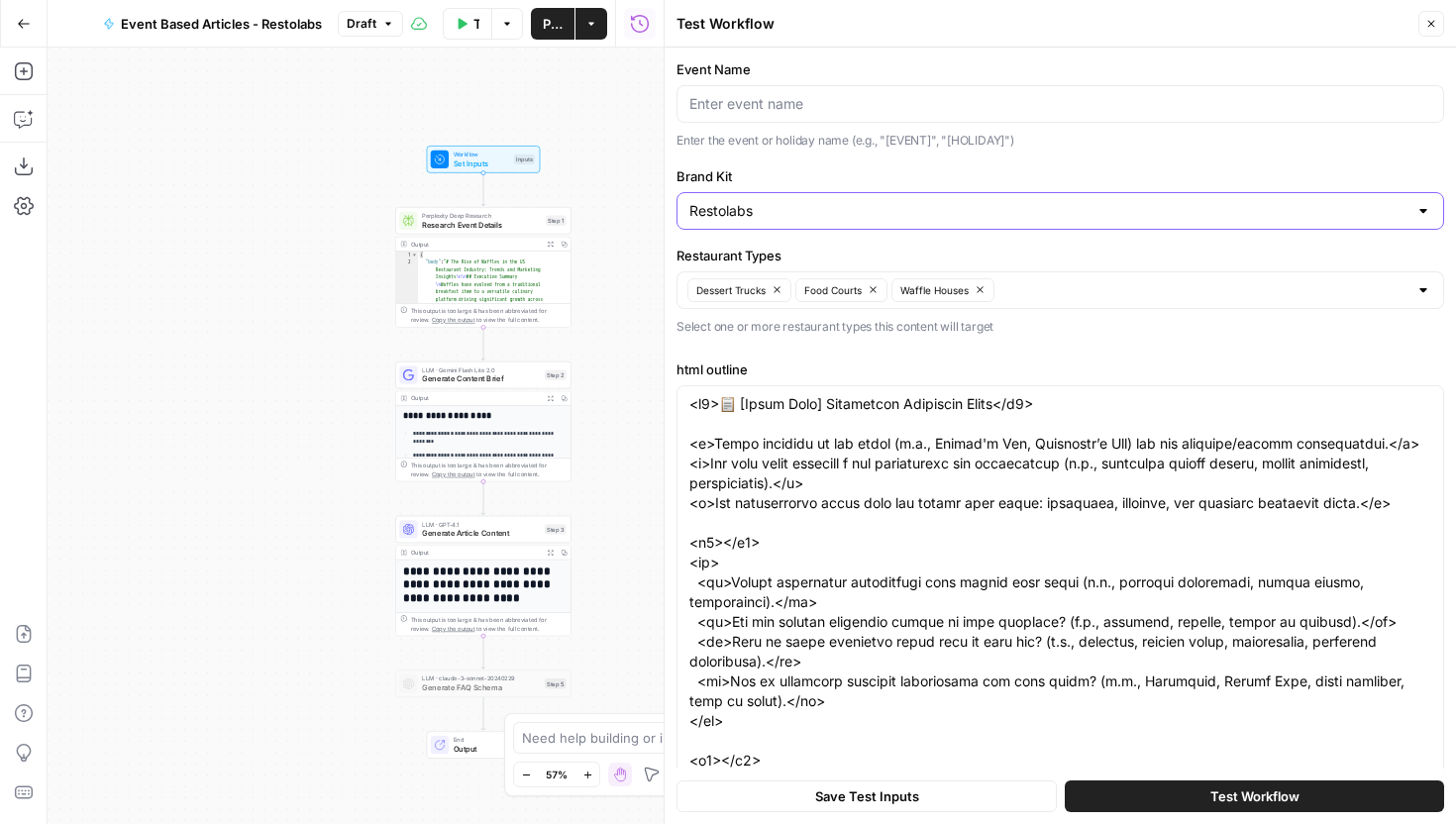 click on "Restolabs" at bounding box center (1048, 211) 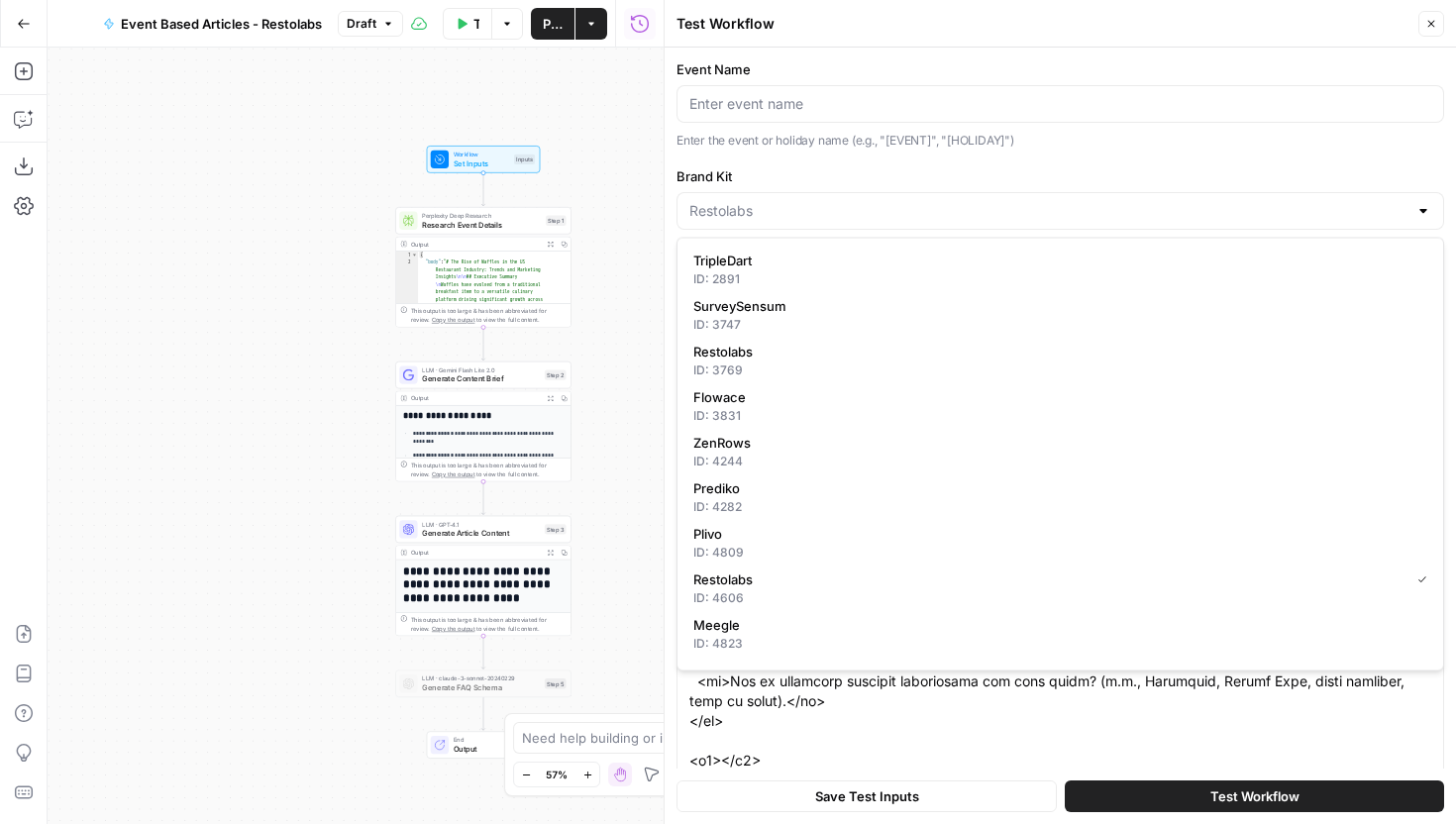 type on "Restolabs" 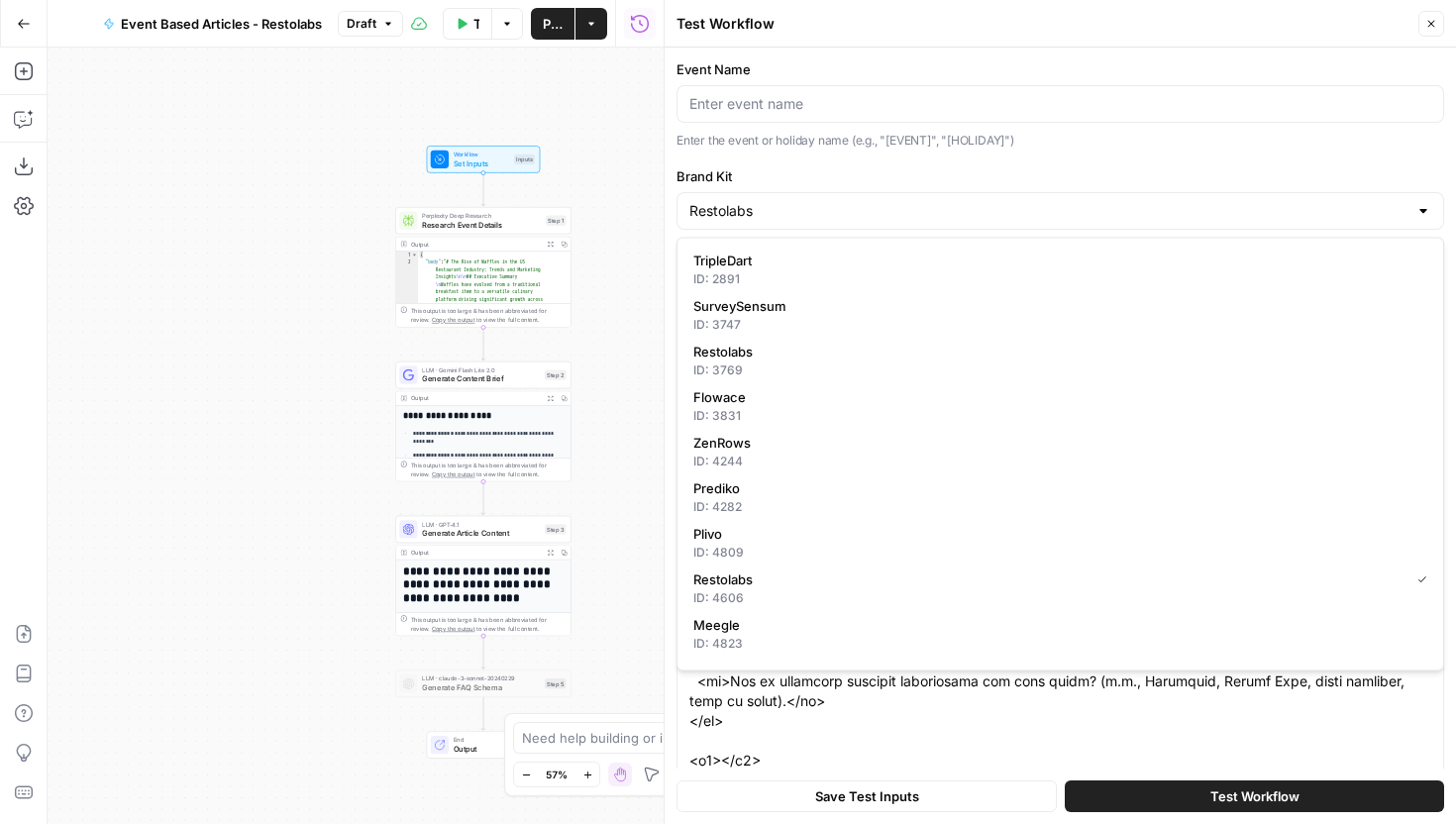 click on "Enter the event or holiday name (e.g., "[EVENT]", "[HOLIDAY]")" at bounding box center [1060, 141] 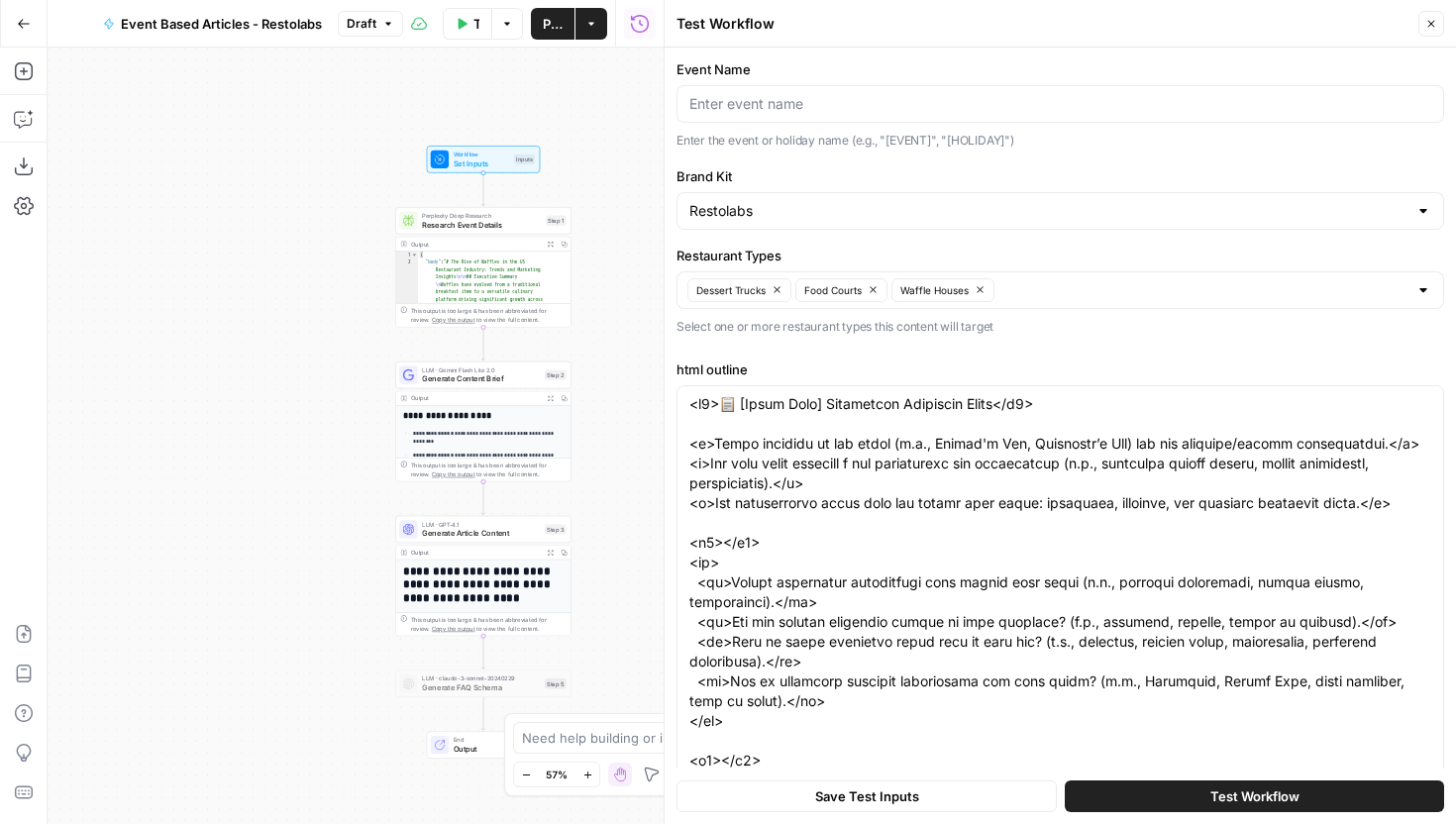 drag, startPoint x: 865, startPoint y: 140, endPoint x: 1065, endPoint y: 143, distance: 200.0225 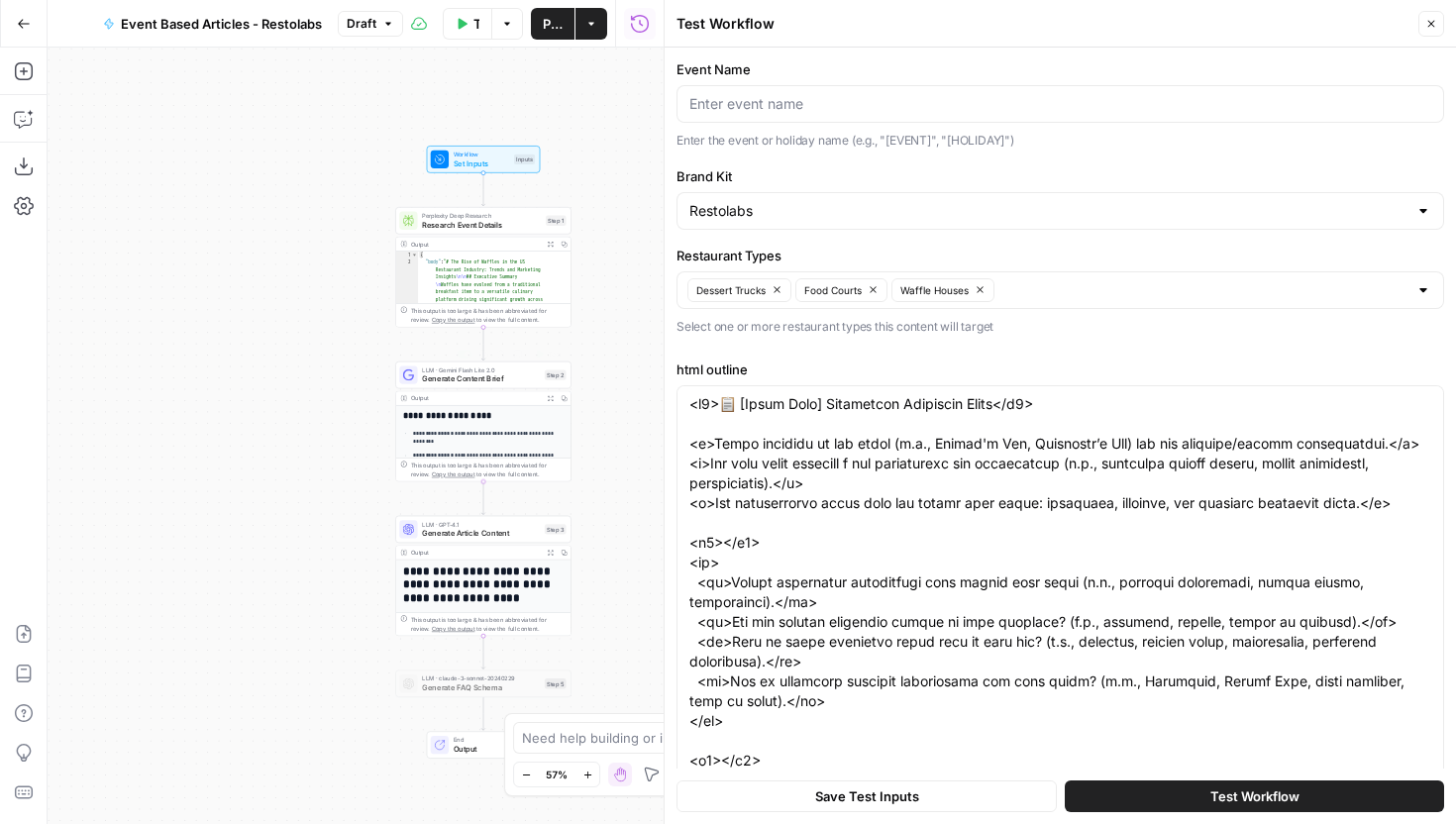 click on "LLM · Gemini Flash Lite 2.0" at bounding box center (480, 369) 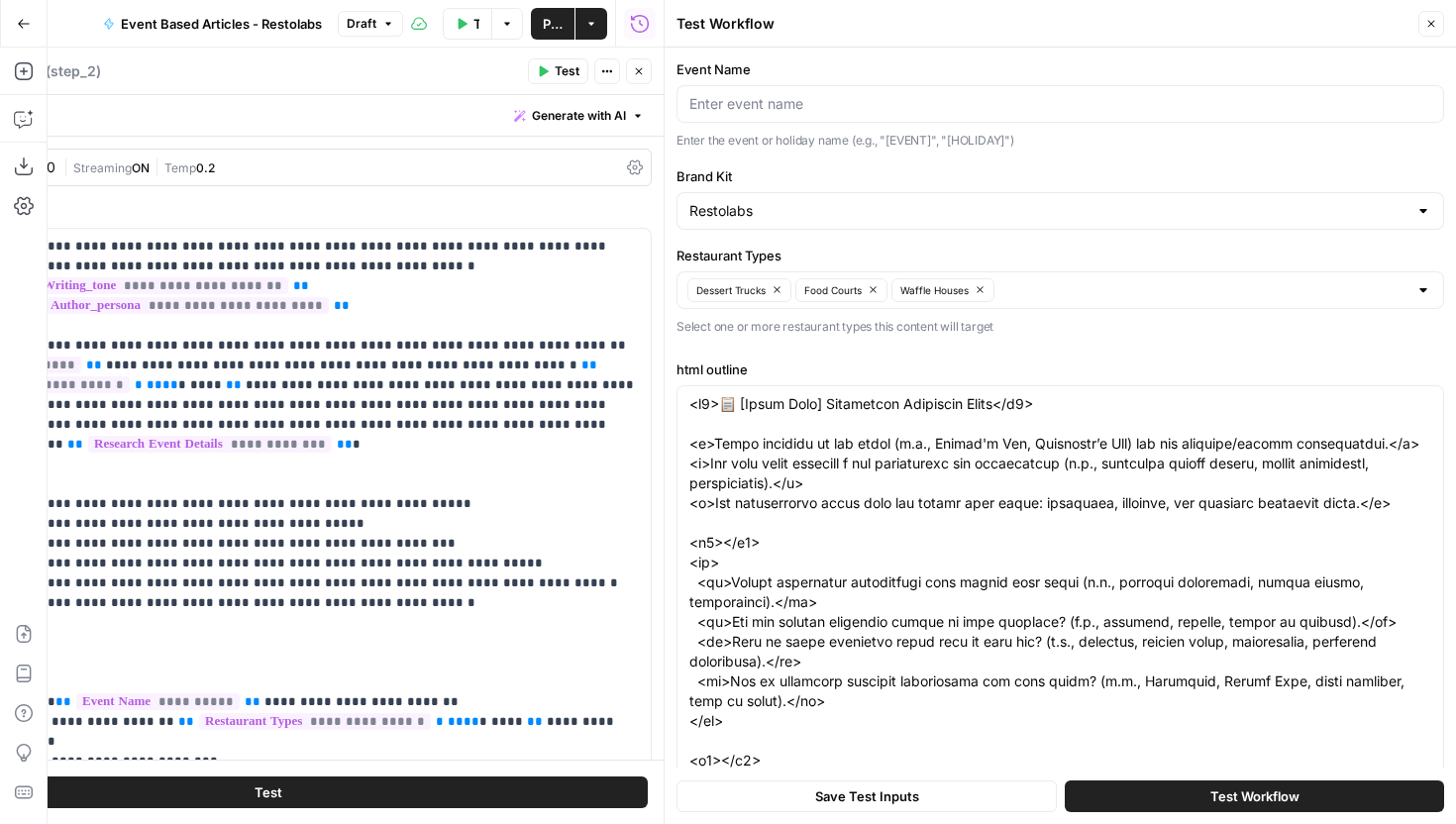 click on "Close" at bounding box center (1431, 24) 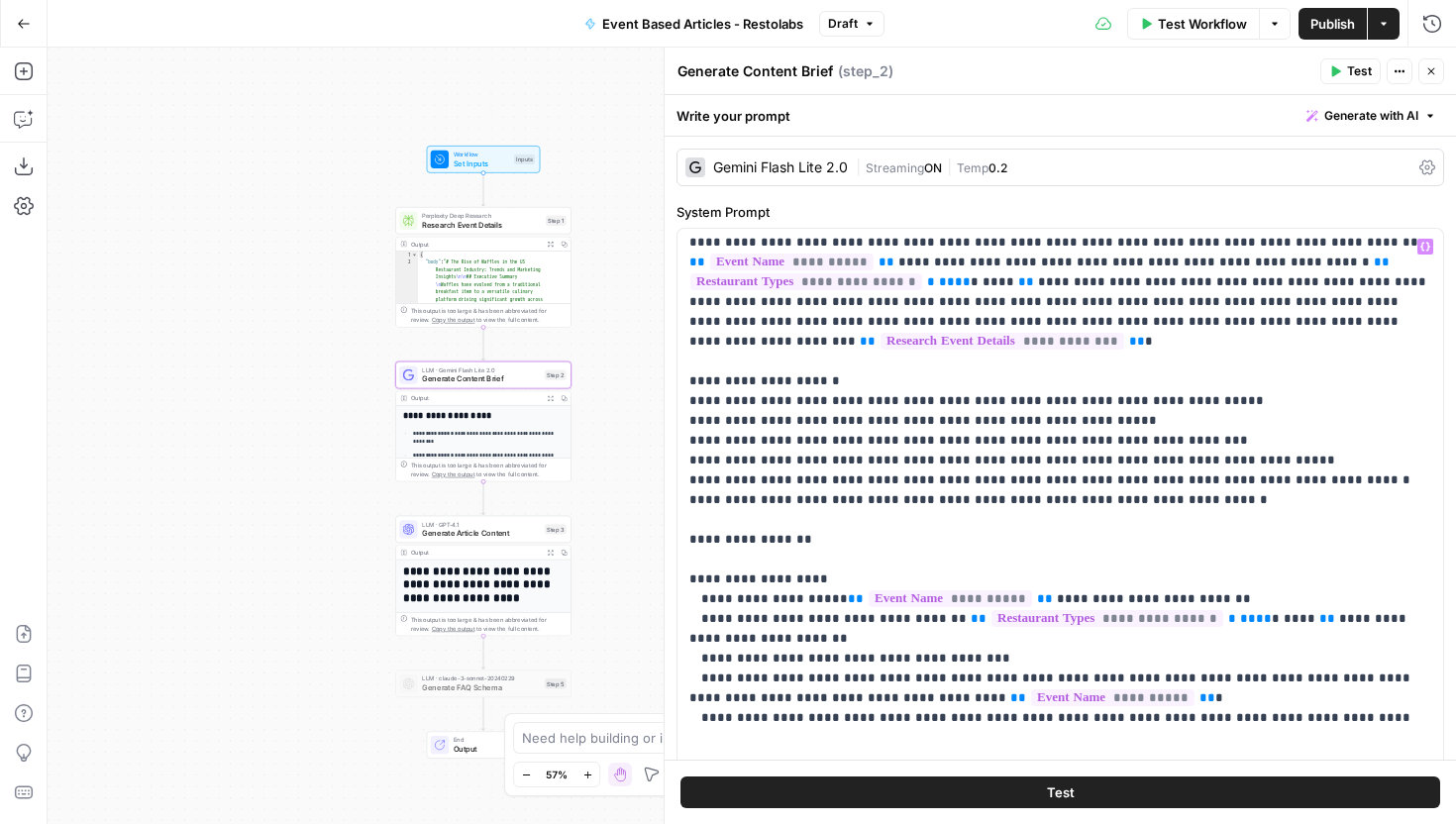 scroll, scrollTop: 132, scrollLeft: 0, axis: vertical 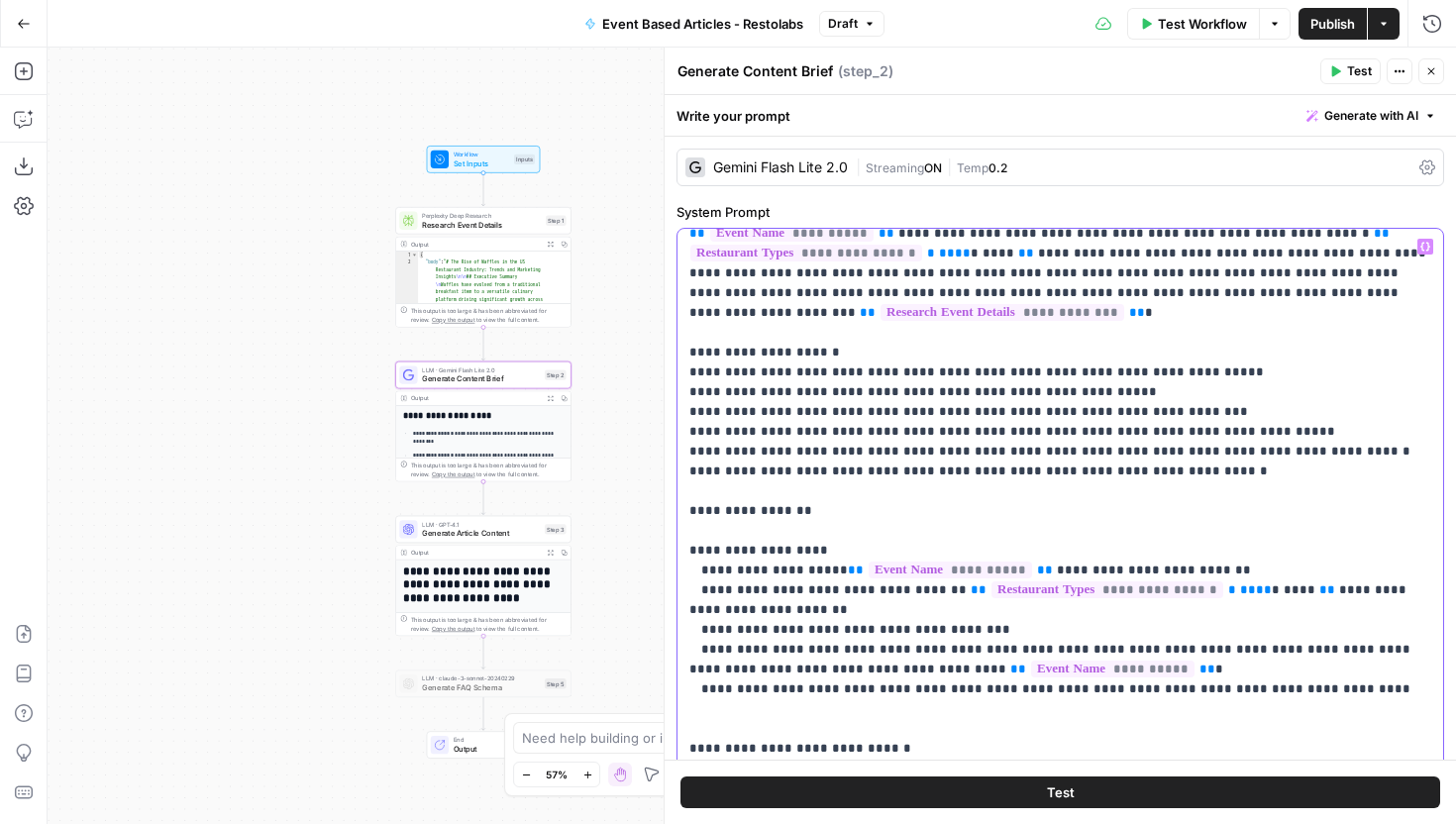 click on "**********" at bounding box center (1060, 1026) 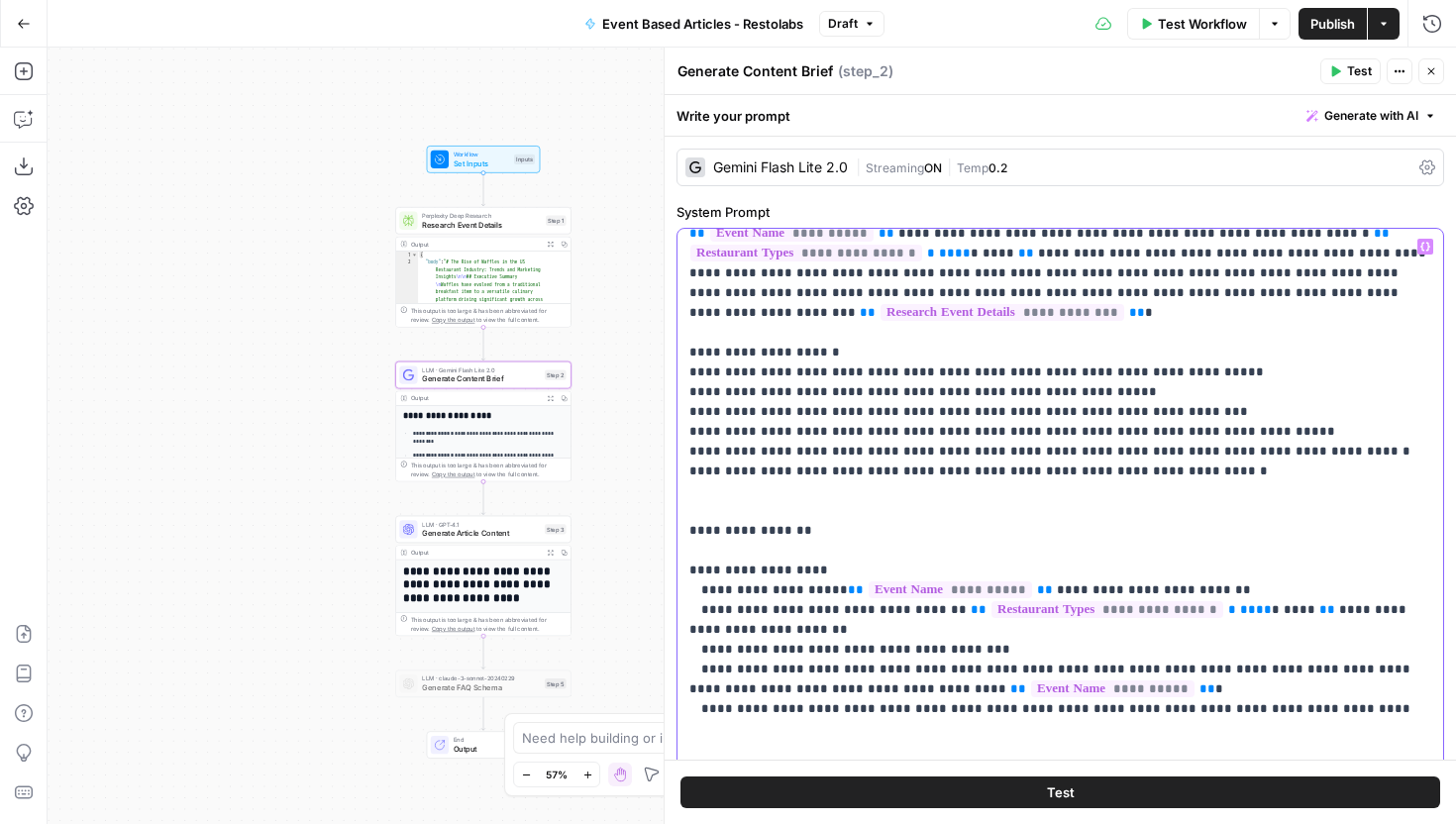 type 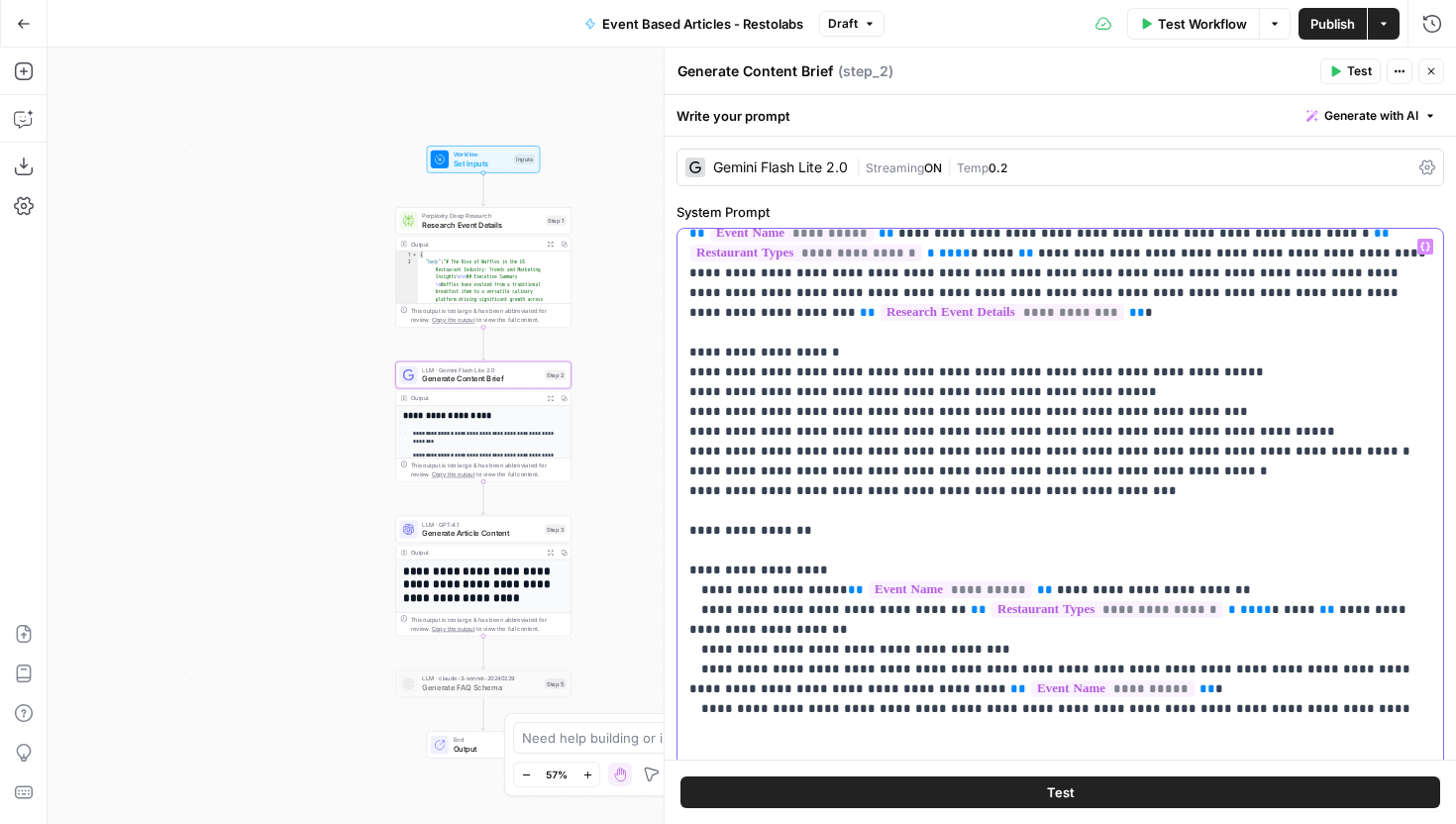 click on "**********" at bounding box center [1060, 1036] 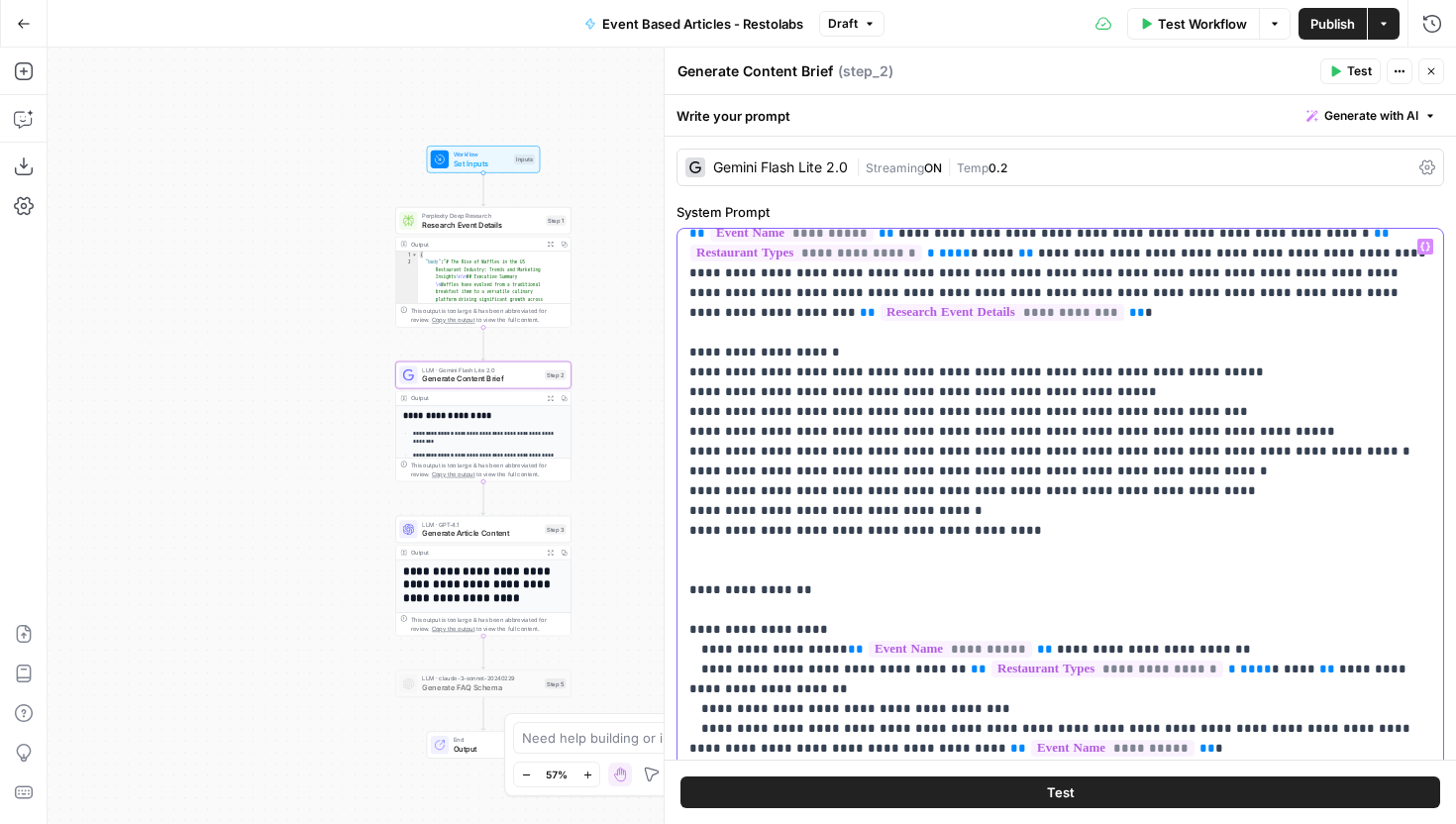 click on "**********" at bounding box center [1060, 1066] 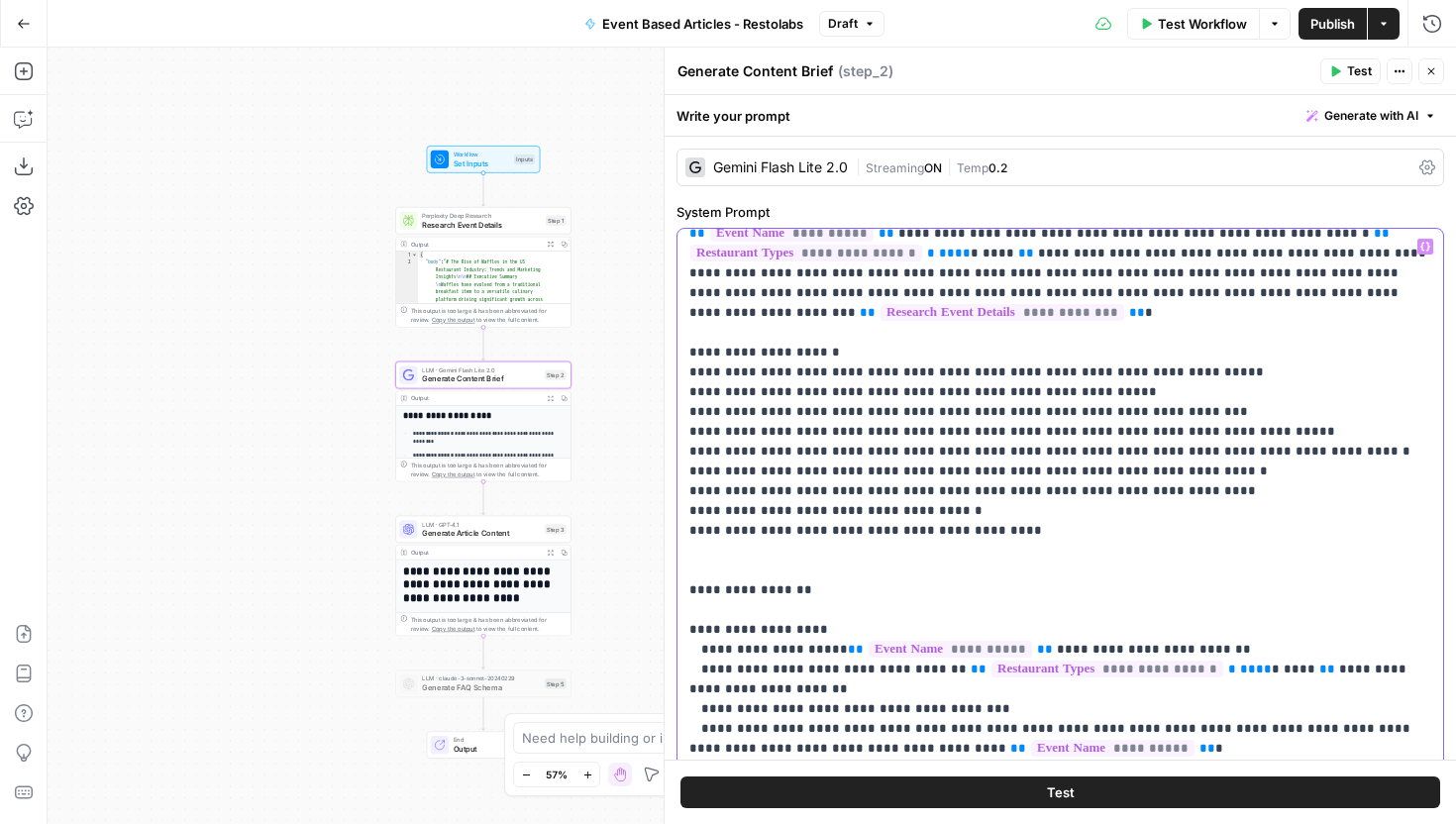 click on "**********" at bounding box center (1060, 1066) 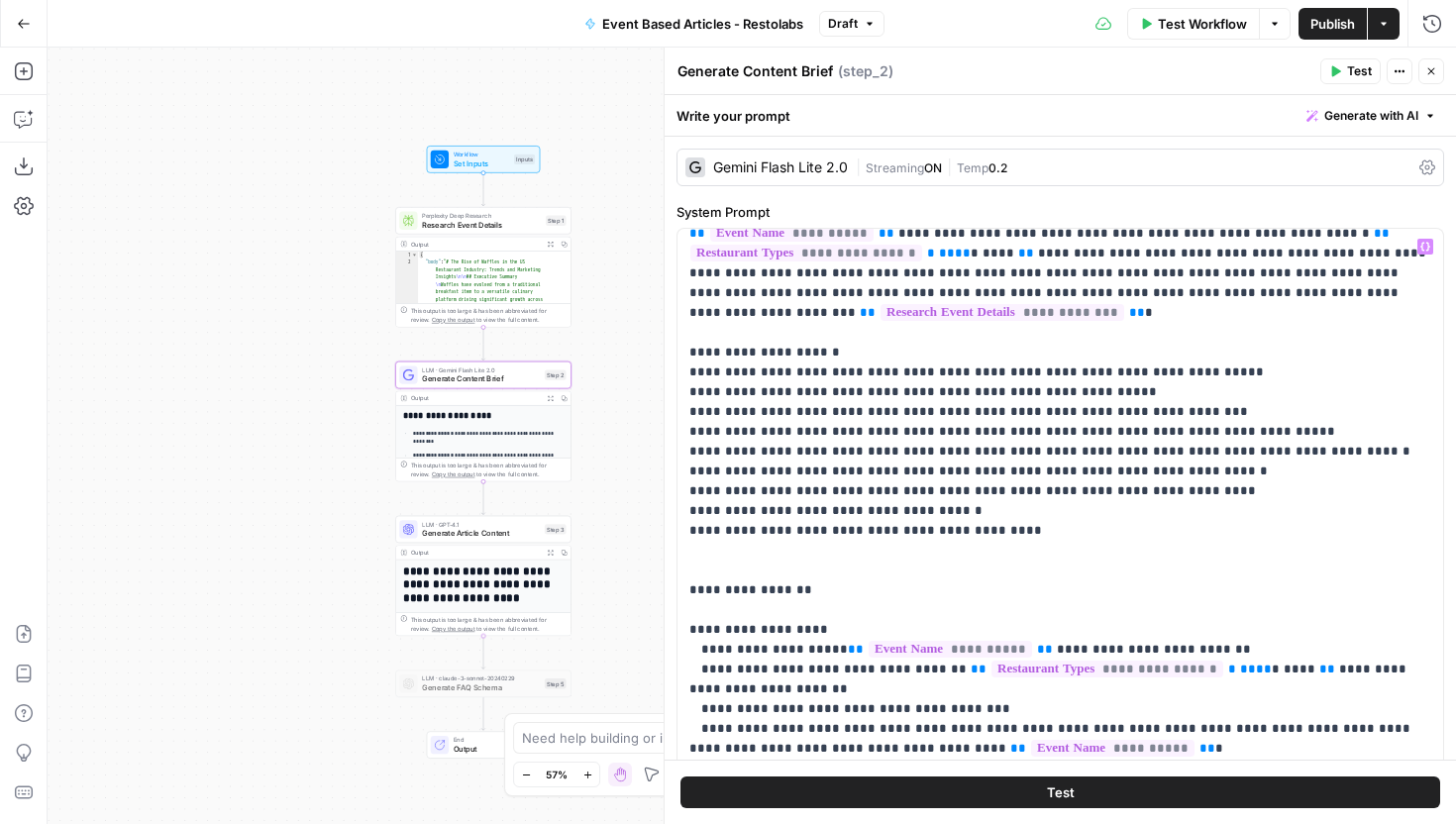 click on "Generate Article Content" at bounding box center (480, 533) 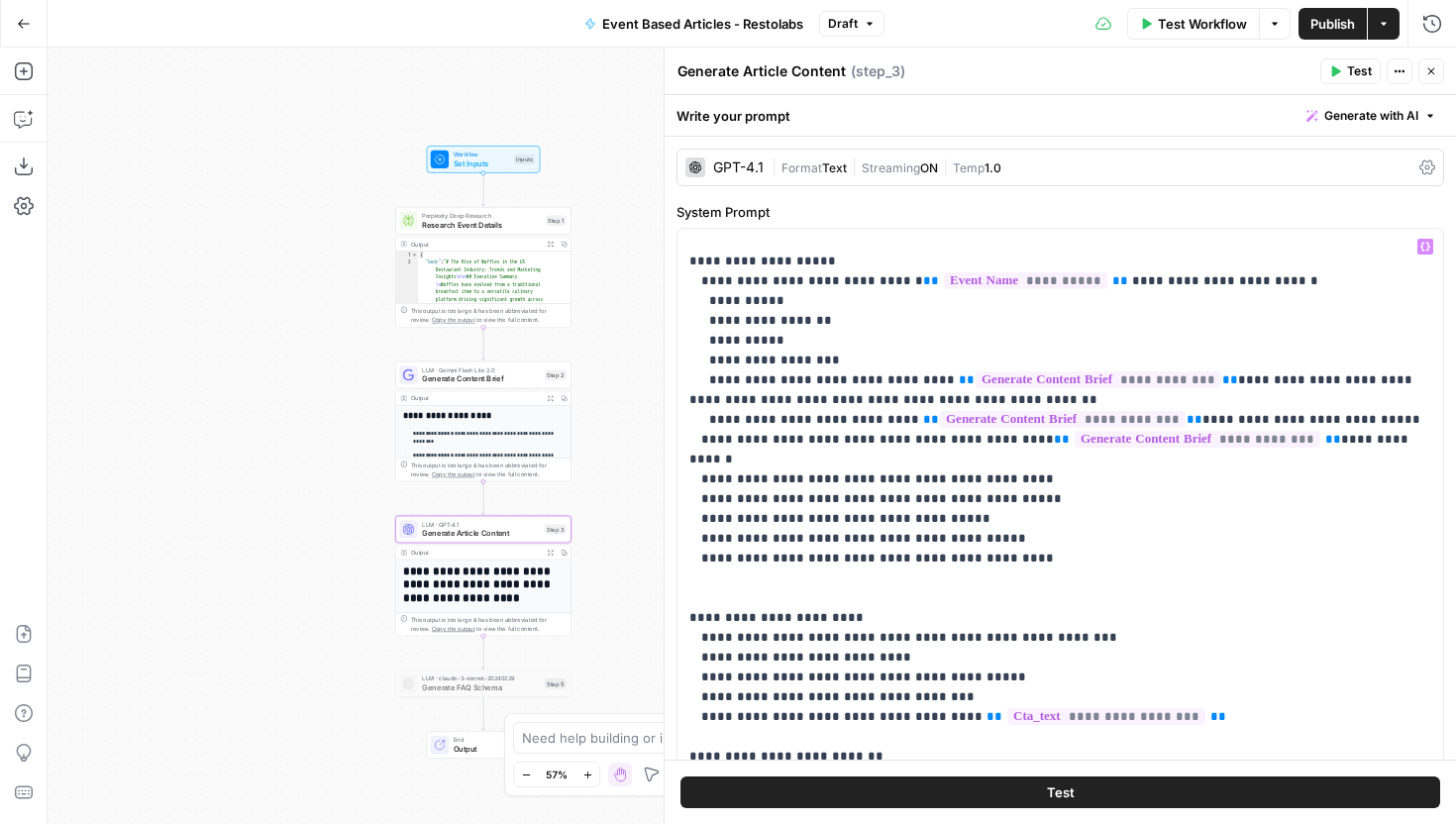 scroll, scrollTop: 1903, scrollLeft: 0, axis: vertical 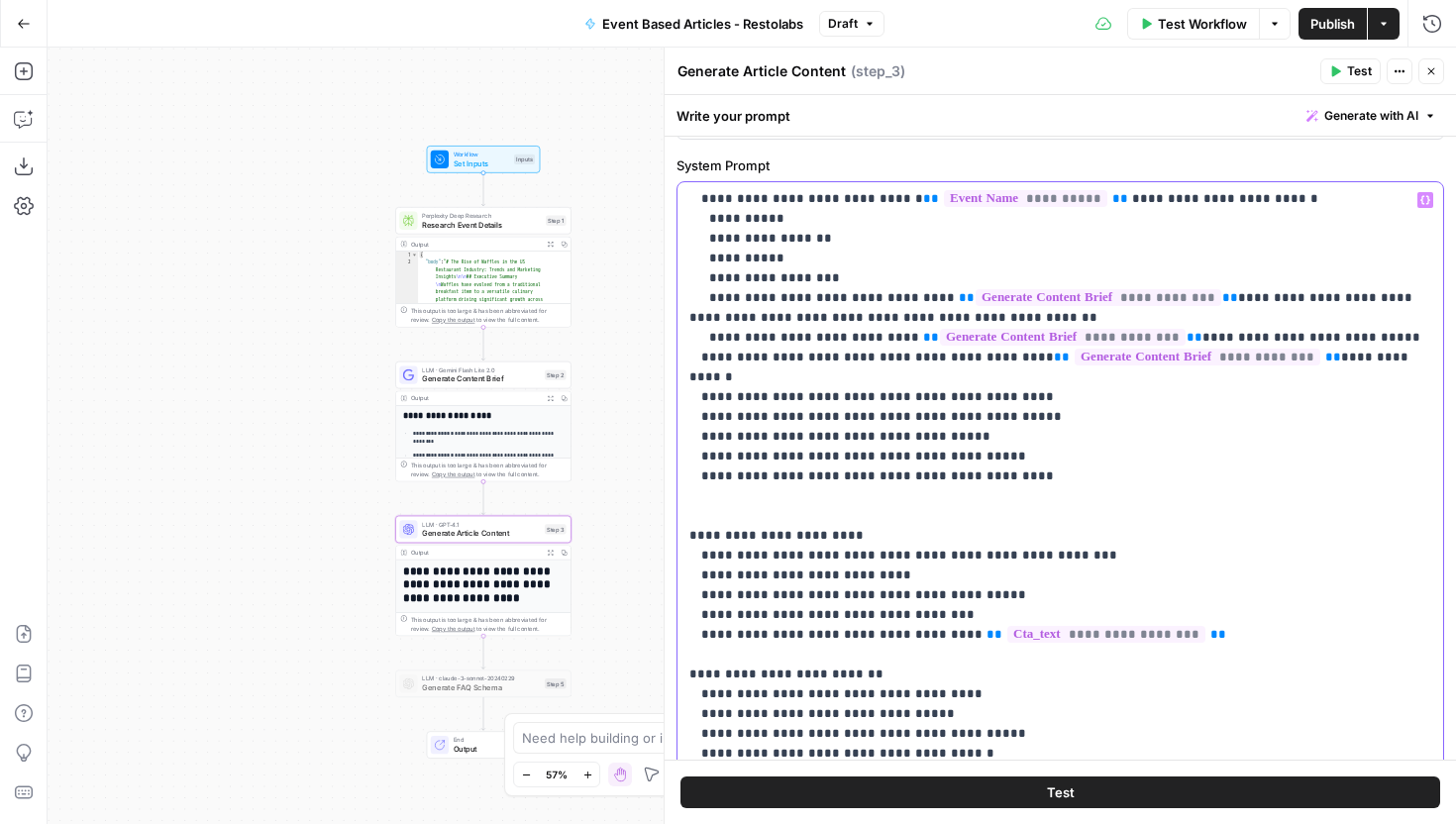 click on "**********" at bounding box center (1060, -365) 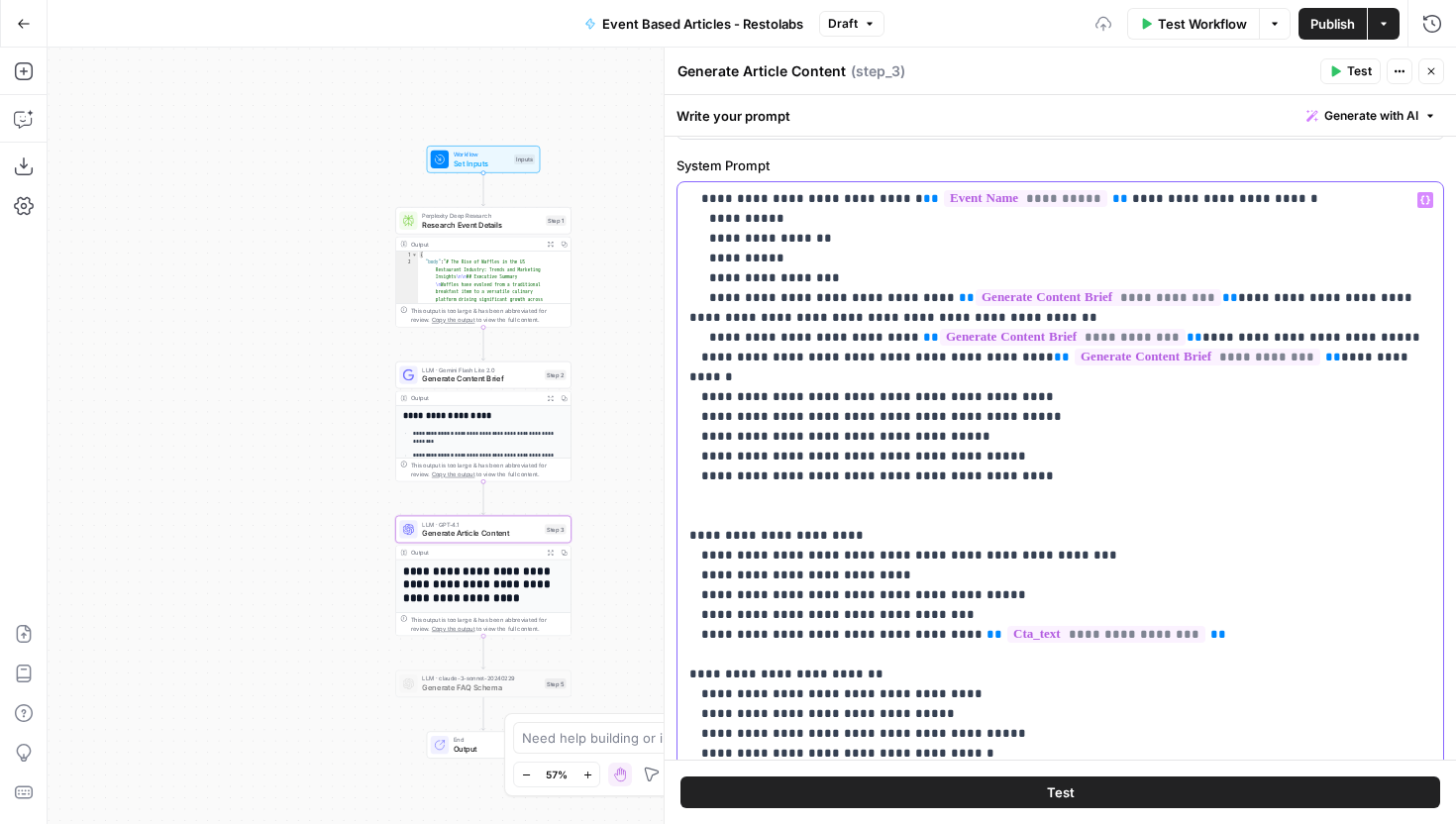 type 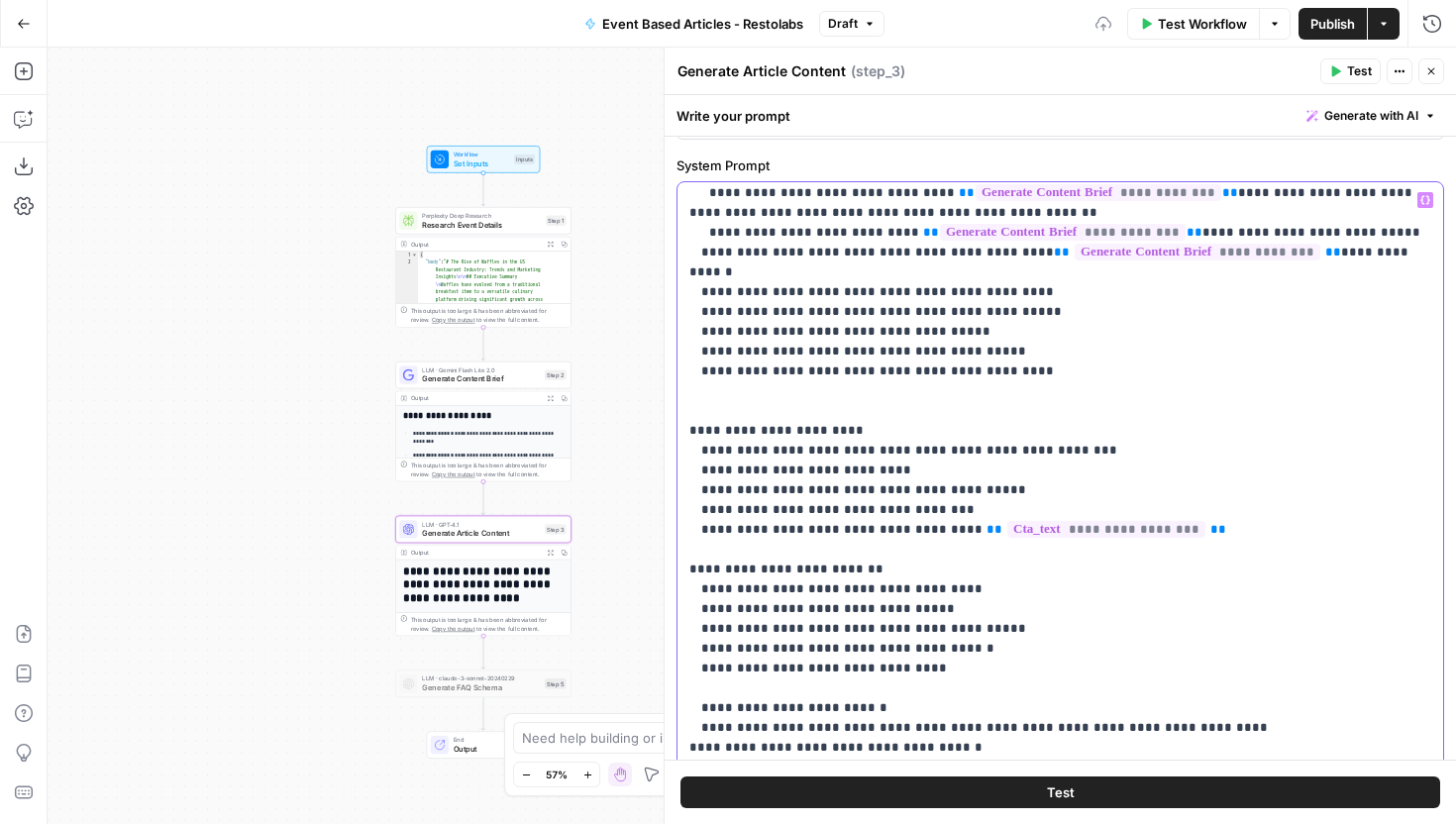 scroll, scrollTop: 2021, scrollLeft: 0, axis: vertical 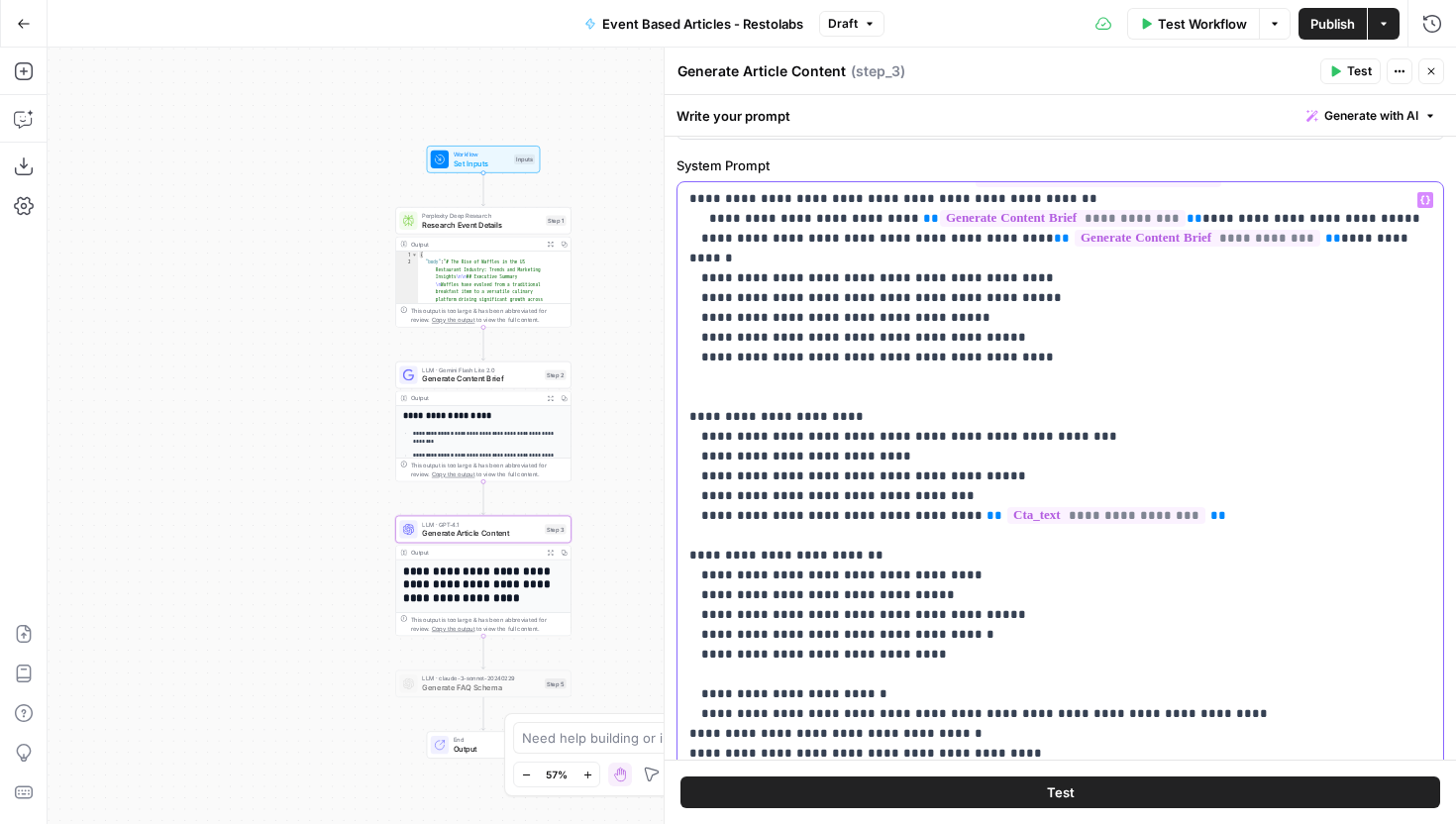 click on "**********" at bounding box center (1060, 585) 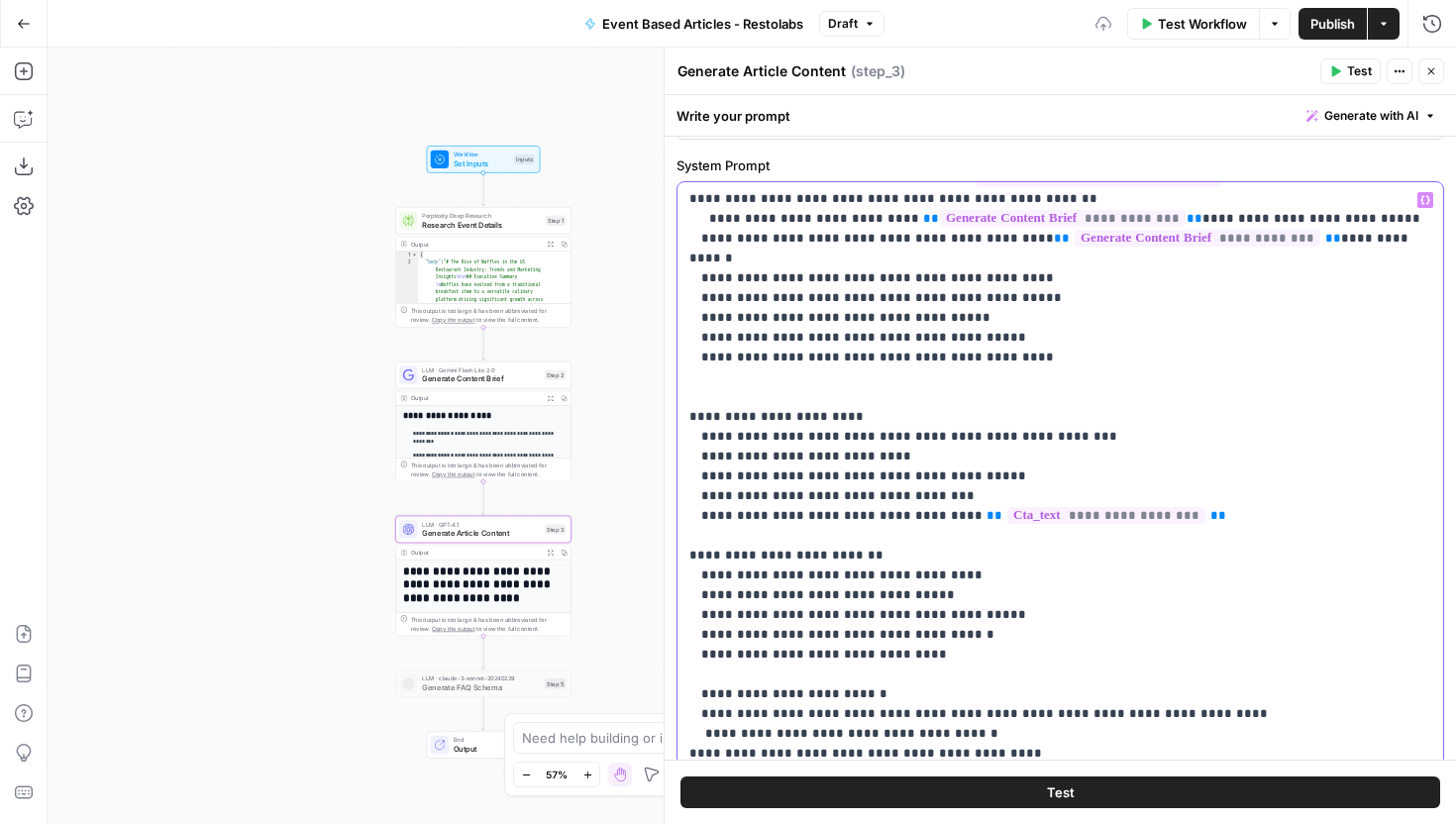 click on "**********" at bounding box center (1060, 585) 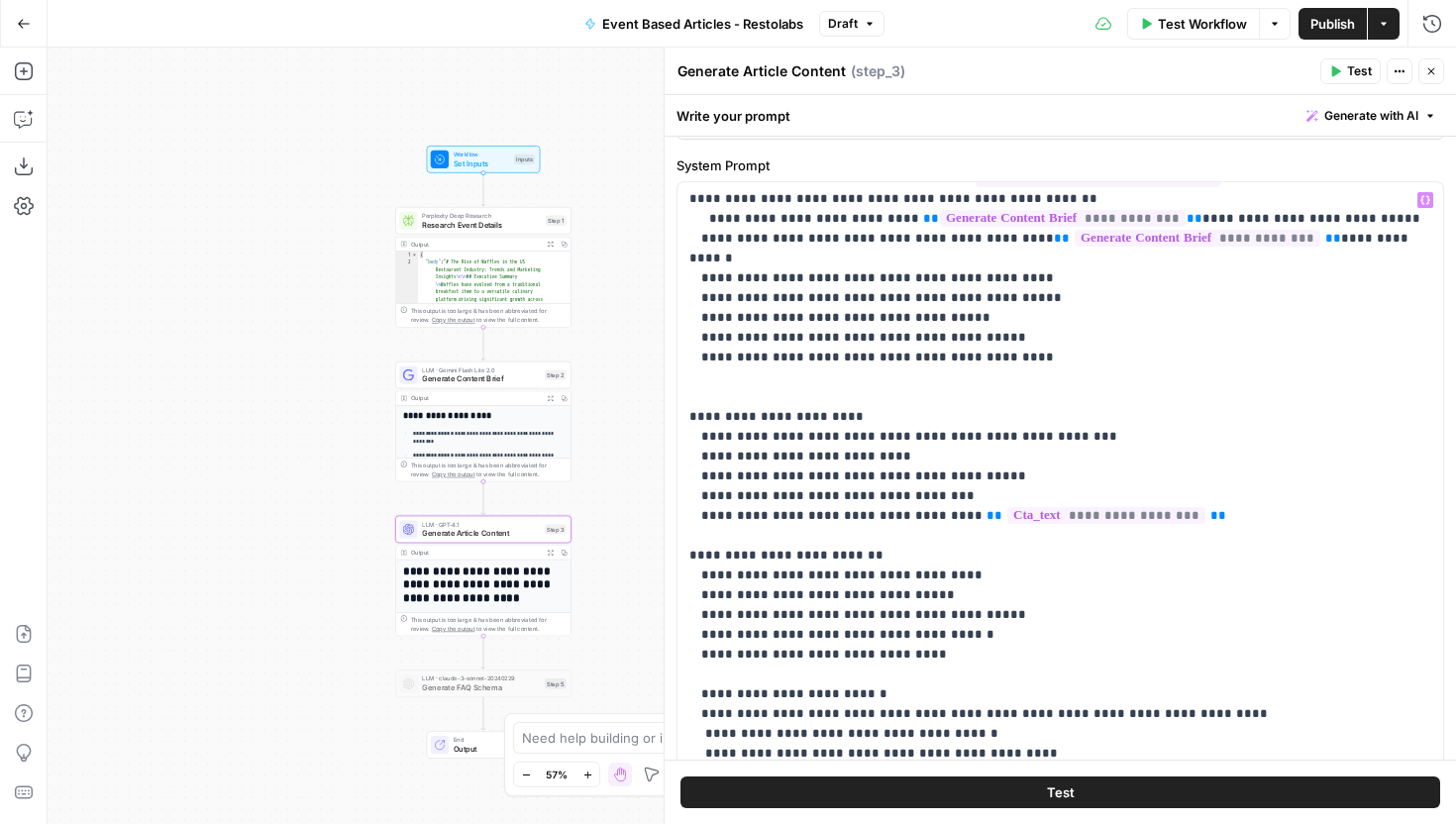 click on "Test" at bounding box center (1060, 792) 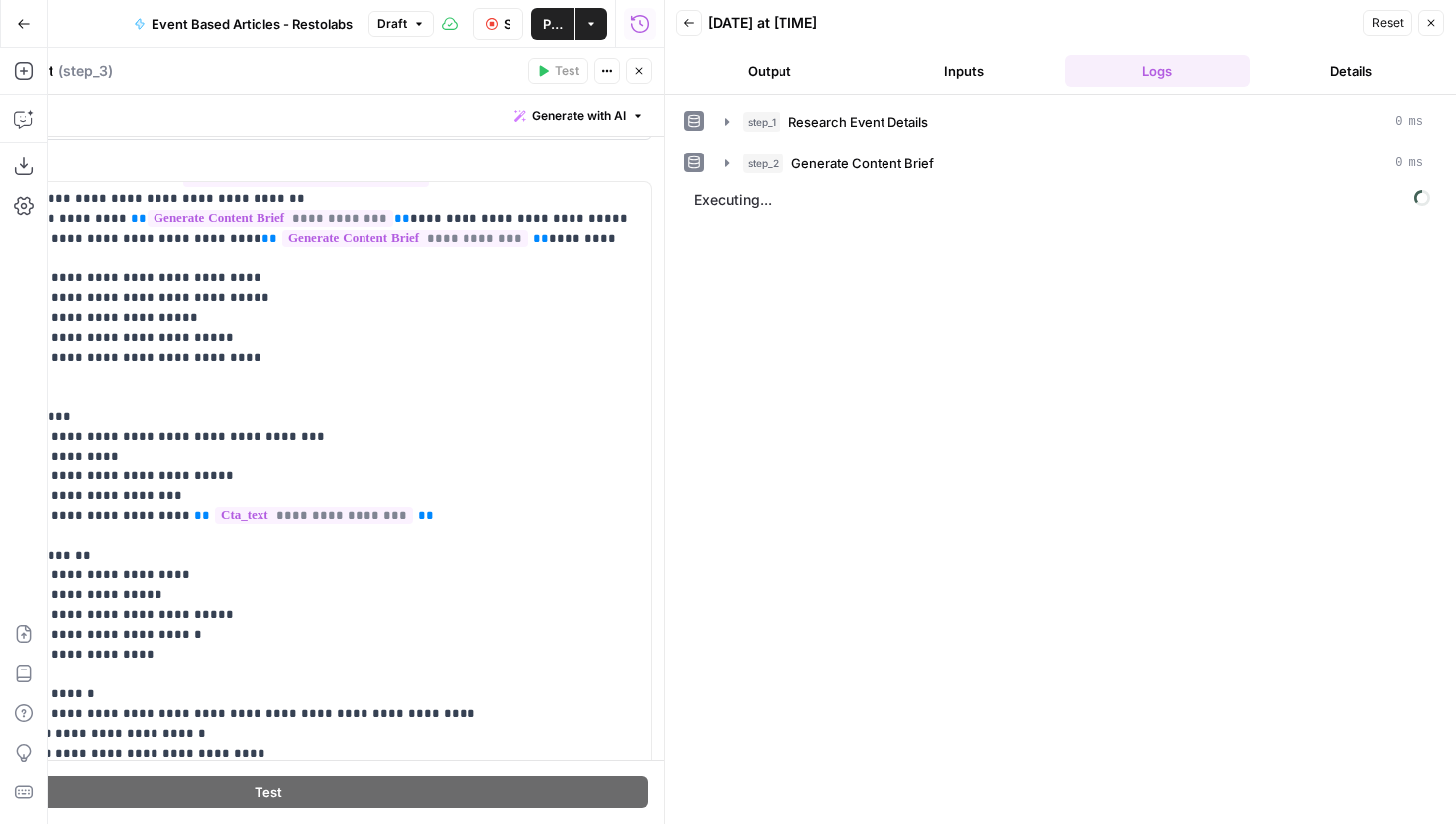 click on "Stop Run" at bounding box center (498, 24) 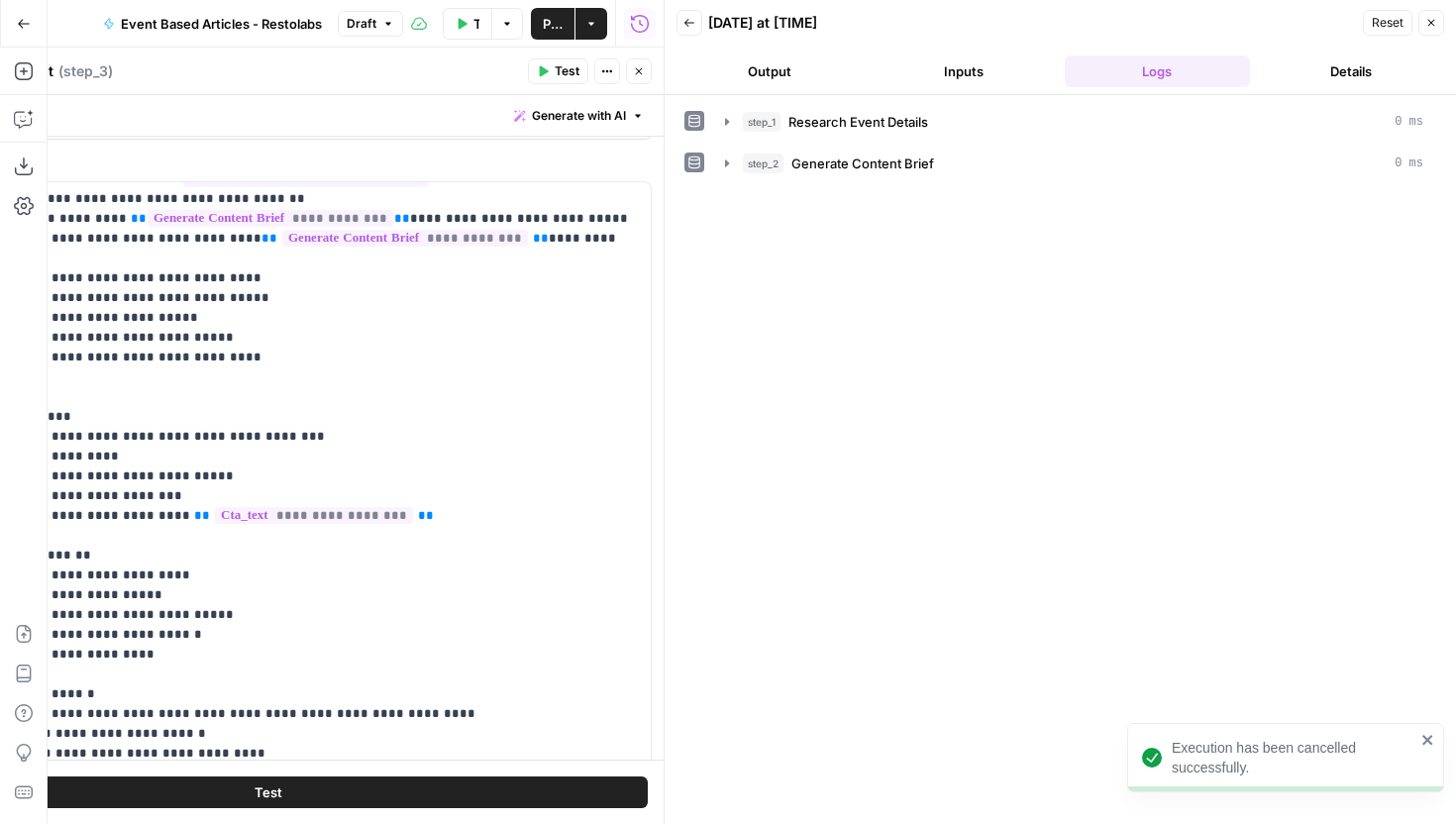 click on "Reset" at bounding box center (1388, 23) 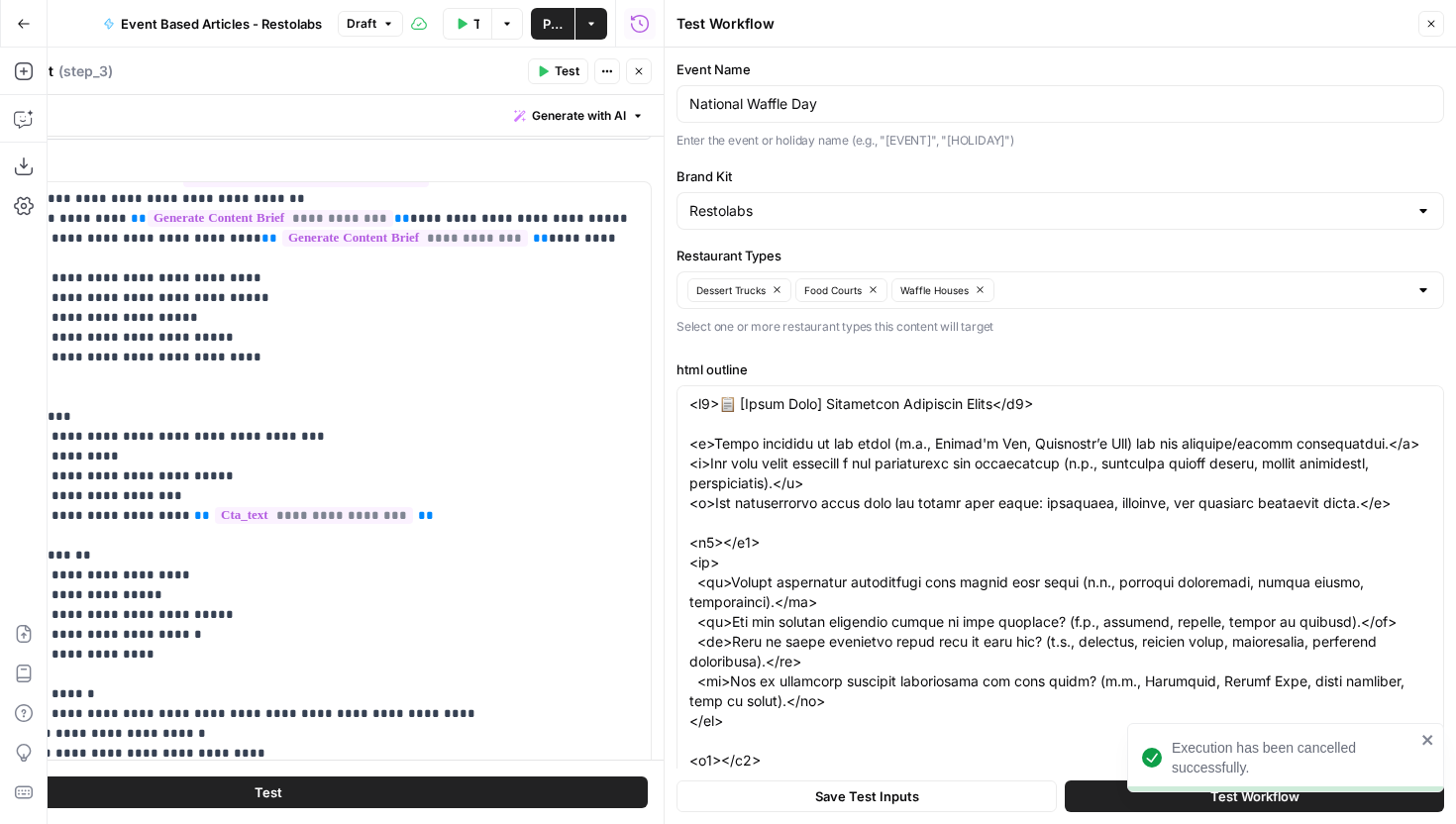 scroll, scrollTop: 51, scrollLeft: 0, axis: vertical 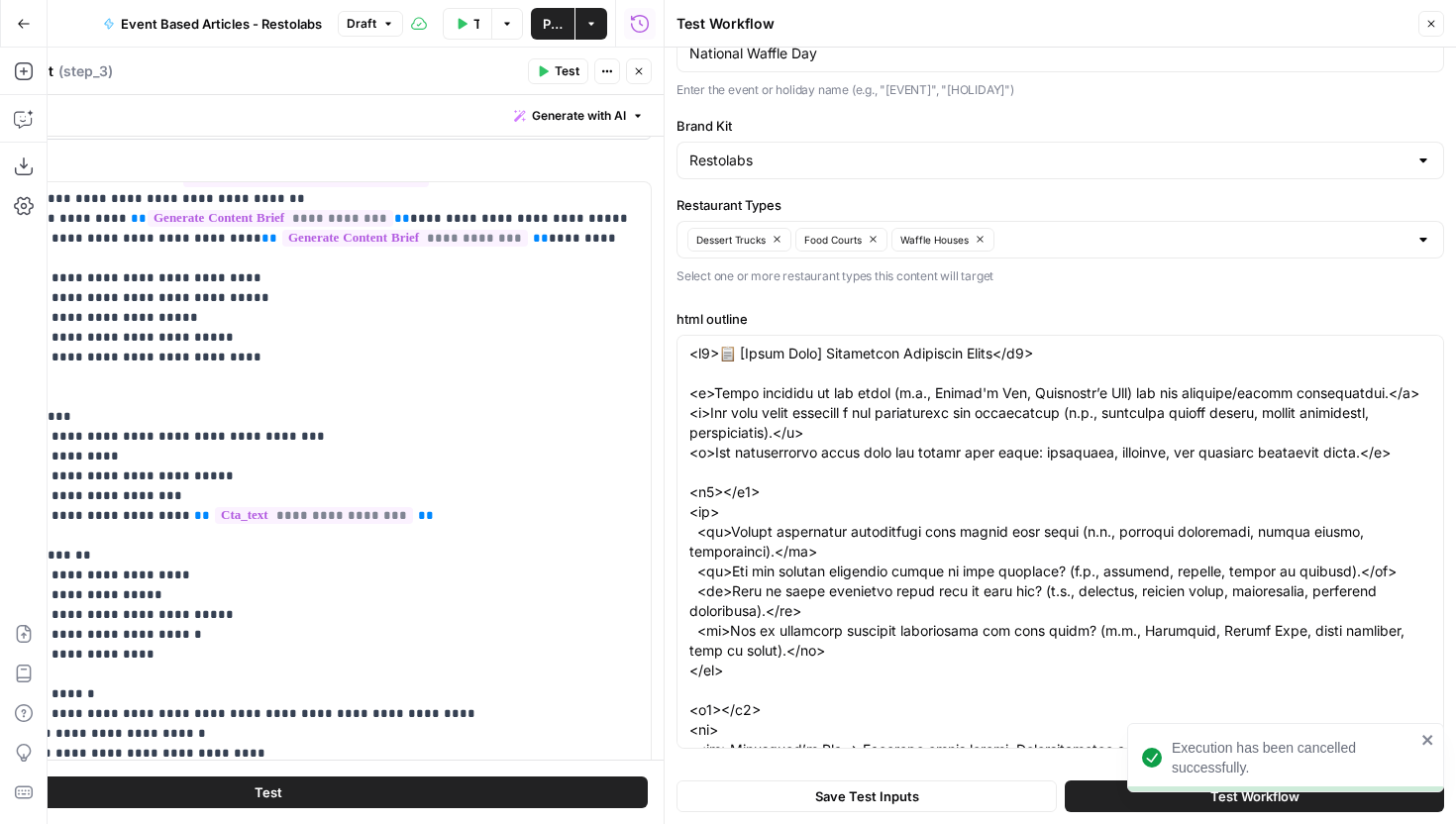 click on "Execution has been cancelled successfully." at bounding box center (1282, 804) 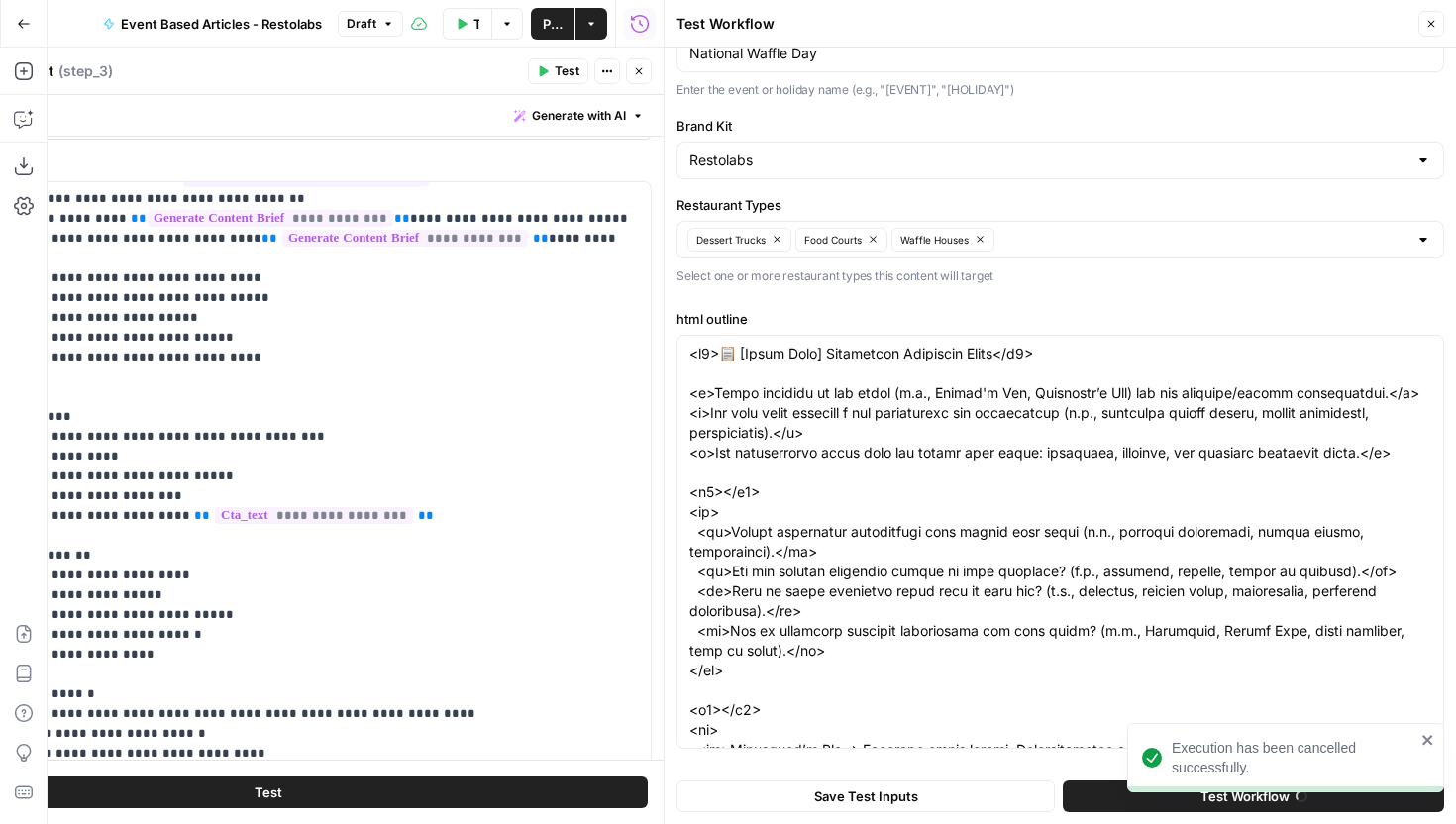 click on "Execution has been cancelled successfully." at bounding box center [1286, 758] 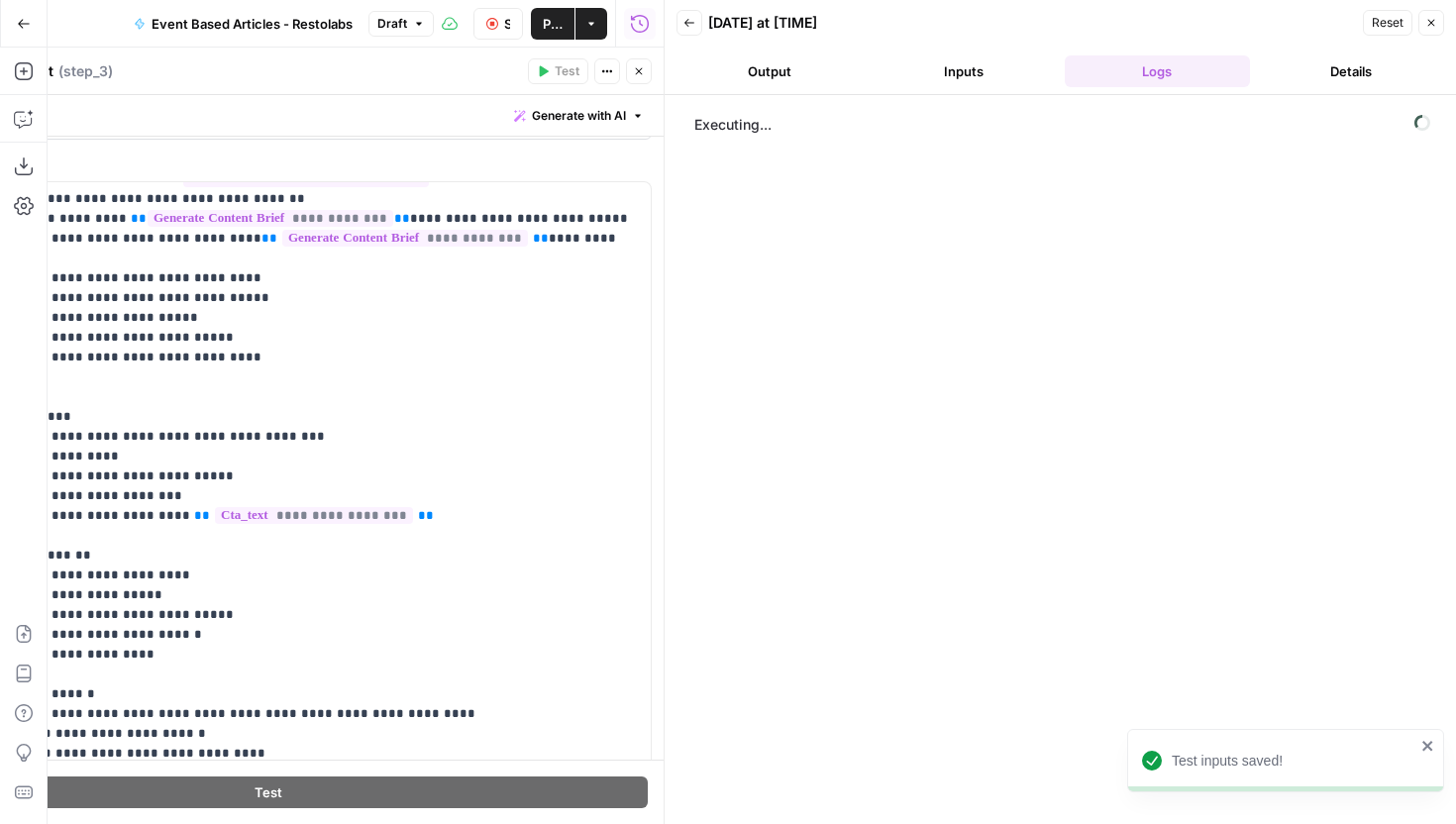 click on "Close" at bounding box center (639, 71) 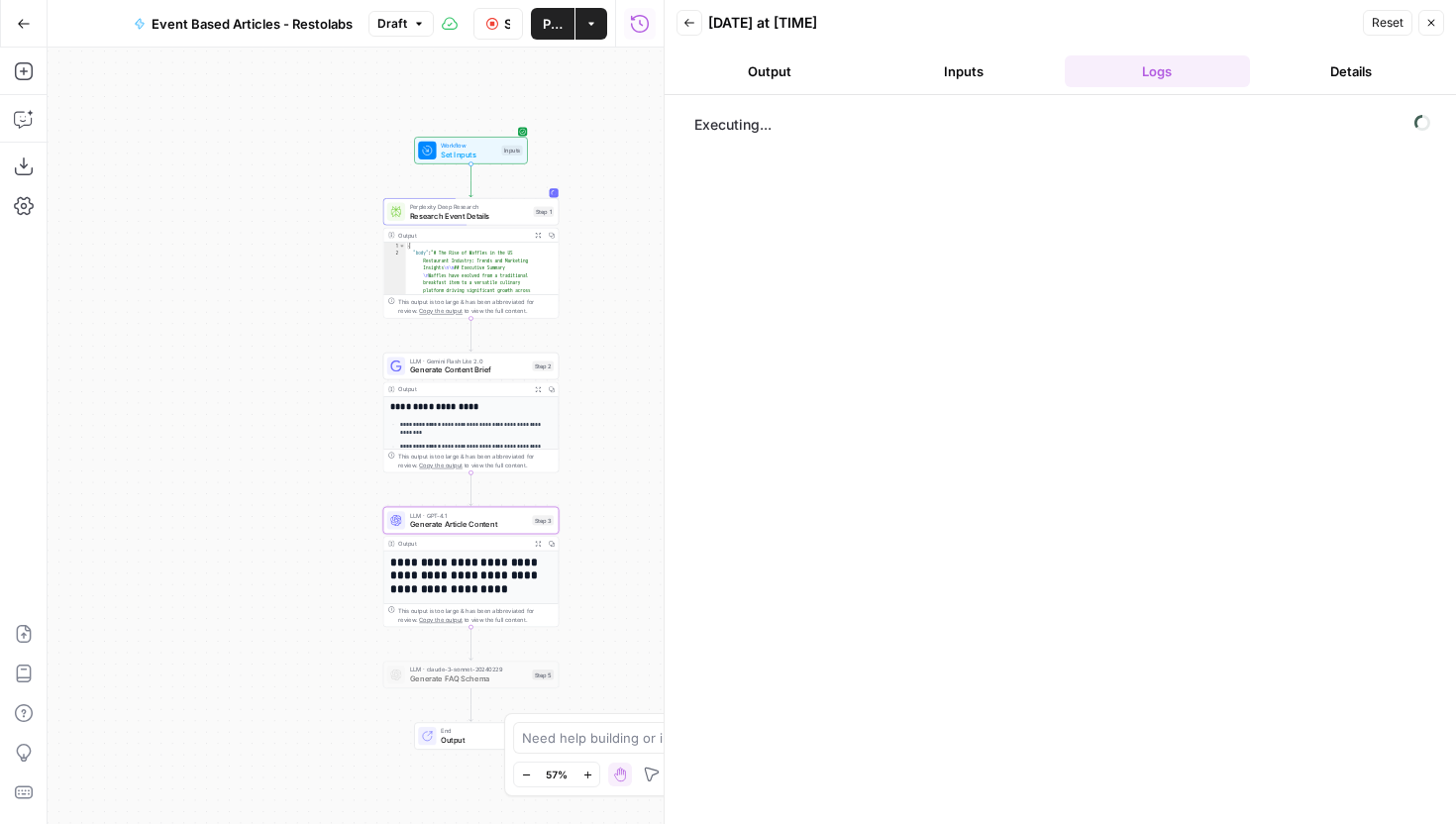 click on "Output" at bounding box center (770, 71) 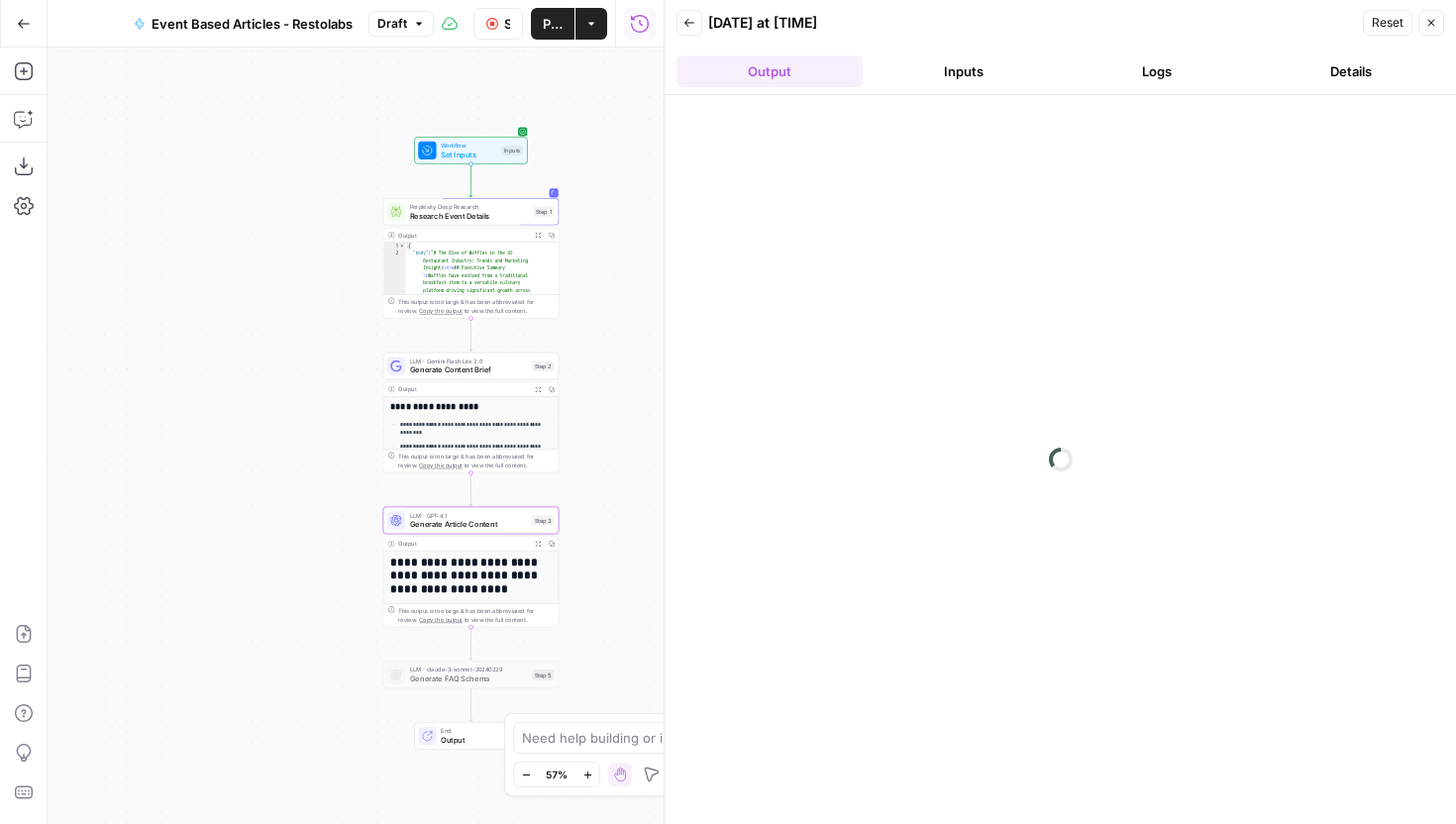 click on "Logs" at bounding box center (1158, 71) 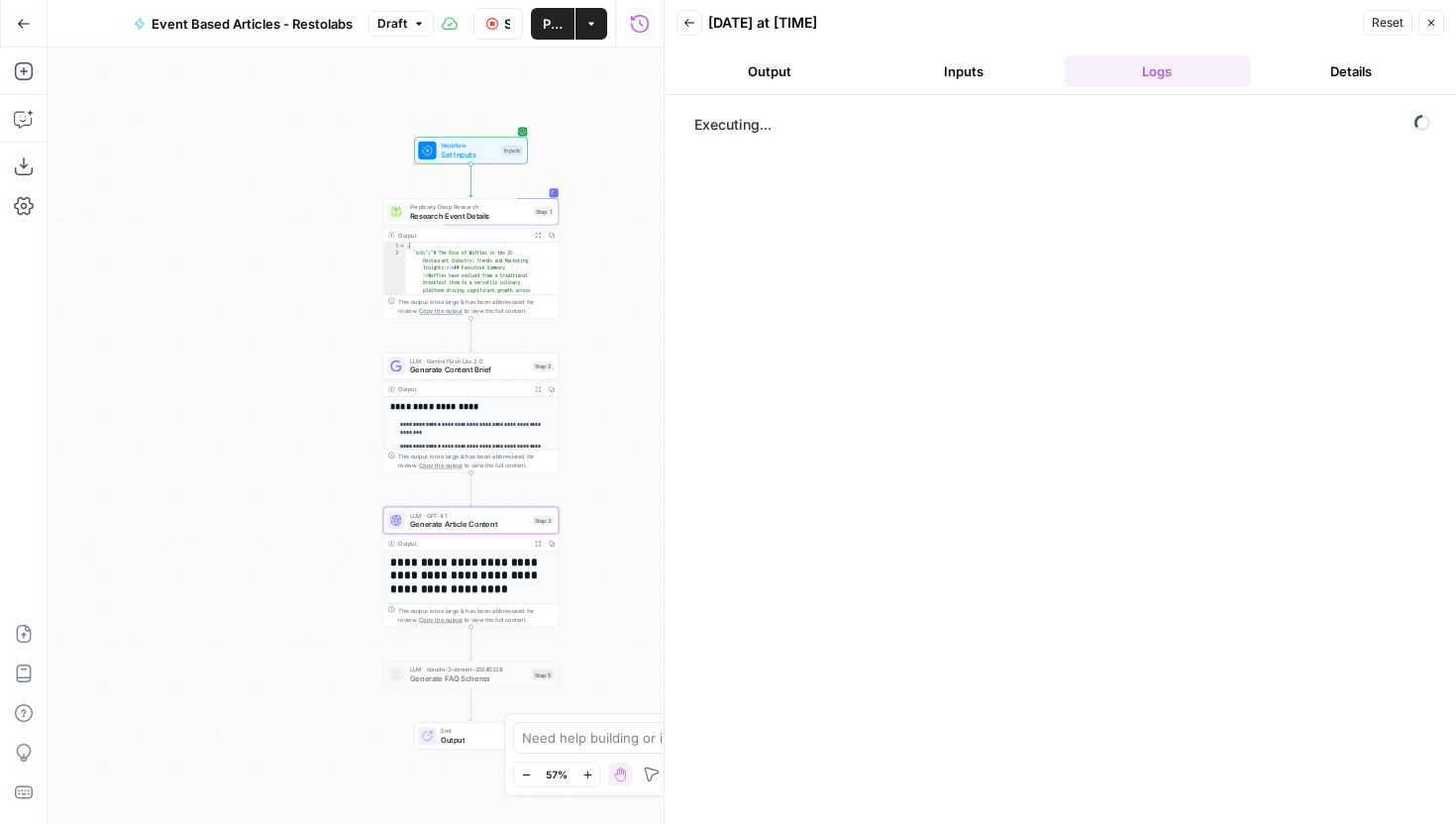type 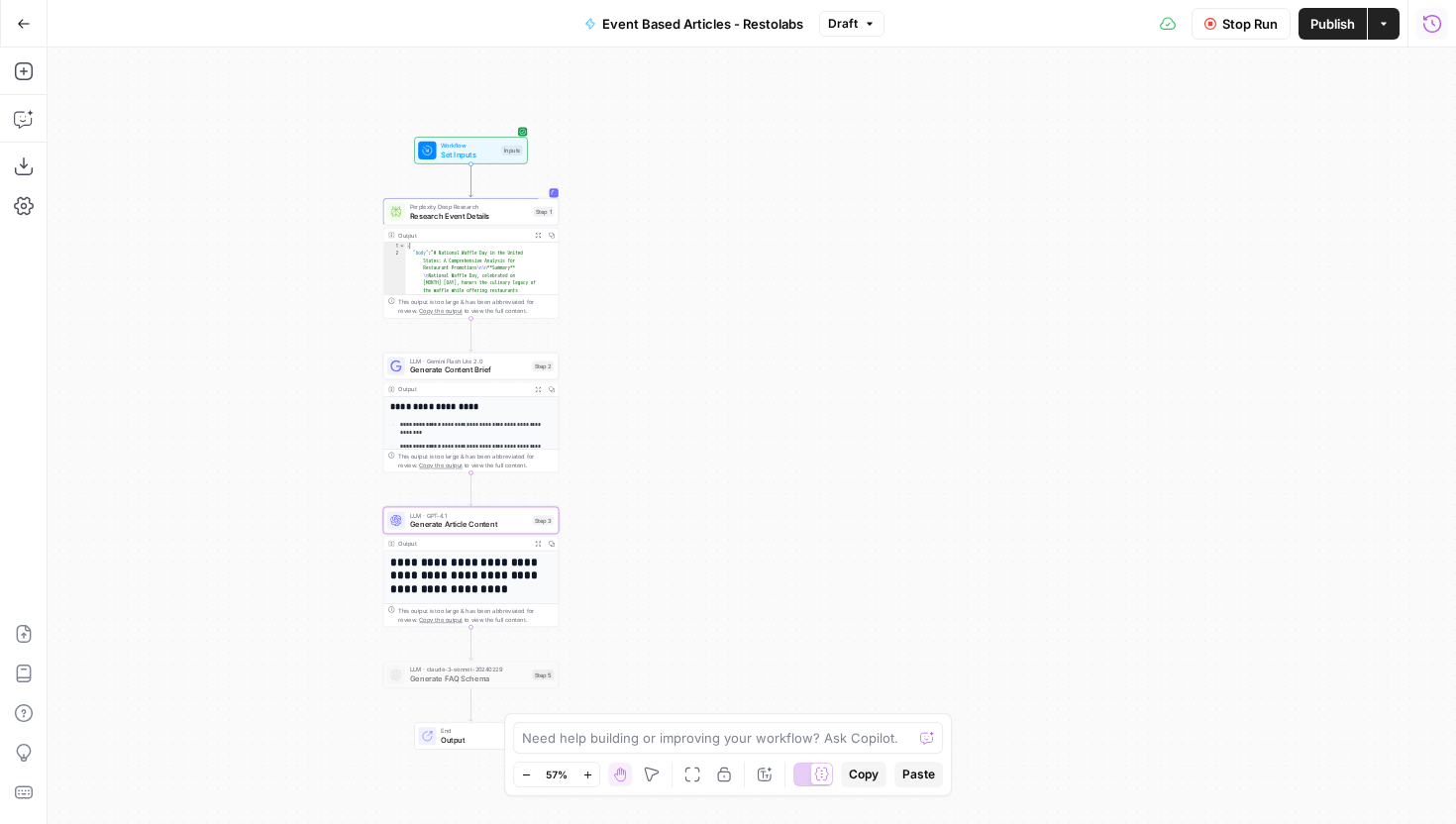click on "Run History" at bounding box center [1432, 24] 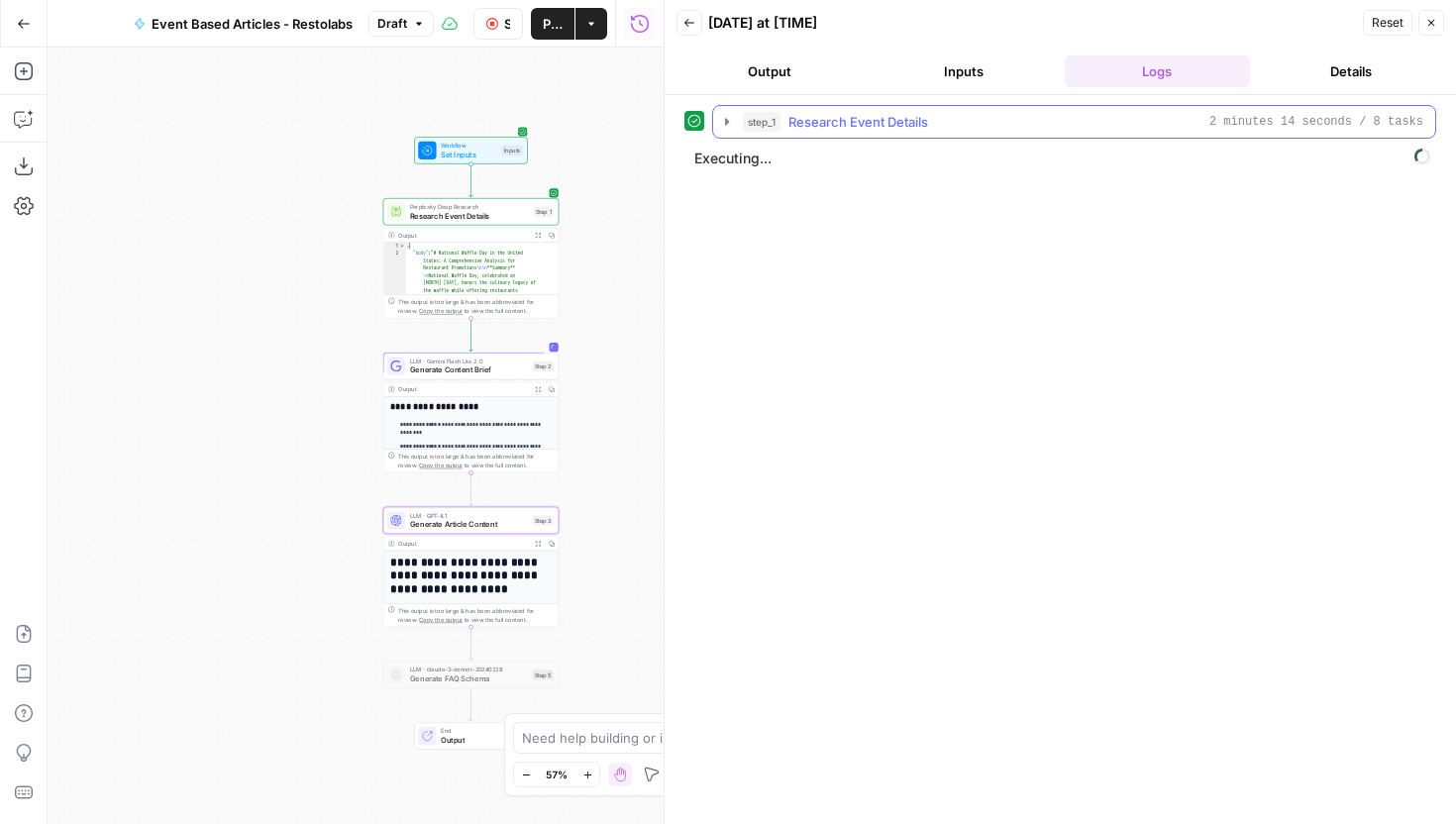 click on "2 minutes 14 seconds / 8 tasks" at bounding box center (1316, 122) 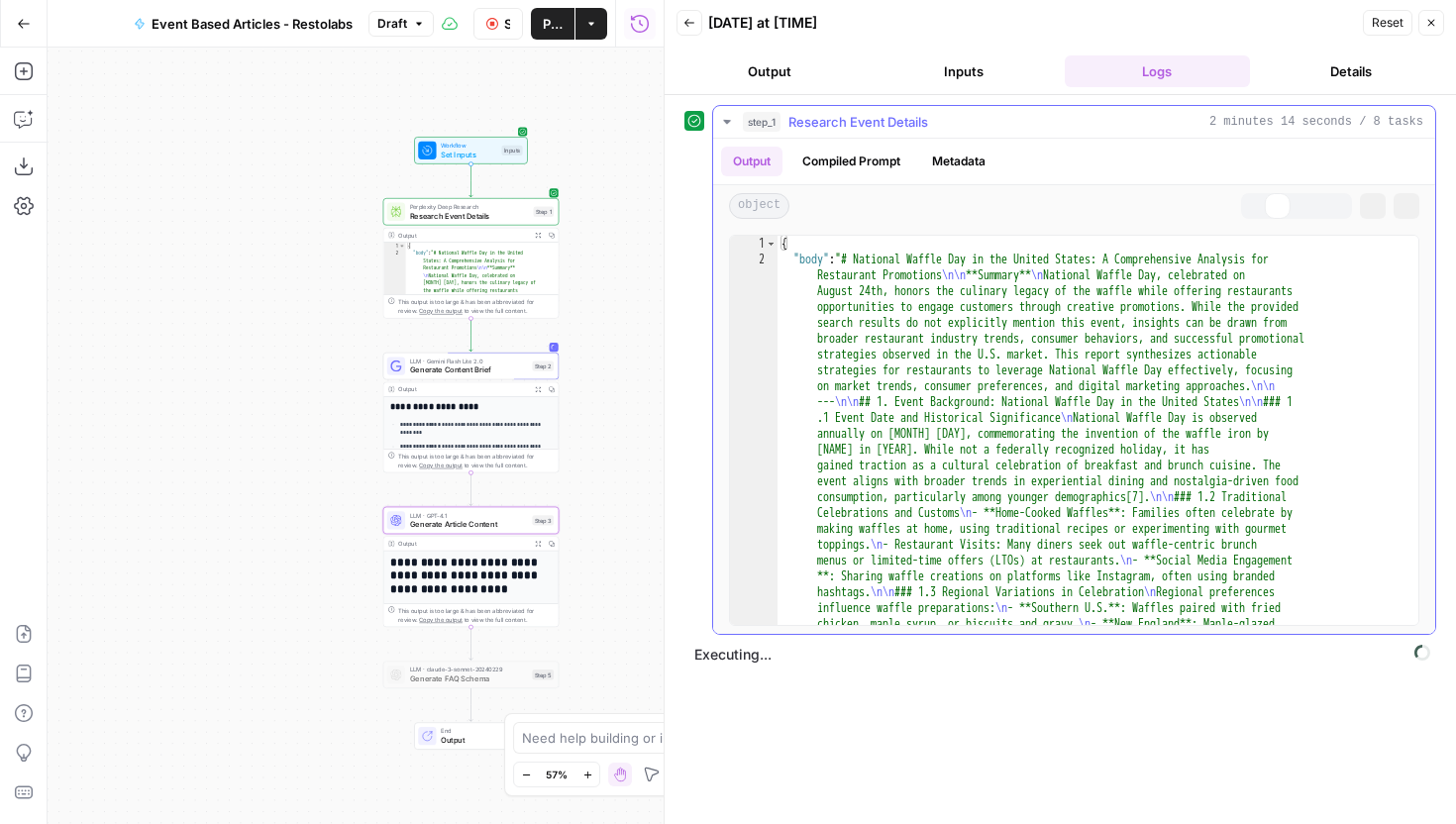 click on "2 minutes 14 seconds / 8 tasks" at bounding box center (1316, 122) 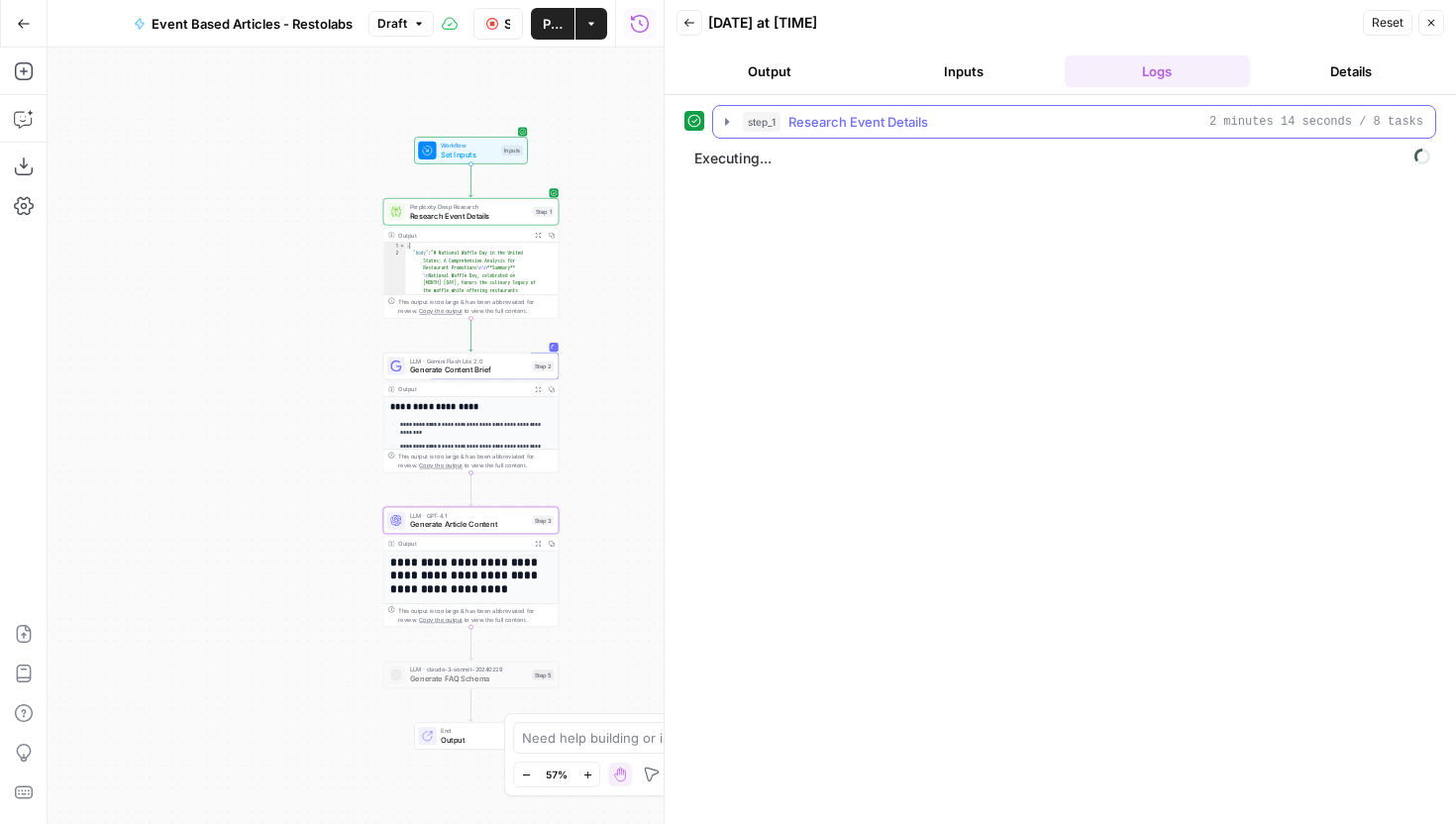 click on "2 minutes 14 seconds / 8 tasks" at bounding box center (1316, 122) 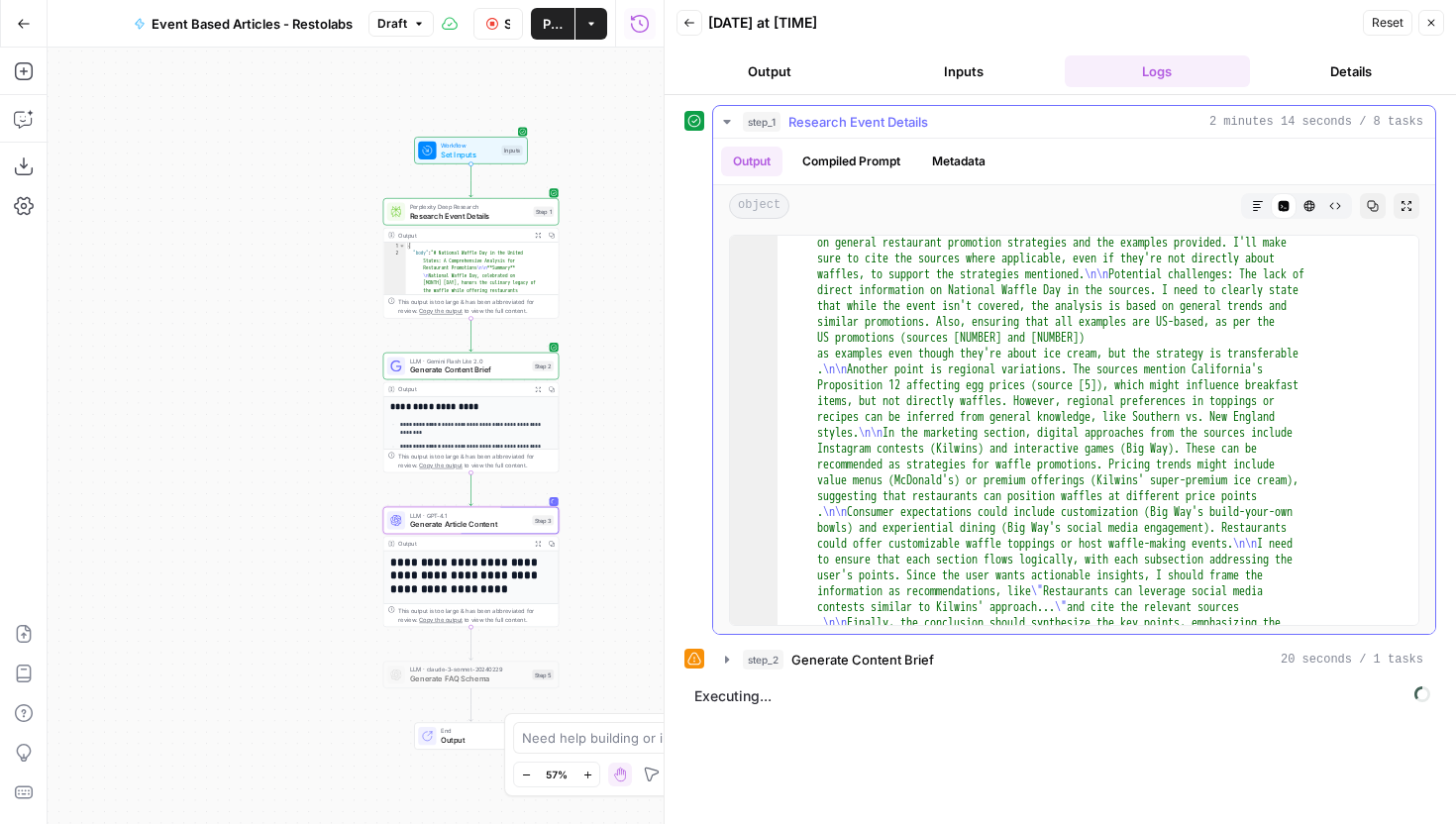 scroll, scrollTop: 2843, scrollLeft: 0, axis: vertical 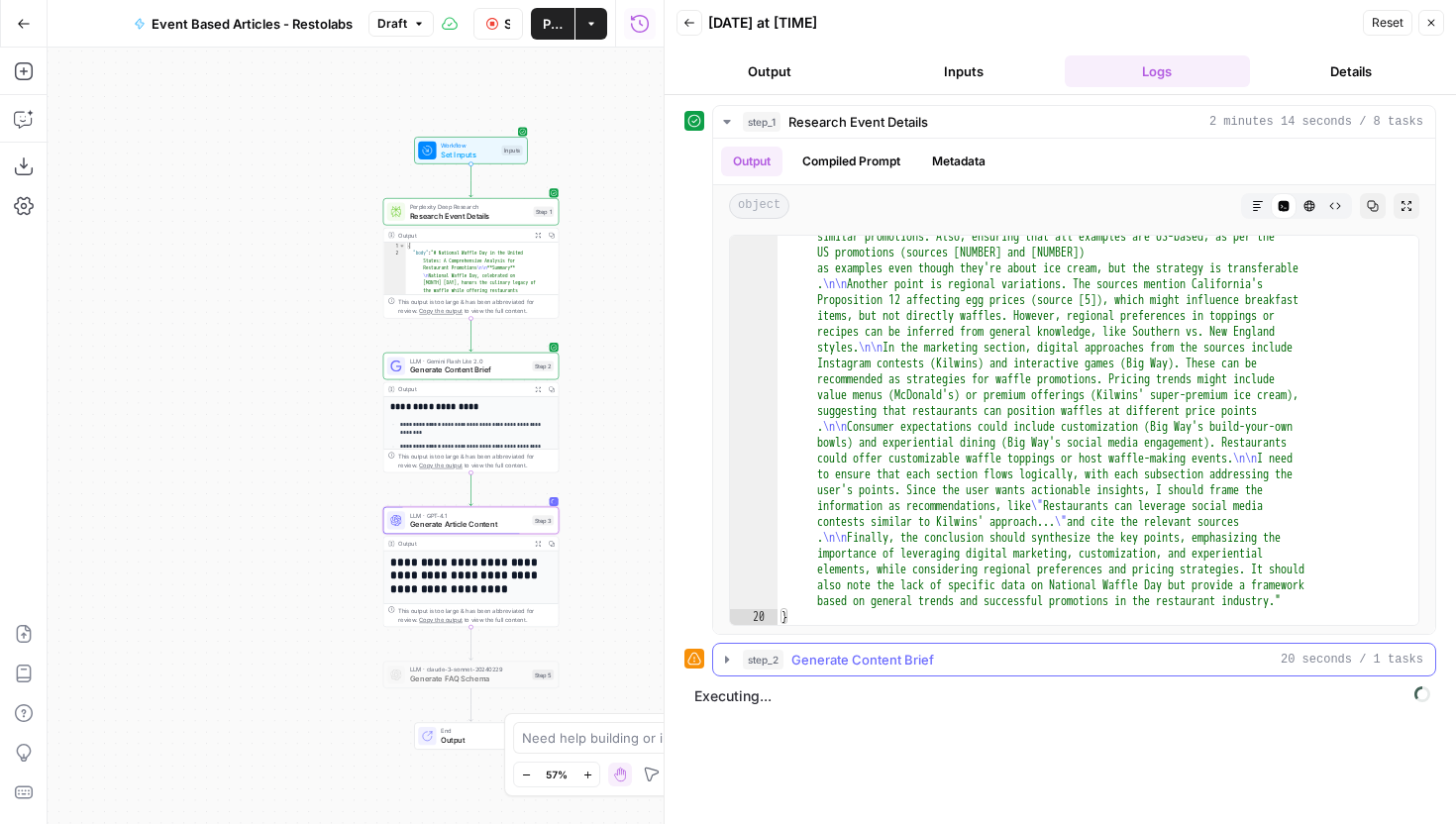 click on "step_2 Generate Content Brief 20 seconds / 1 tasks" at bounding box center (1074, 660) 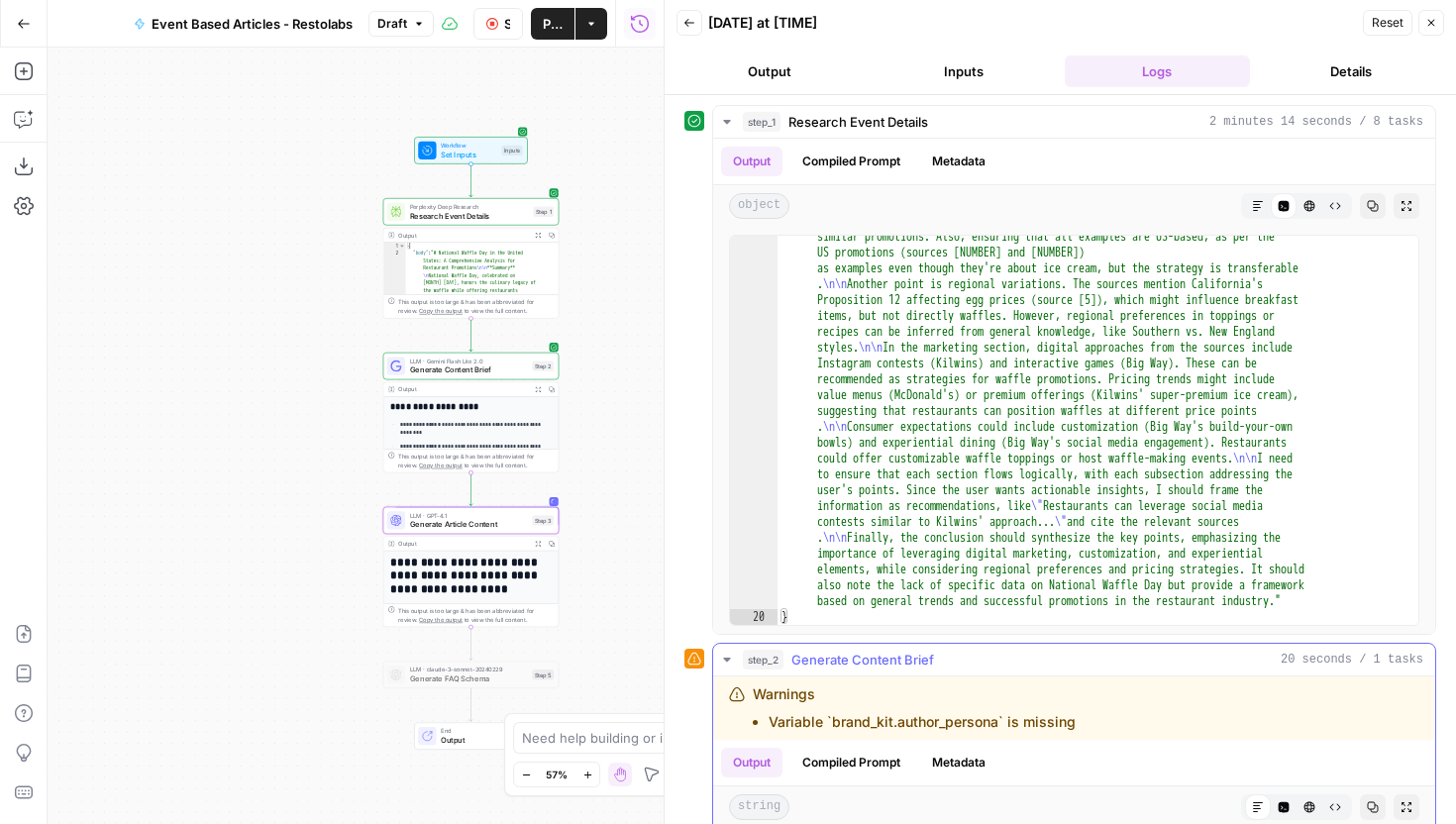 scroll, scrollTop: 458, scrollLeft: 0, axis: vertical 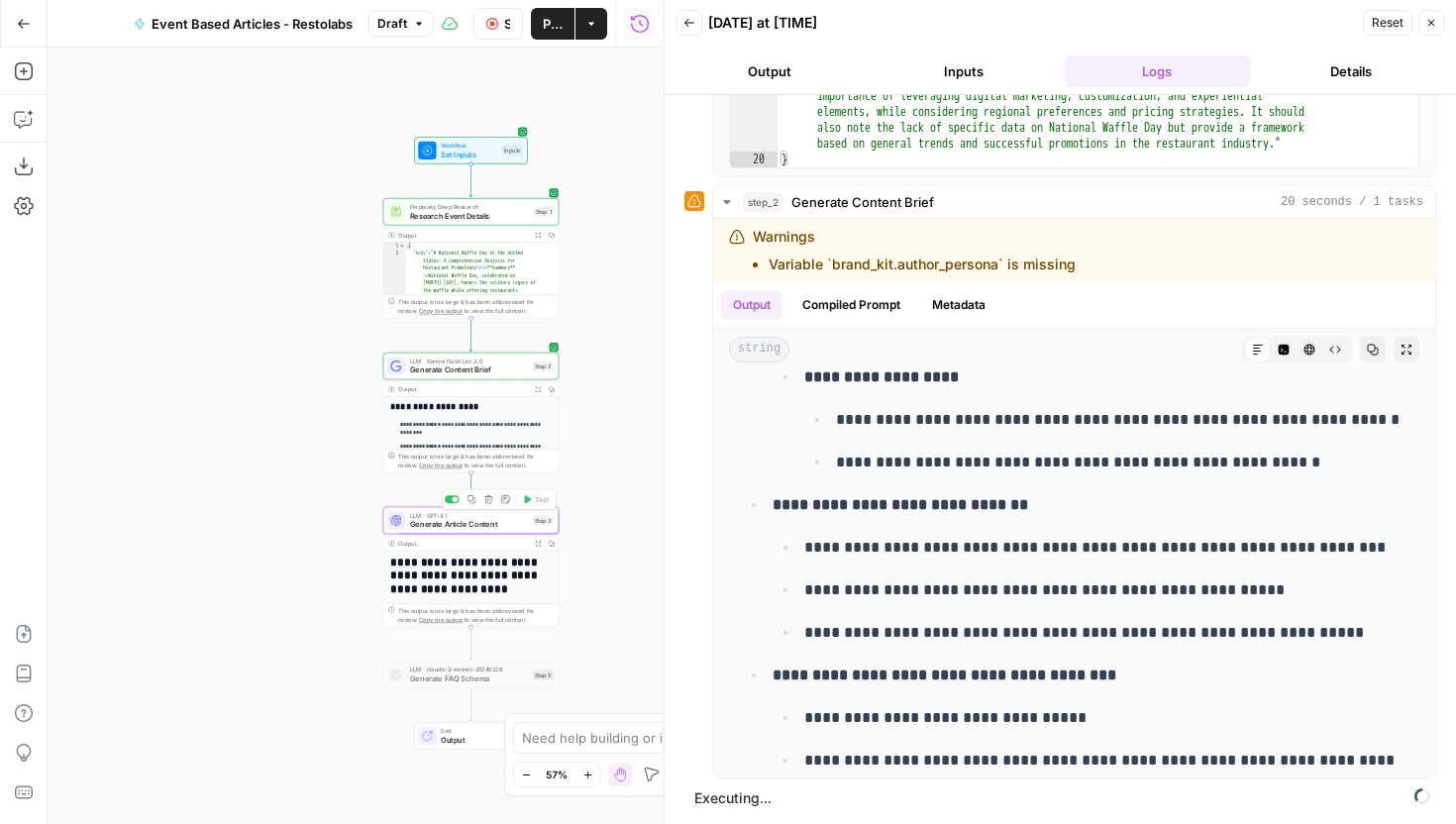 click on "Generate Article Content" at bounding box center [468, 524] 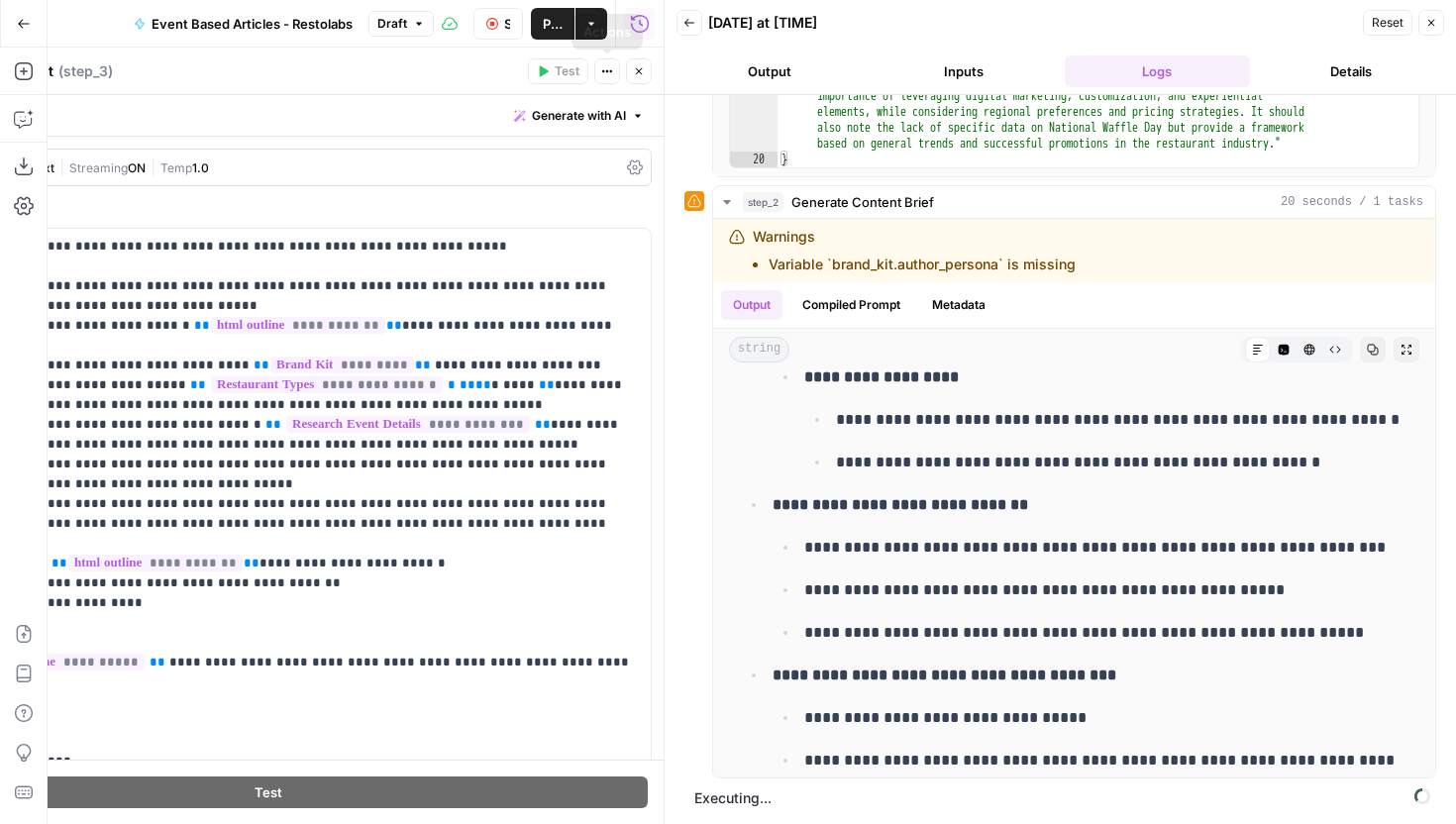 click on "Close" at bounding box center [639, 71] 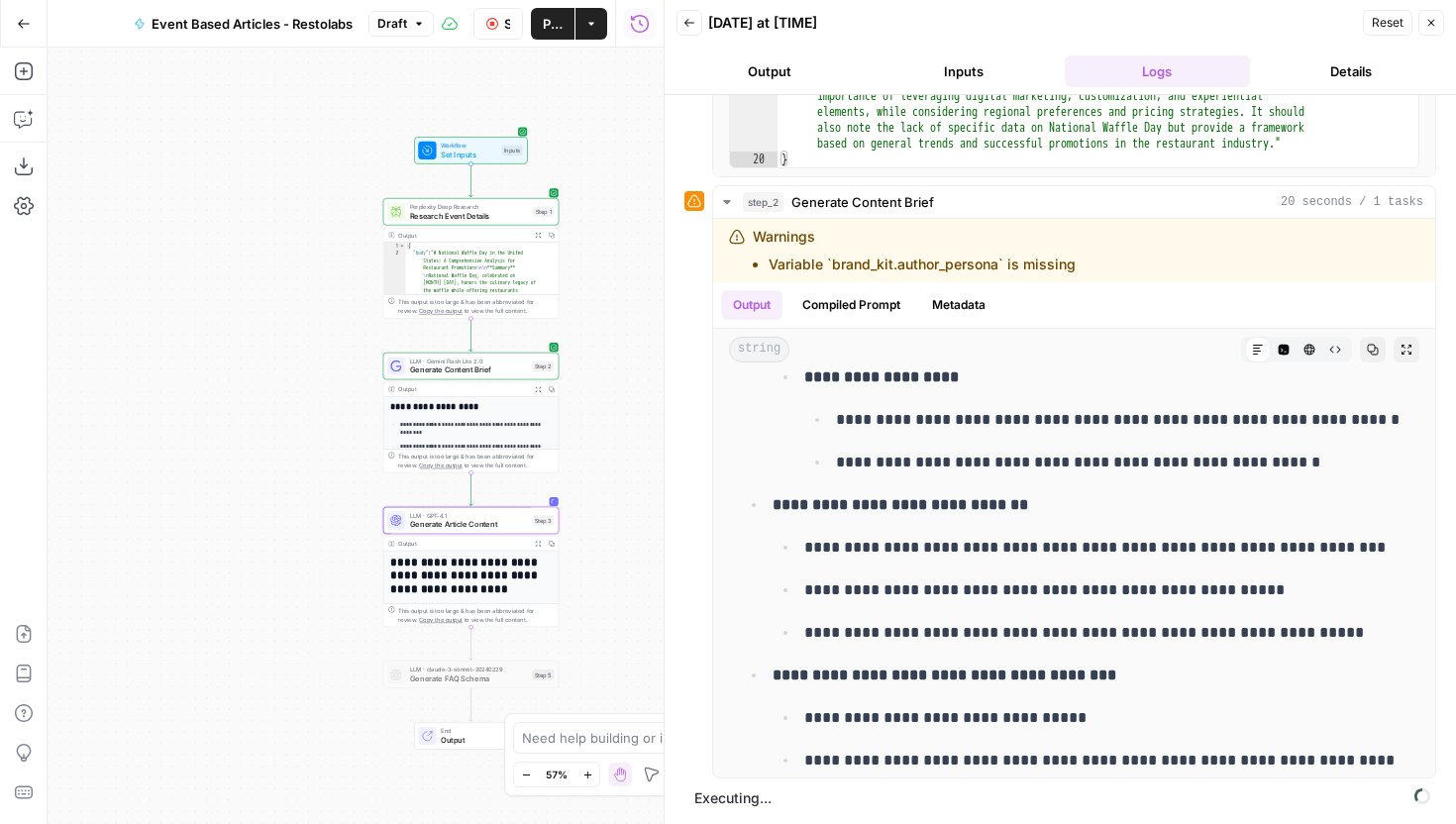 click on "Logs" at bounding box center (1158, 71) 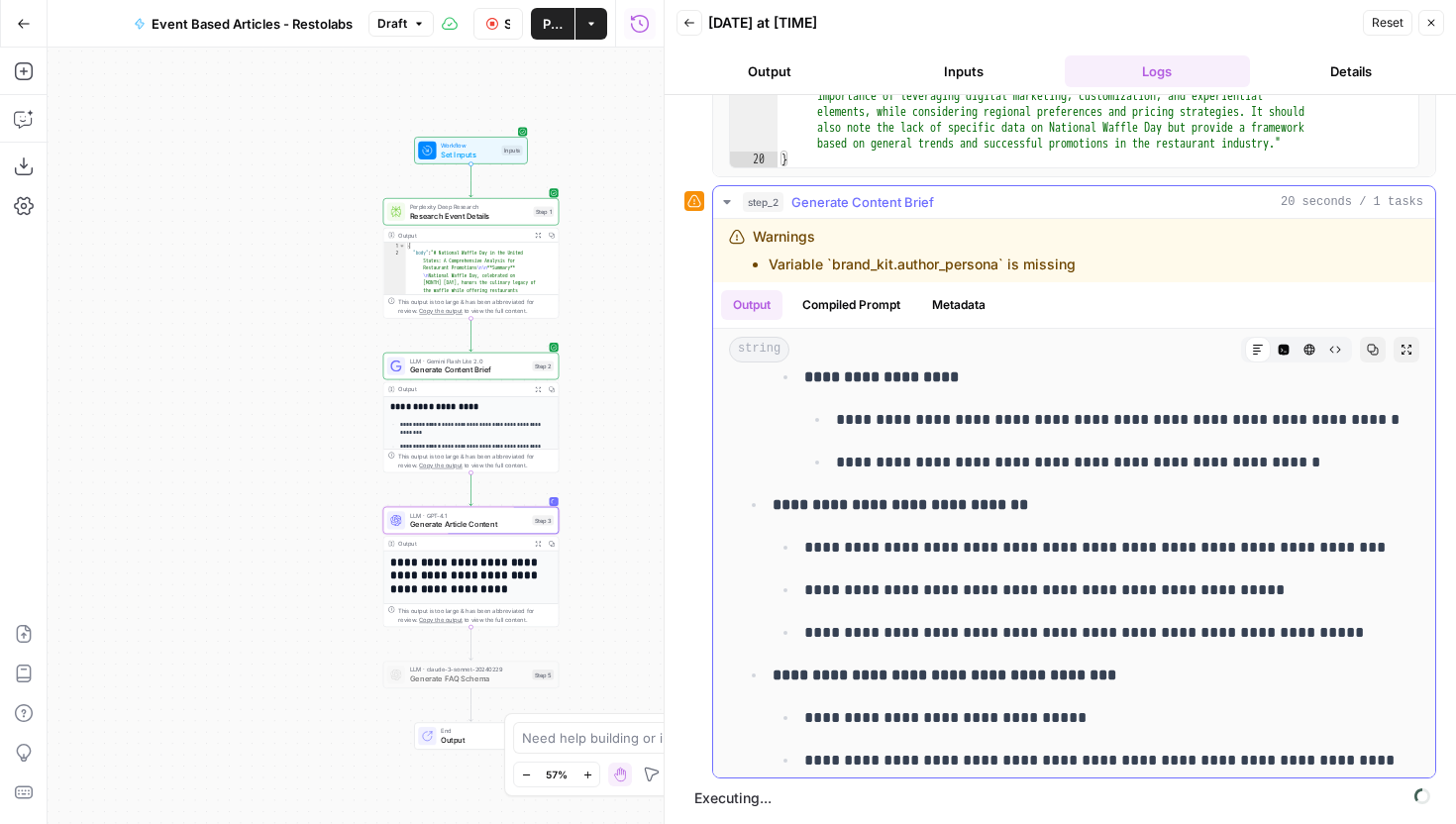click at bounding box center [1074, 218] 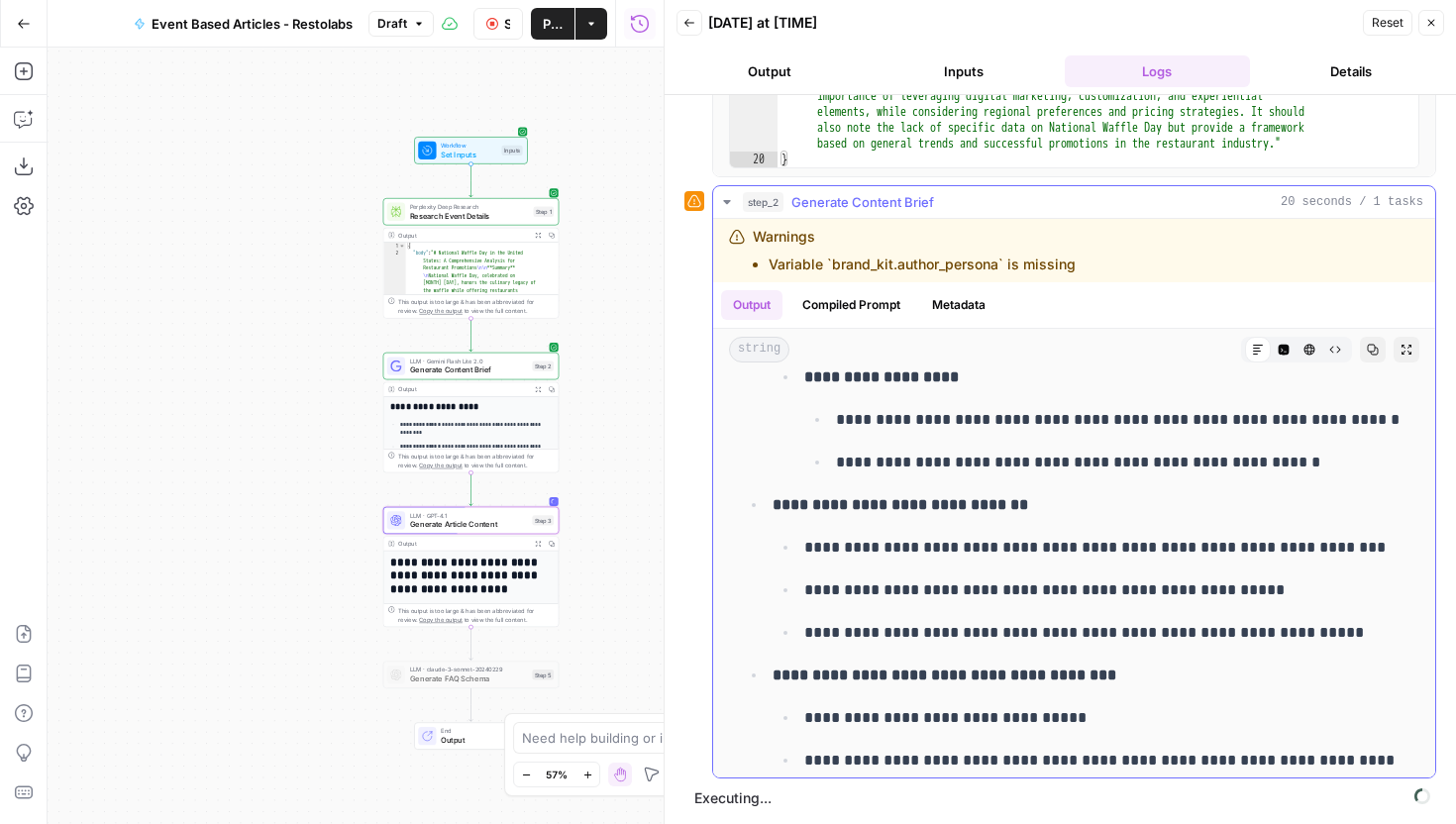 click on "step_2 Generate Content Brief 20 seconds / 1 tasks" at bounding box center (1074, 202) 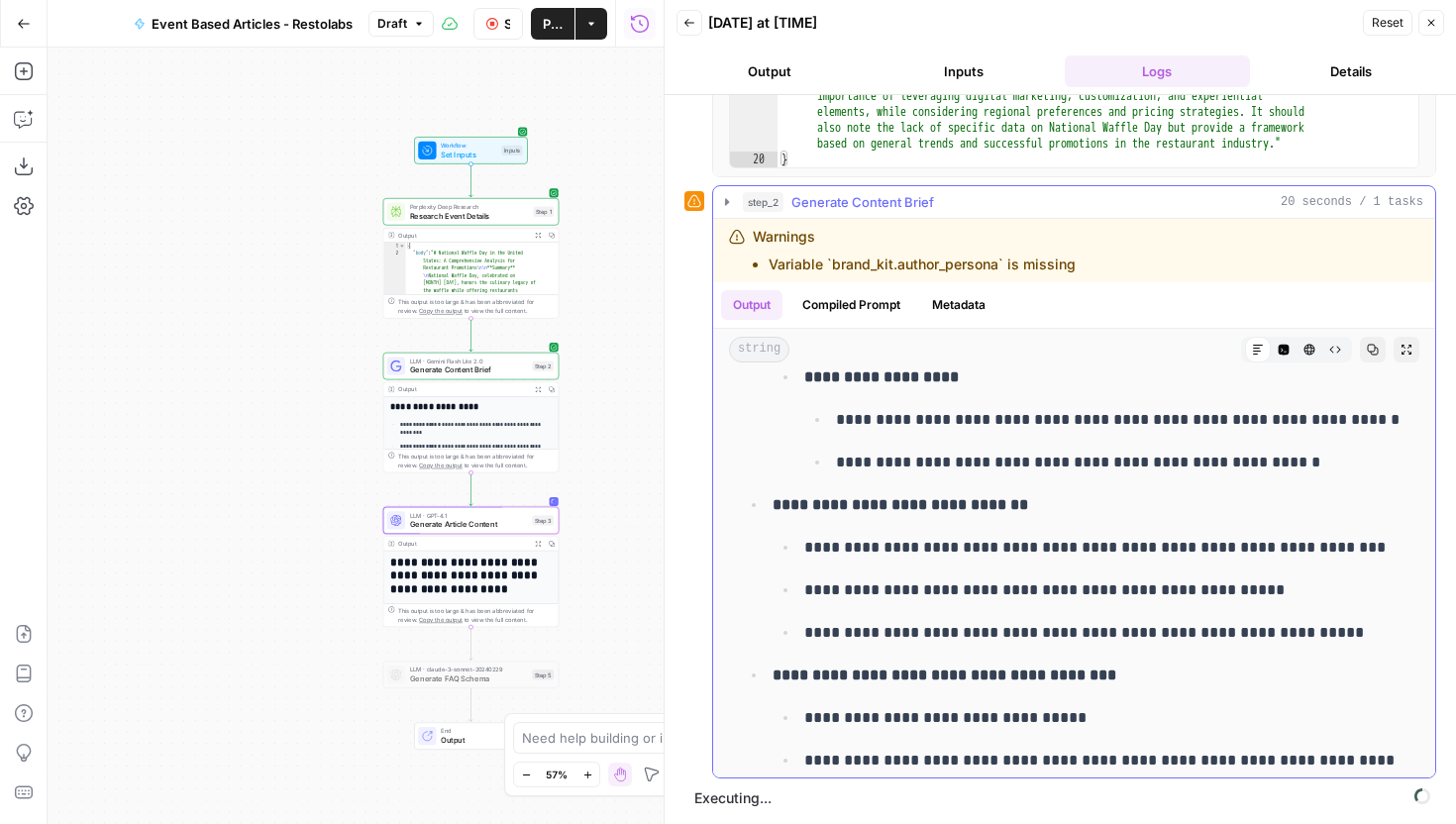 scroll, scrollTop: 0, scrollLeft: 0, axis: both 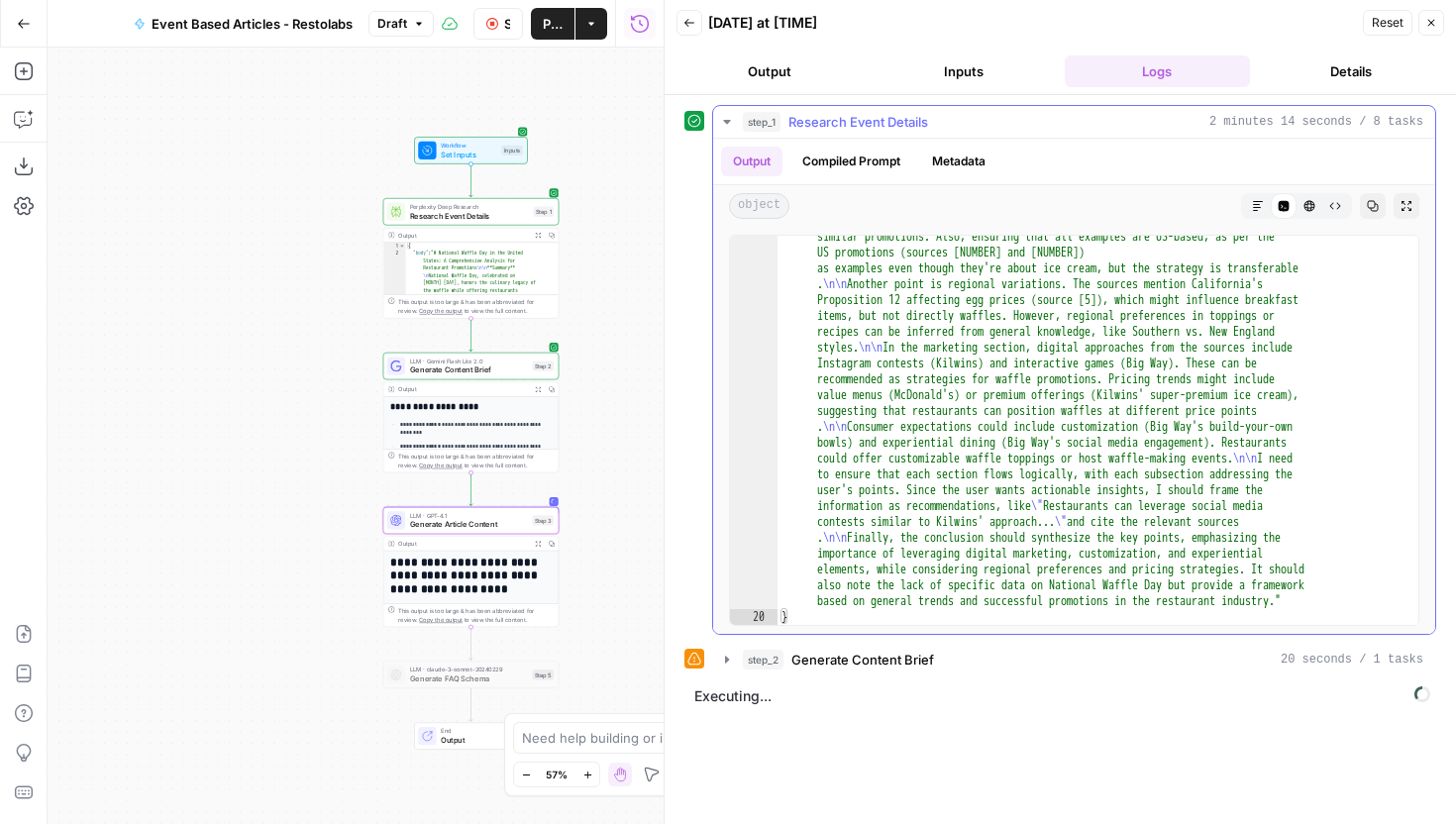 click on "Research Event Details" at bounding box center (858, 122) 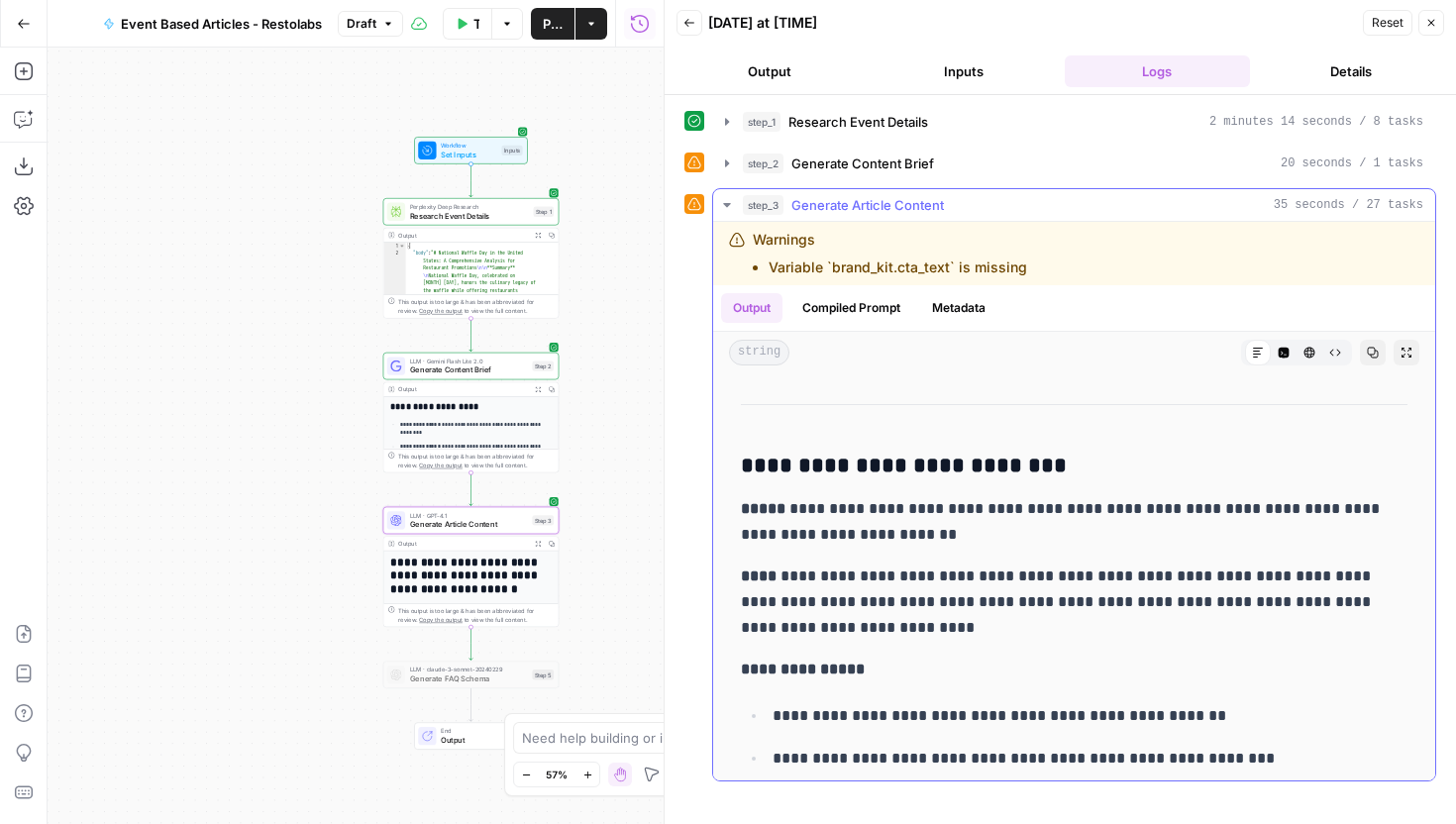 scroll, scrollTop: 3923, scrollLeft: 0, axis: vertical 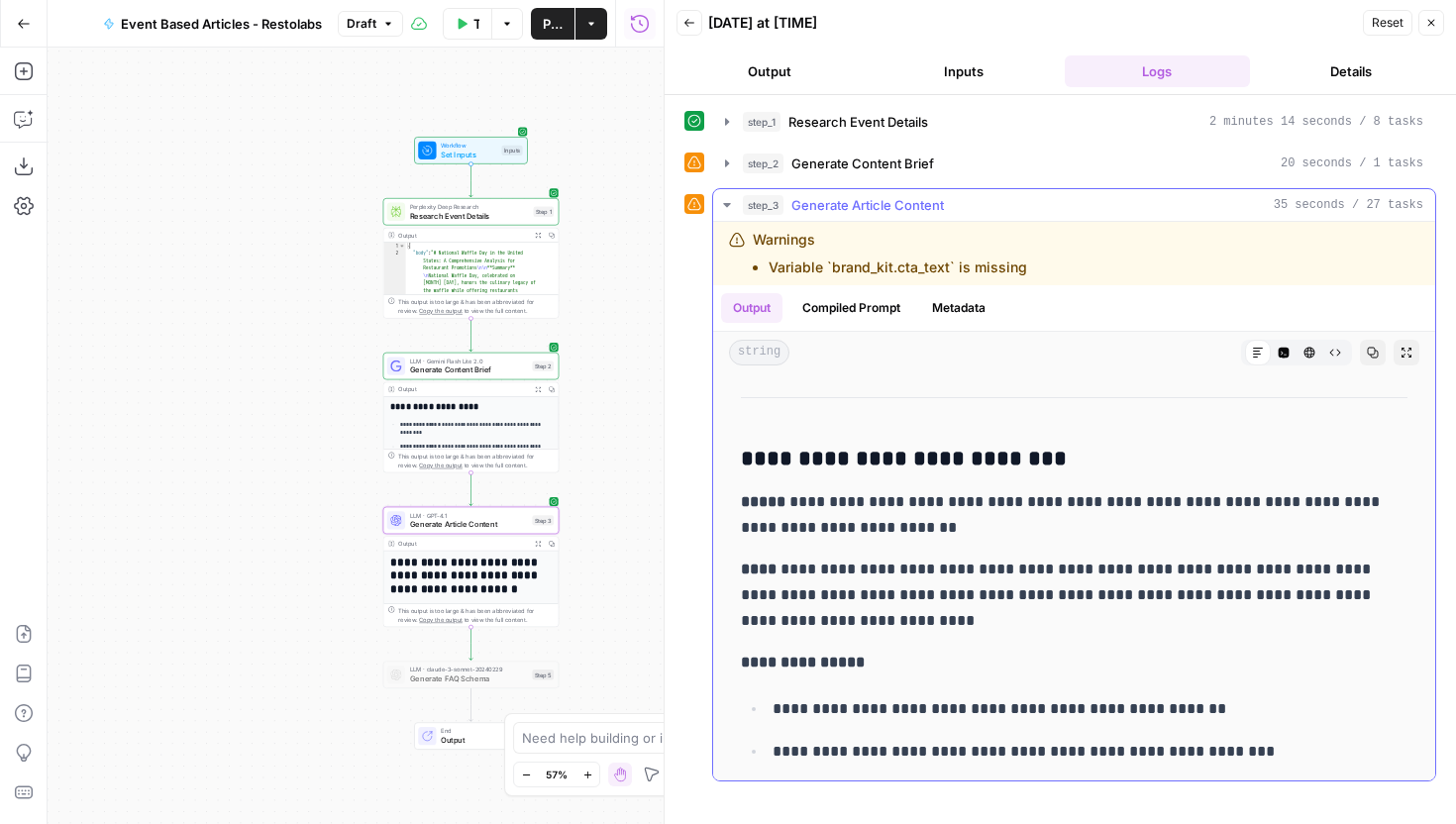 drag, startPoint x: 756, startPoint y: 456, endPoint x: 1105, endPoint y: 456, distance: 349 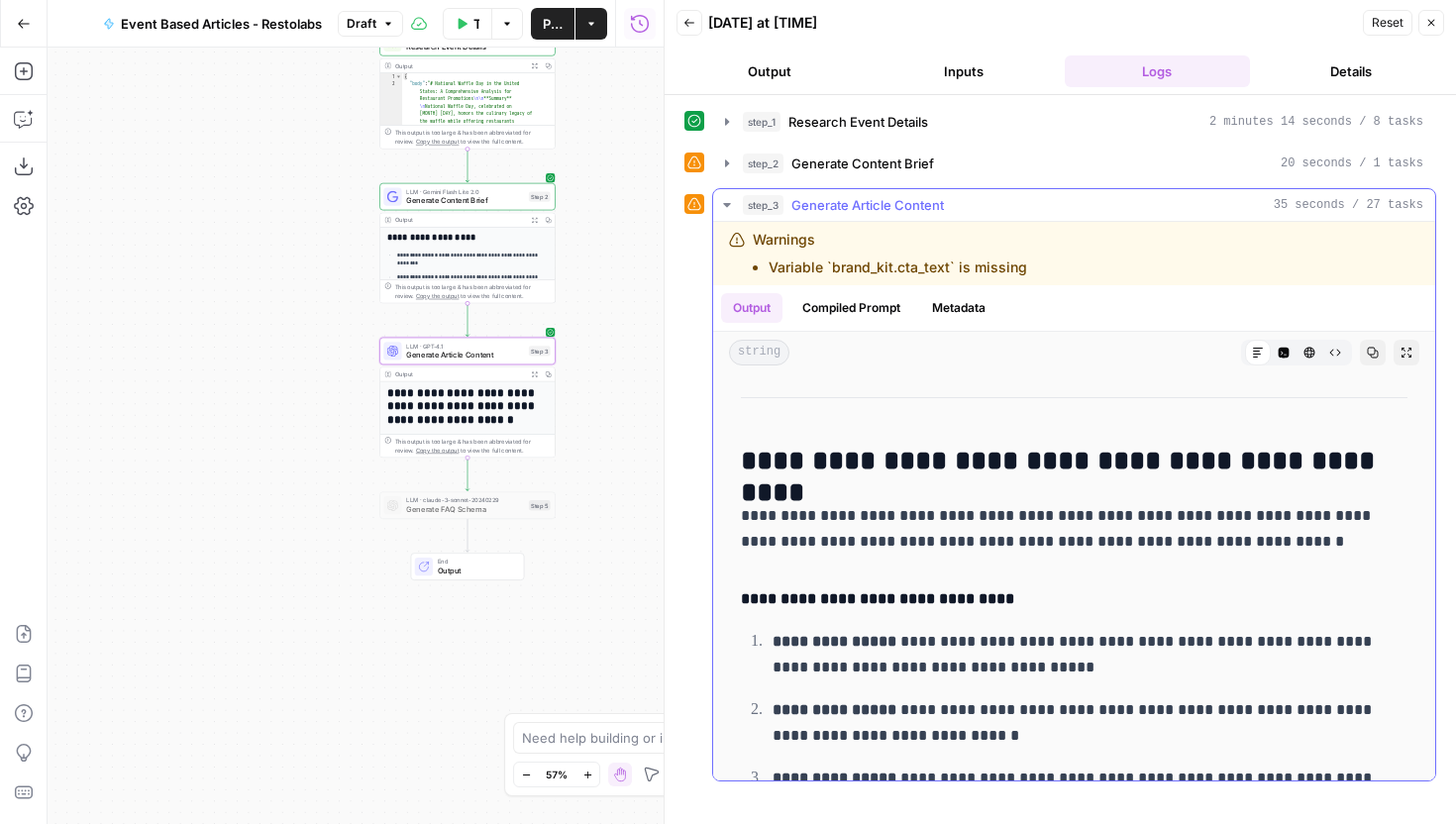 scroll, scrollTop: 5832, scrollLeft: 0, axis: vertical 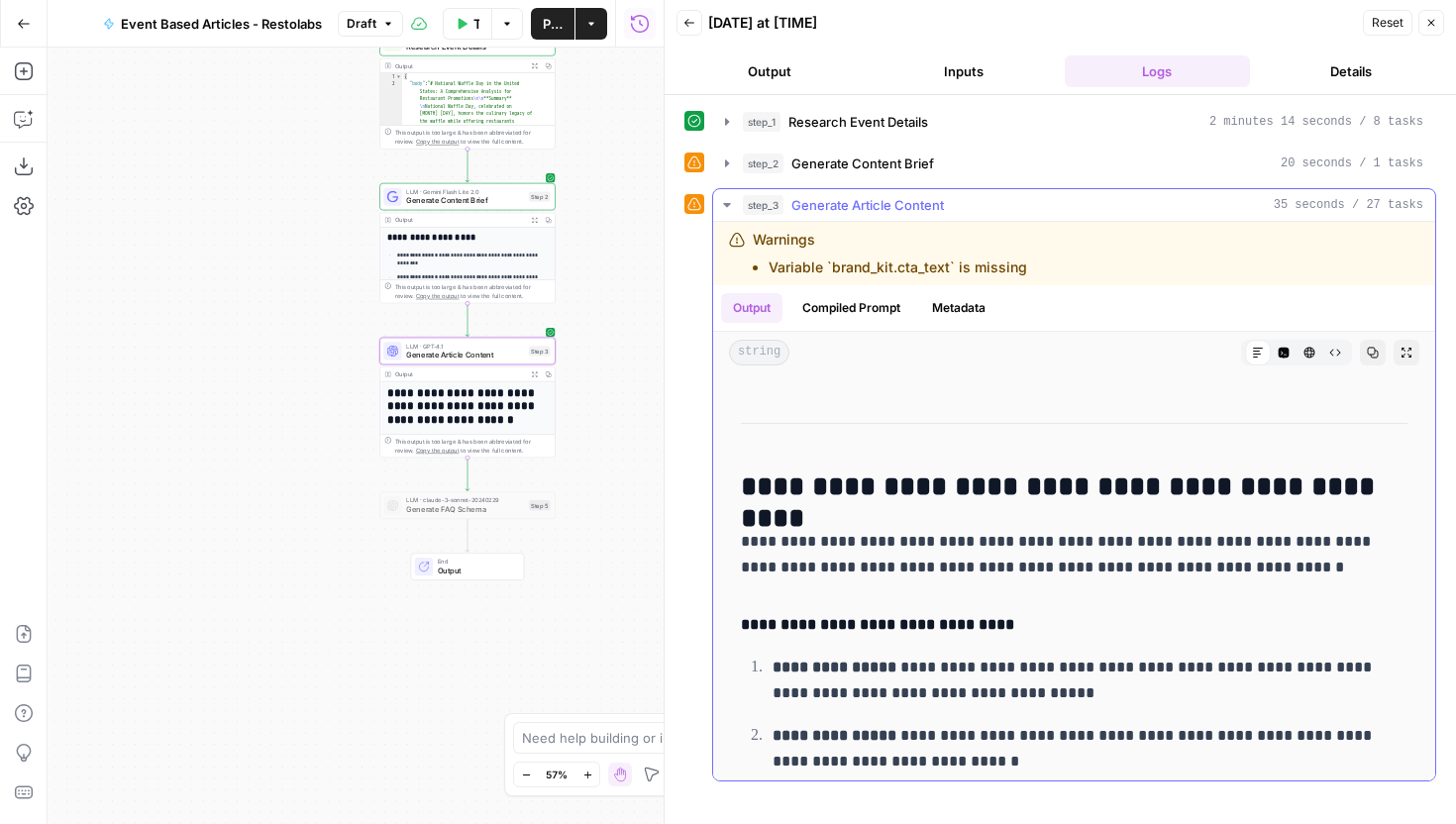 drag, startPoint x: 1005, startPoint y: 488, endPoint x: 1253, endPoint y: 483, distance: 248.0504 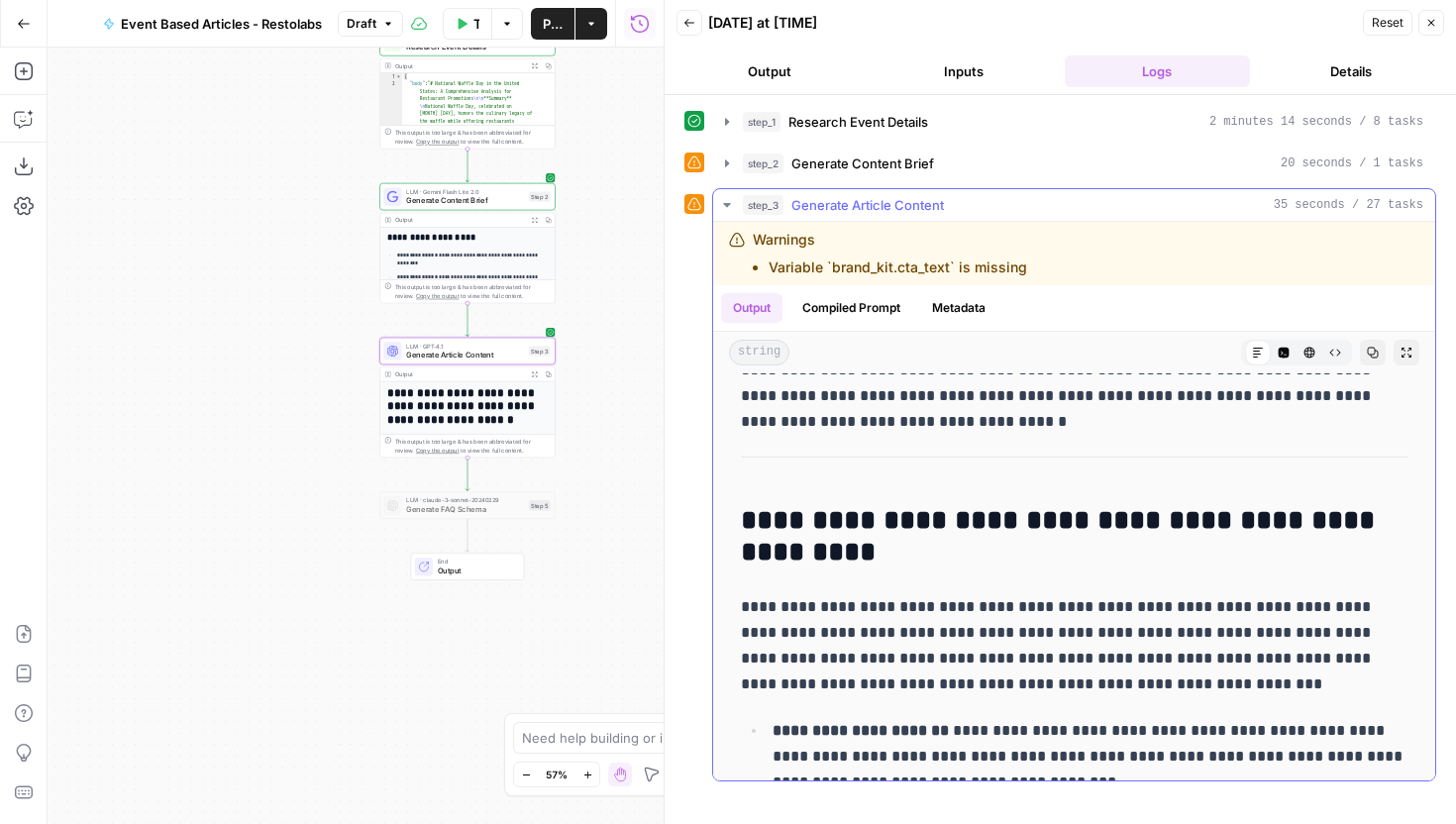 scroll, scrollTop: 441, scrollLeft: 0, axis: vertical 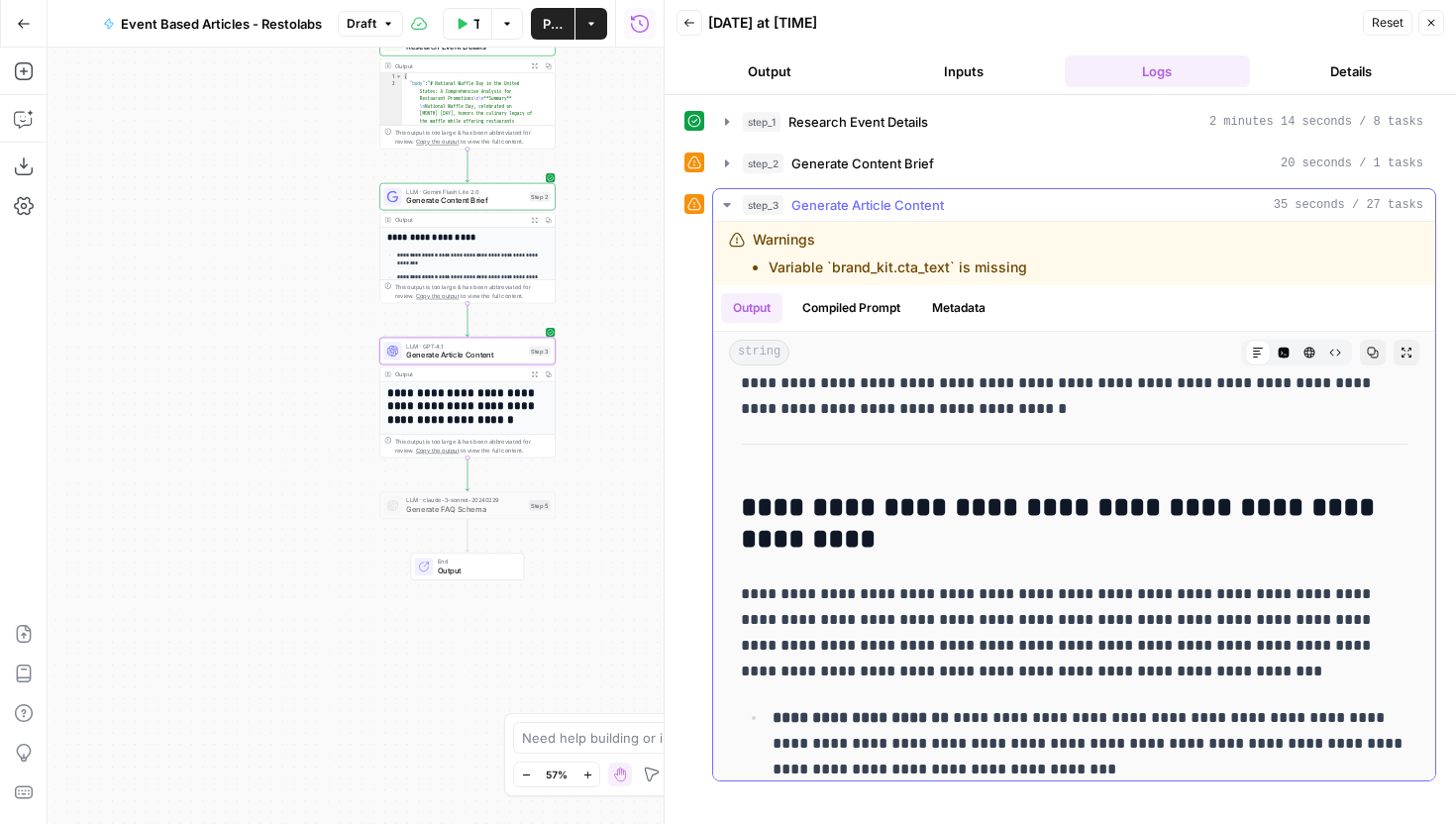 drag, startPoint x: 1071, startPoint y: 437, endPoint x: 1166, endPoint y: 505, distance: 116.828935 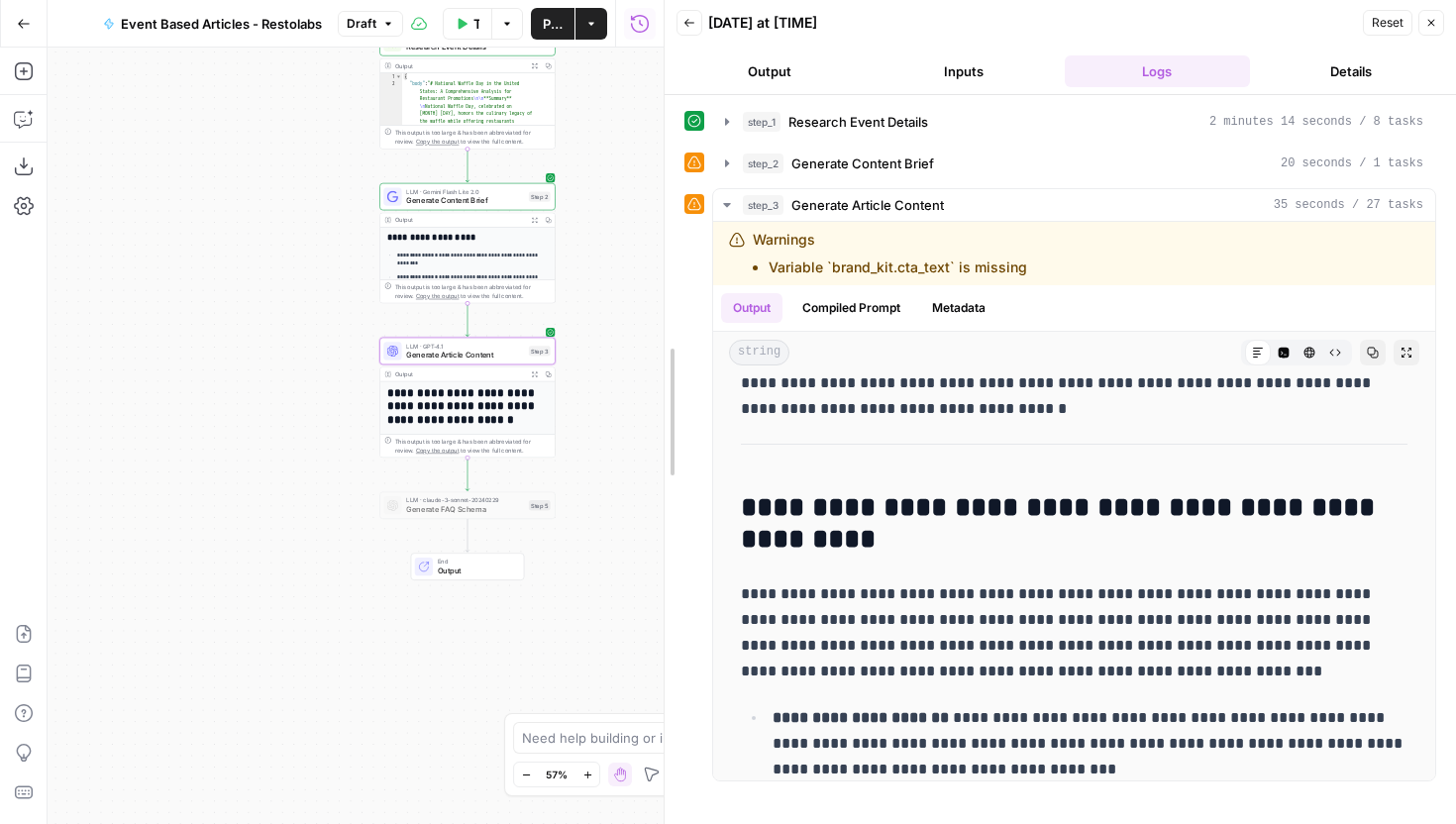drag, startPoint x: 667, startPoint y: 408, endPoint x: 494, endPoint y: 459, distance: 180.36075 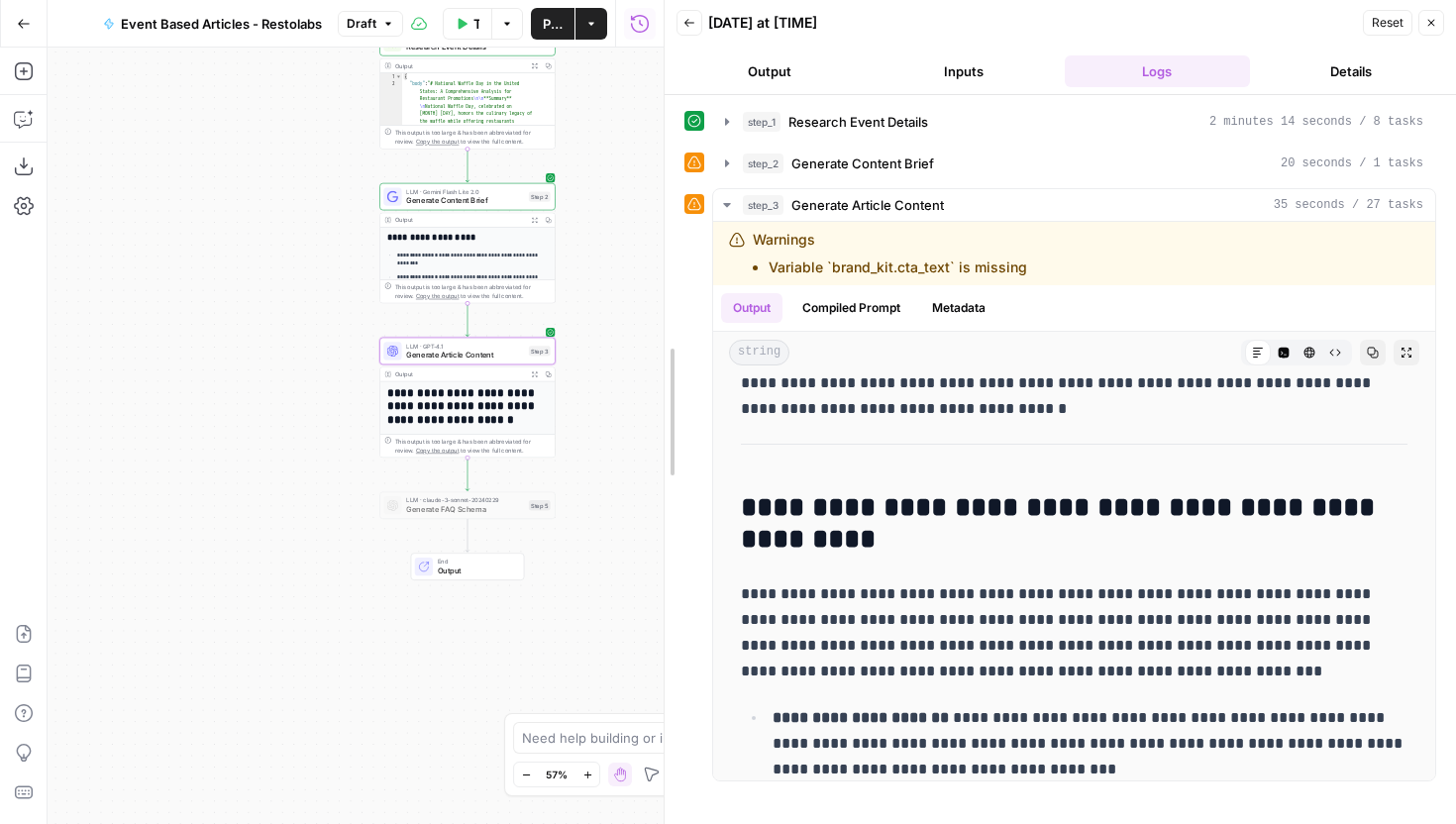 drag, startPoint x: 673, startPoint y: 400, endPoint x: 603, endPoint y: 401, distance: 70.00714 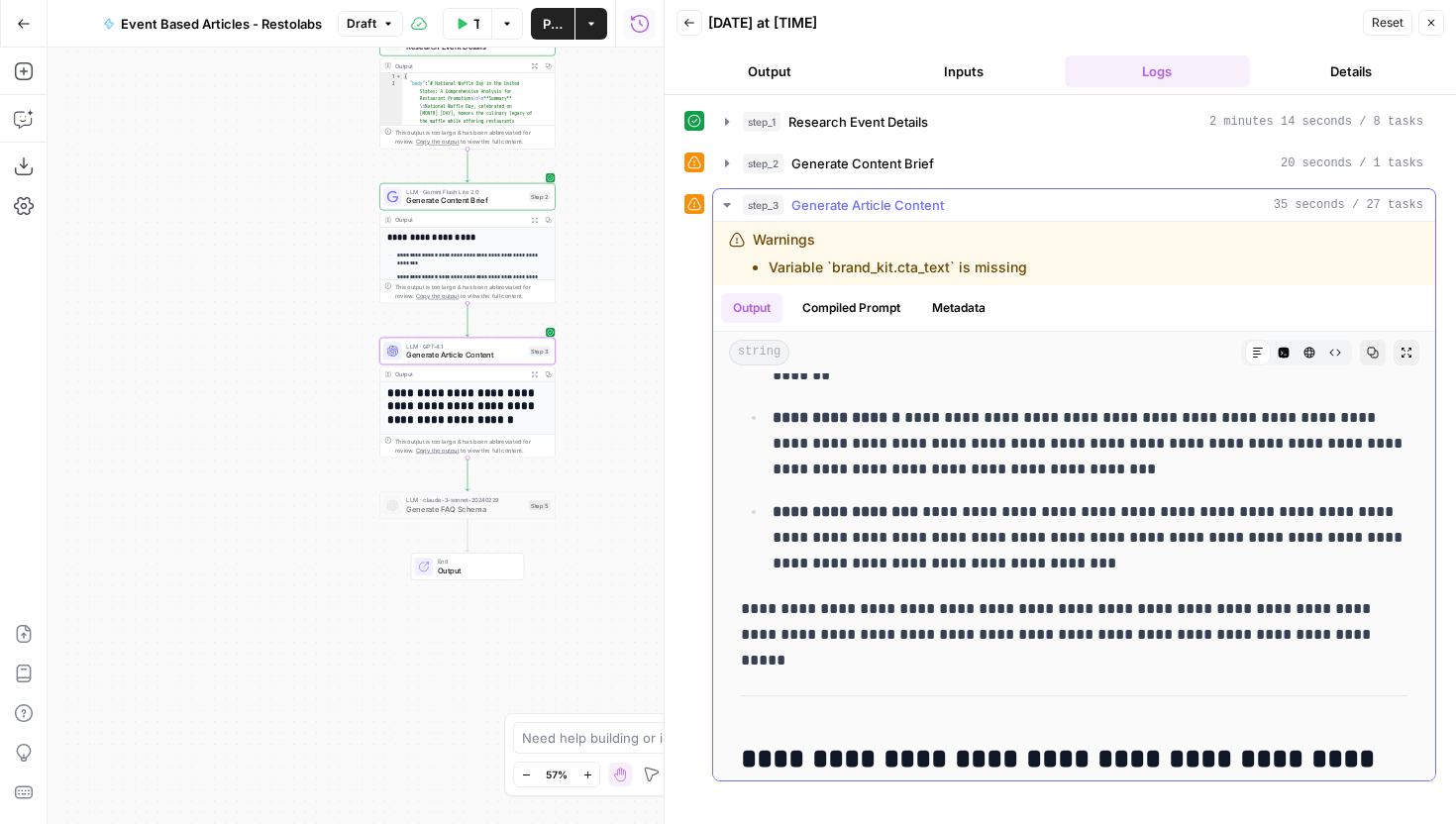 scroll, scrollTop: 0, scrollLeft: 0, axis: both 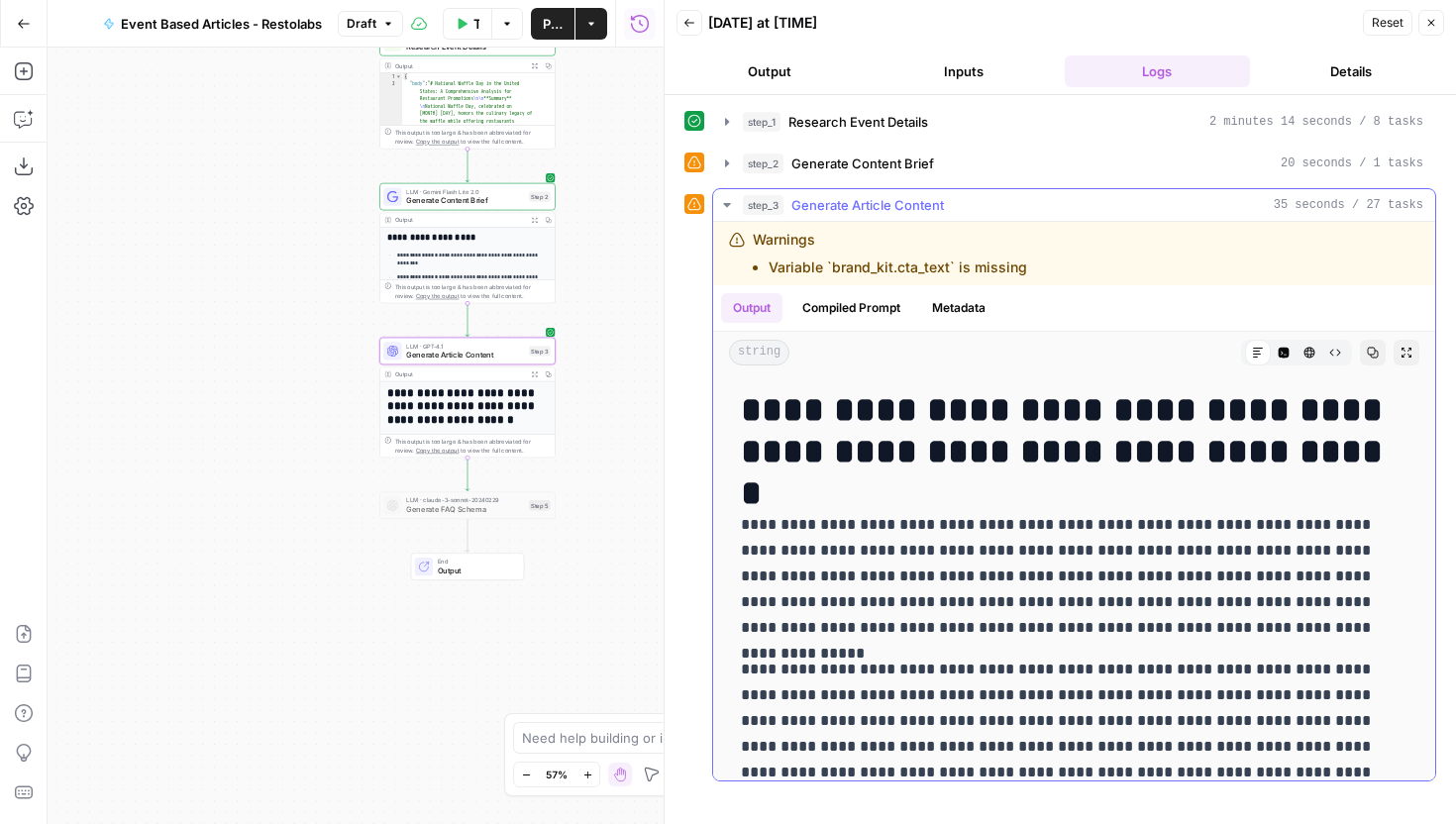 drag, startPoint x: 787, startPoint y: 412, endPoint x: 865, endPoint y: 485, distance: 106.83164 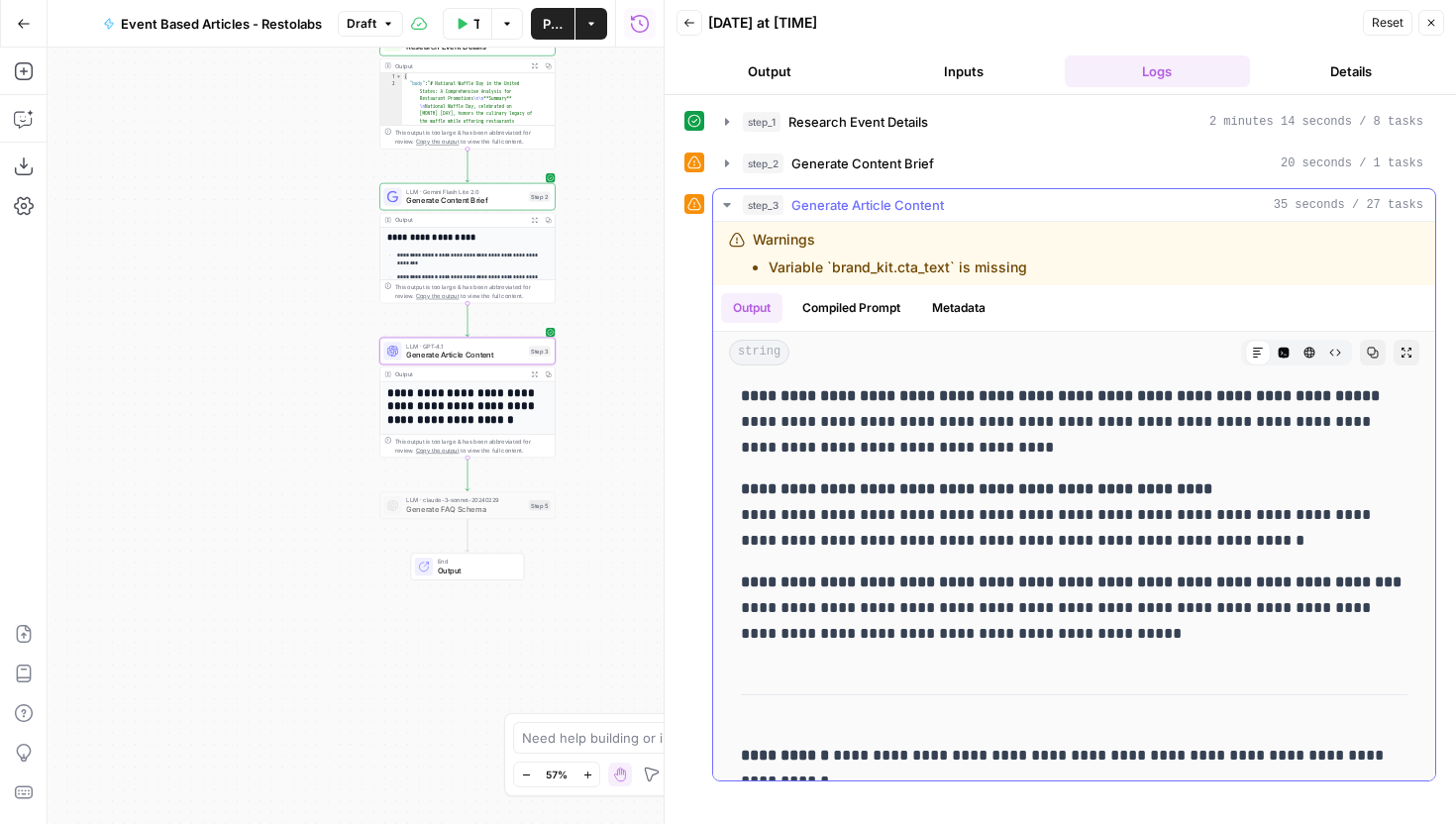scroll, scrollTop: 8532, scrollLeft: 0, axis: vertical 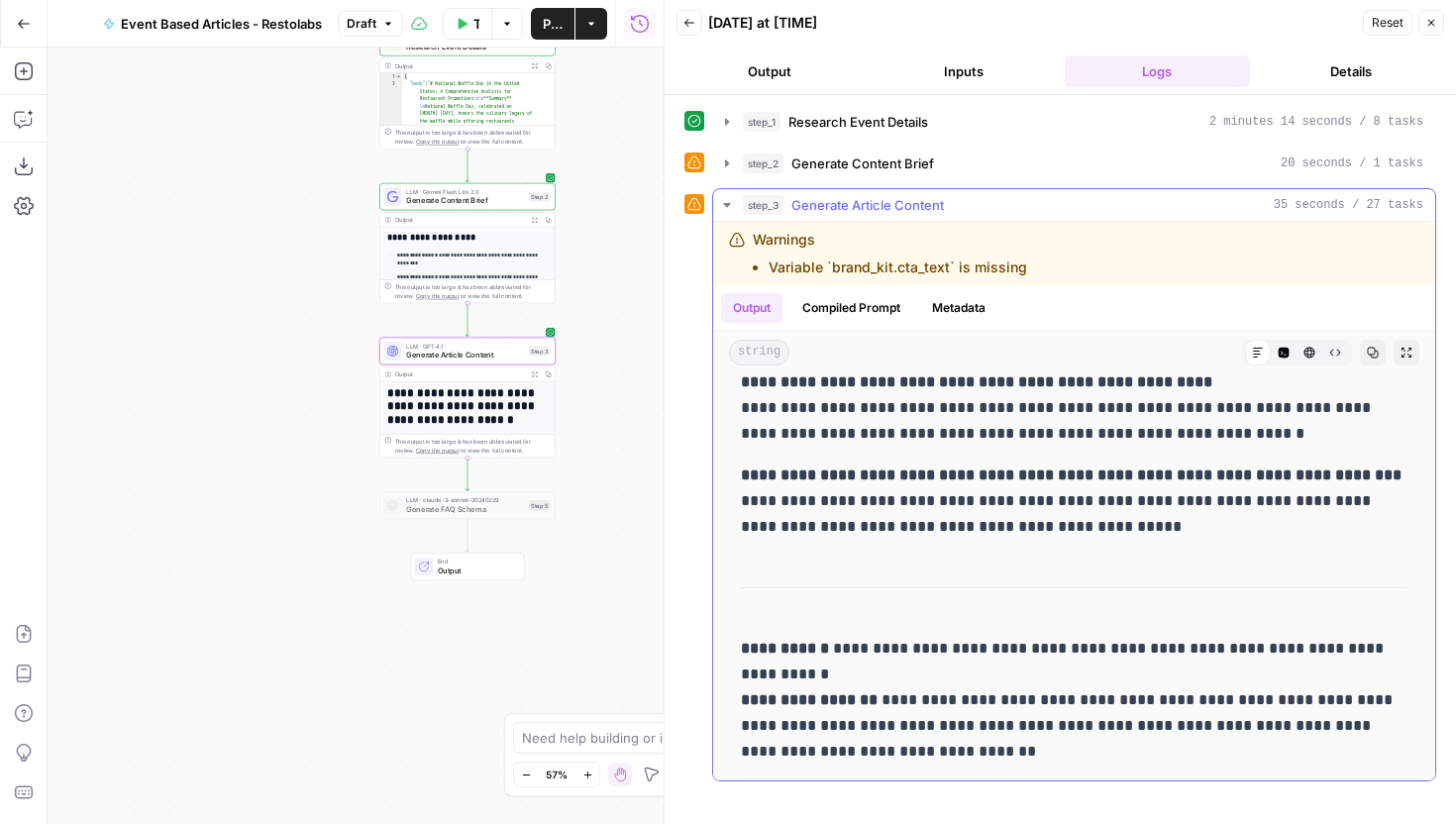 click on "**********" at bounding box center (1074, 700) 